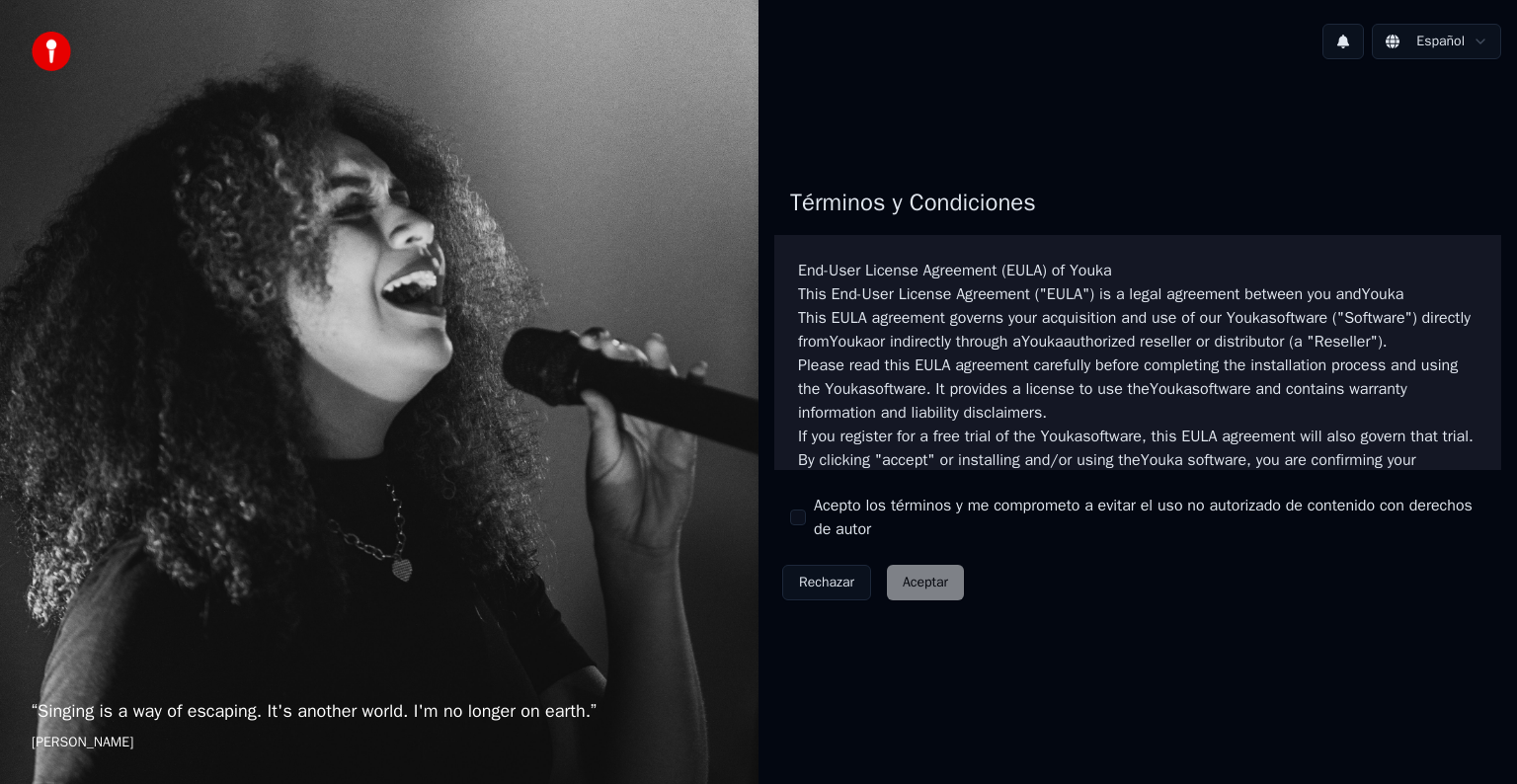 scroll, scrollTop: 0, scrollLeft: 0, axis: both 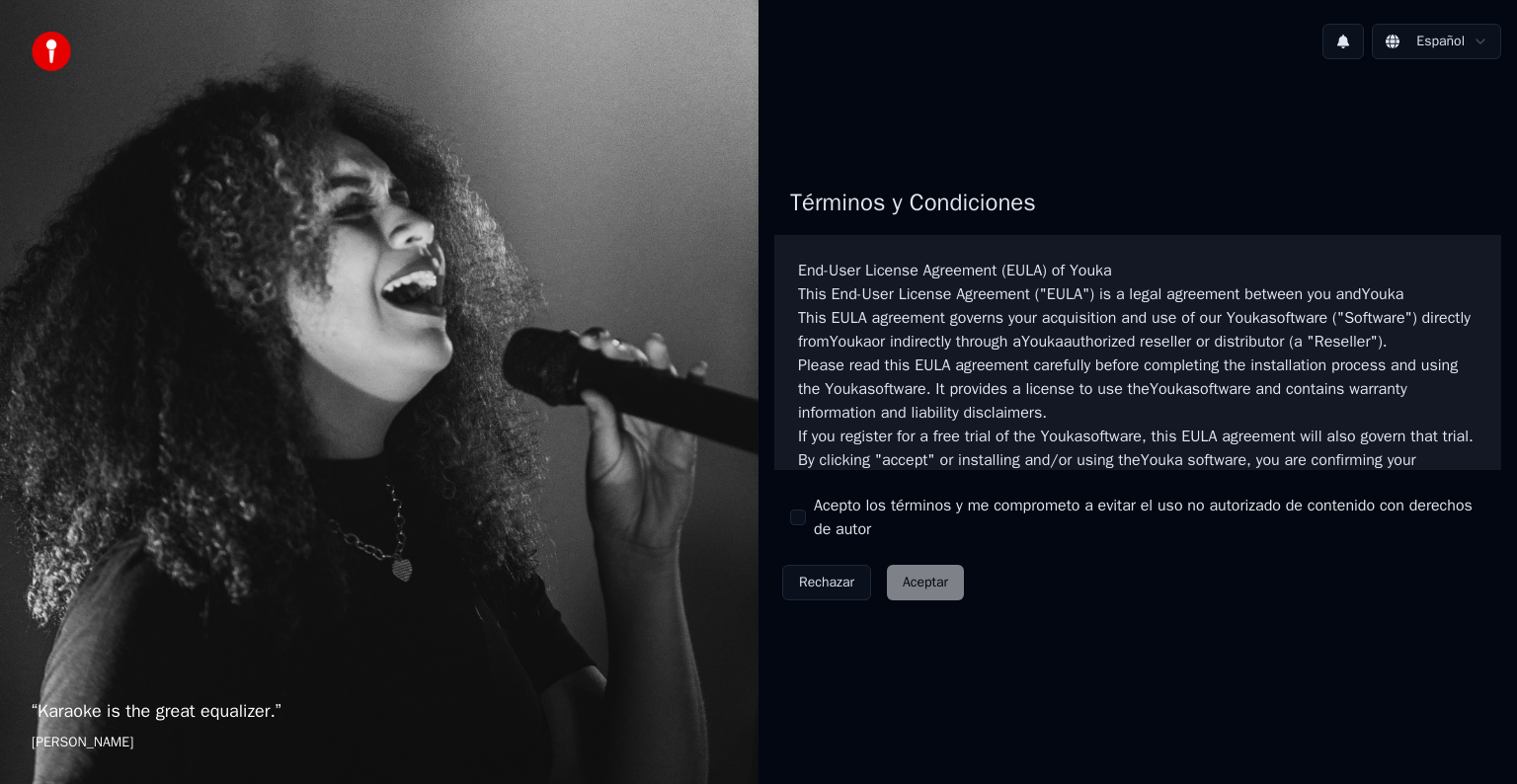 click on "Rechazar Aceptar" at bounding box center [873, 583] 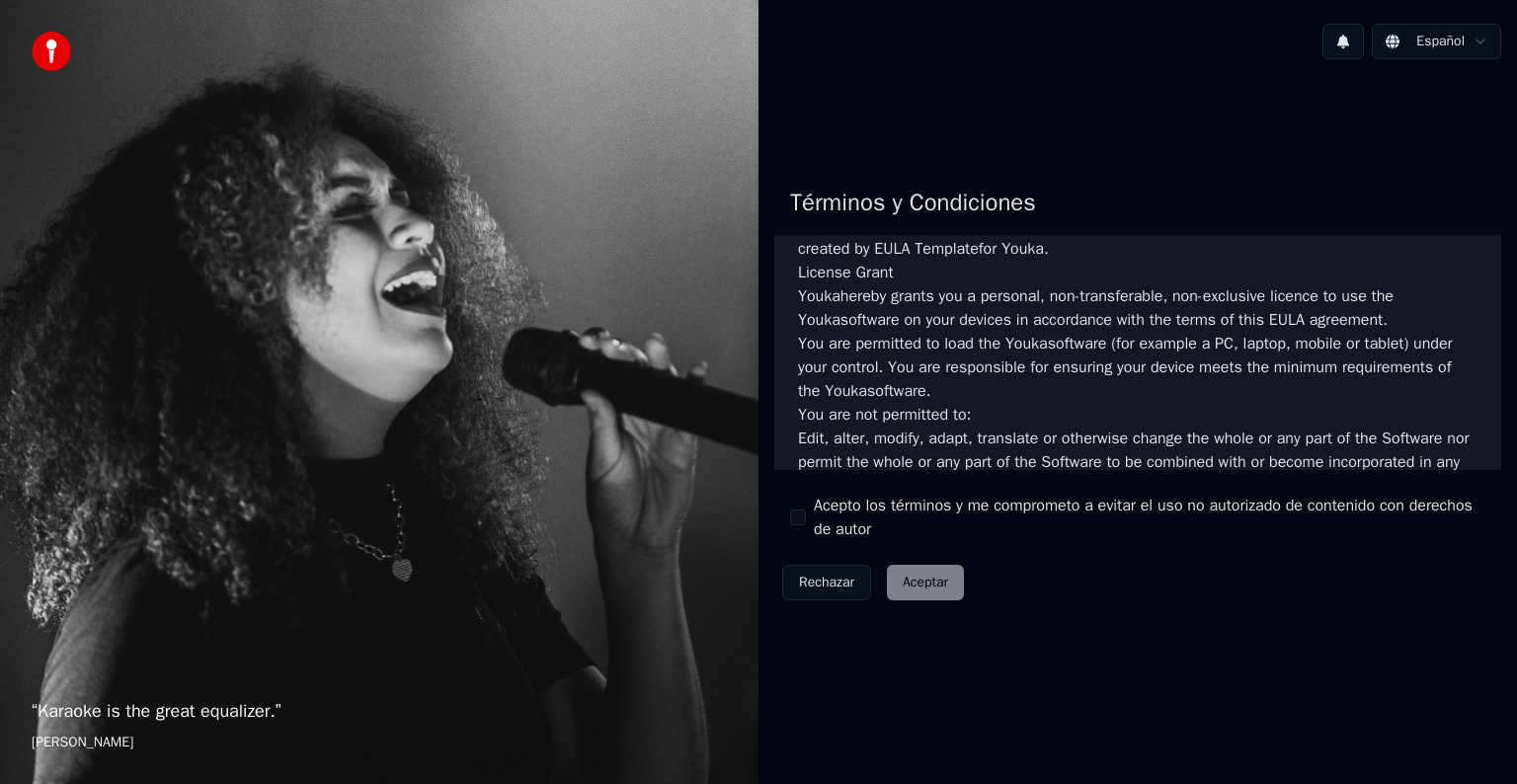 scroll, scrollTop: 494, scrollLeft: 0, axis: vertical 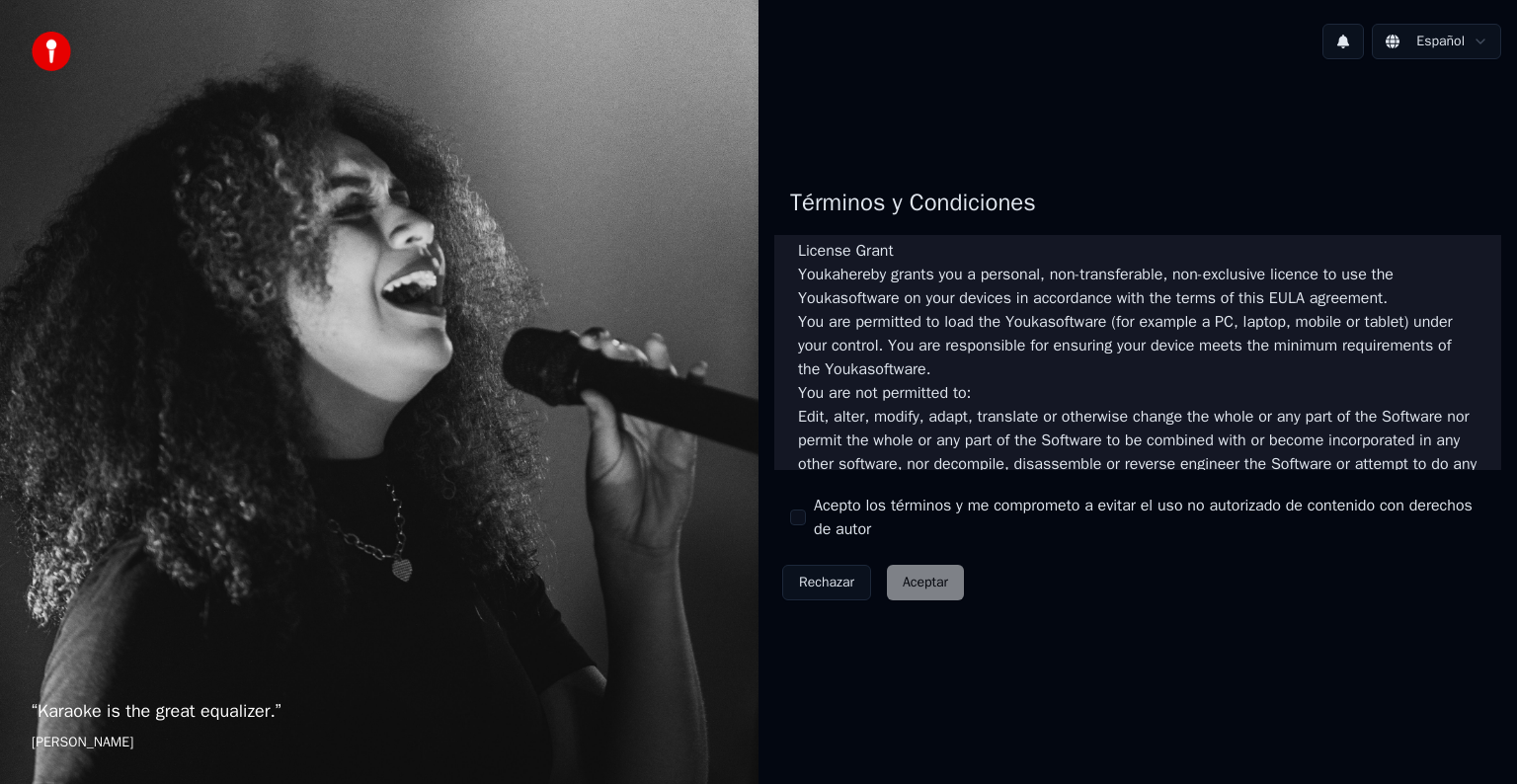 click on "Rechazar Aceptar" at bounding box center (873, 583) 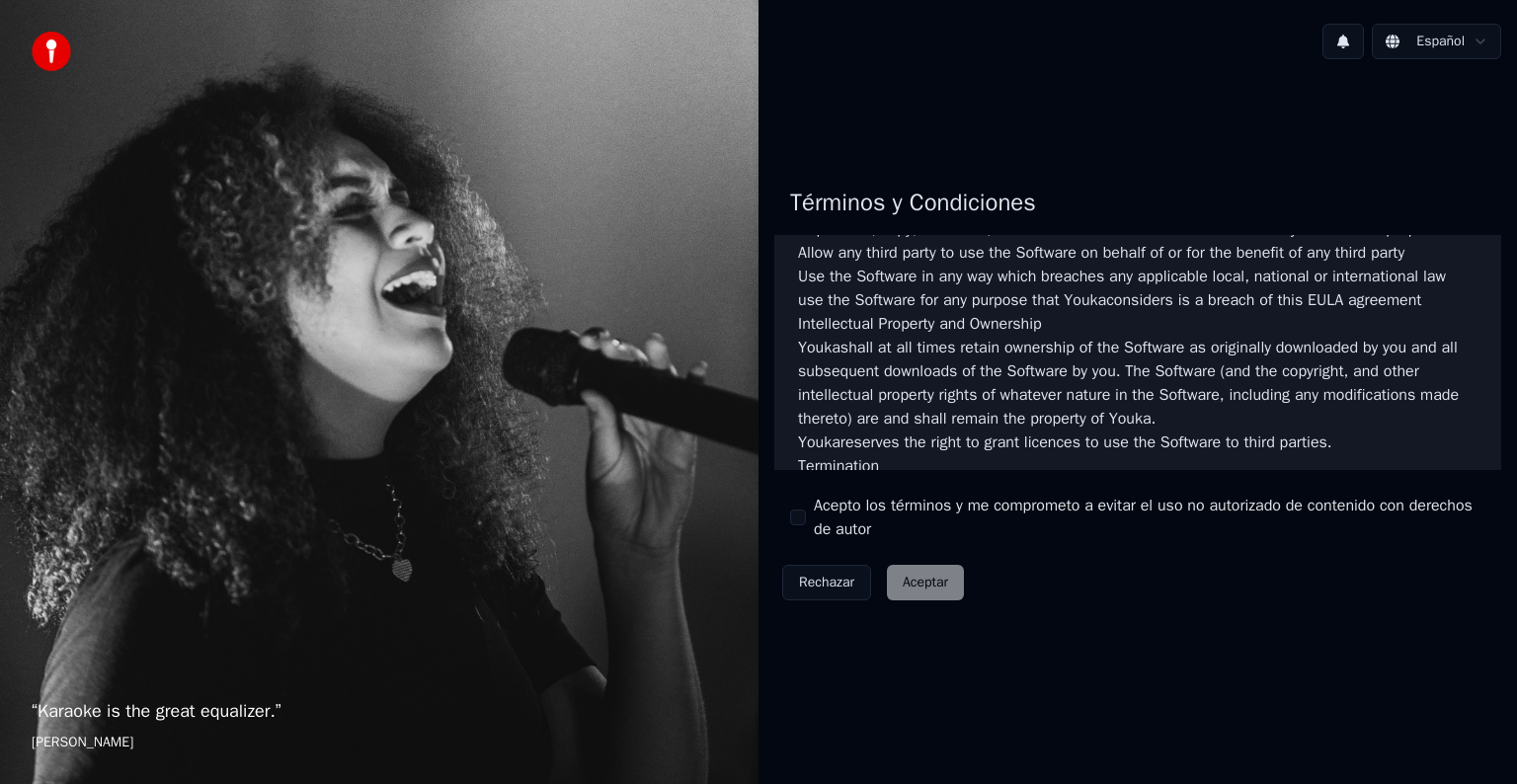 scroll, scrollTop: 1067, scrollLeft: 0, axis: vertical 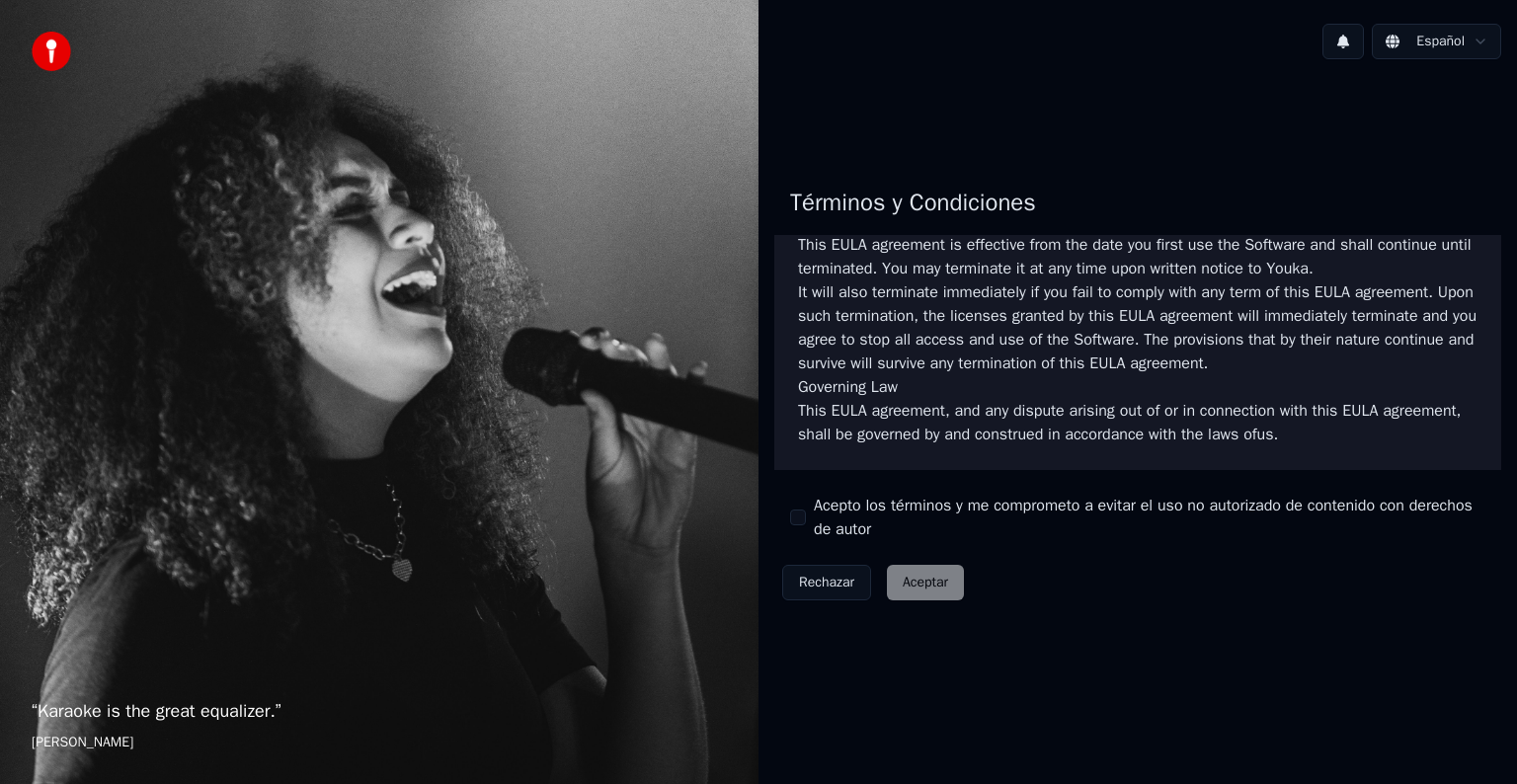 click on "Acepto los términos y me comprometo a evitar el uso no autorizado de contenido con derechos de autor" at bounding box center (1138, 517) 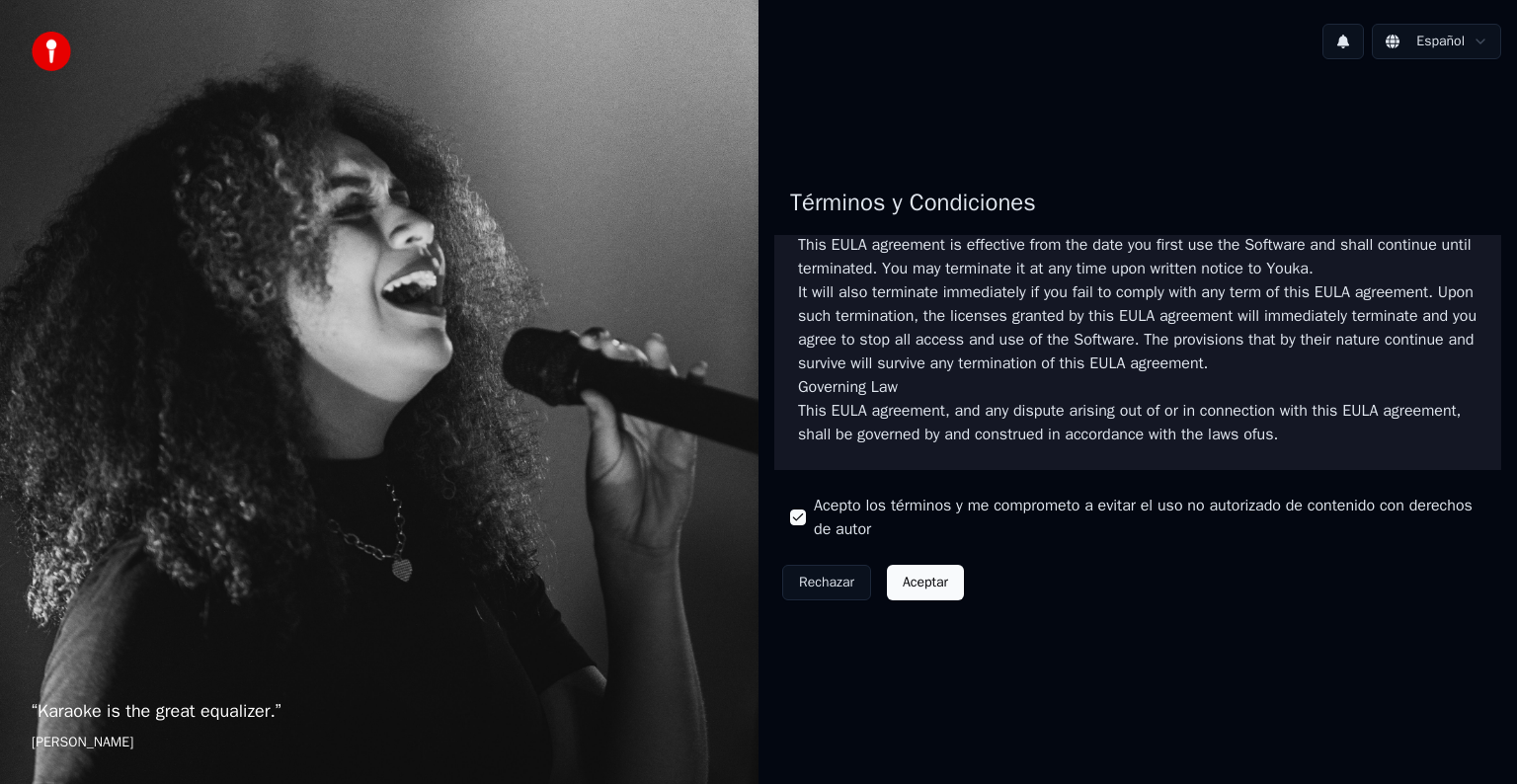 click on "Acepto los términos y me comprometo a evitar el uso no autorizado de contenido con derechos de autor" at bounding box center [1150, 517] 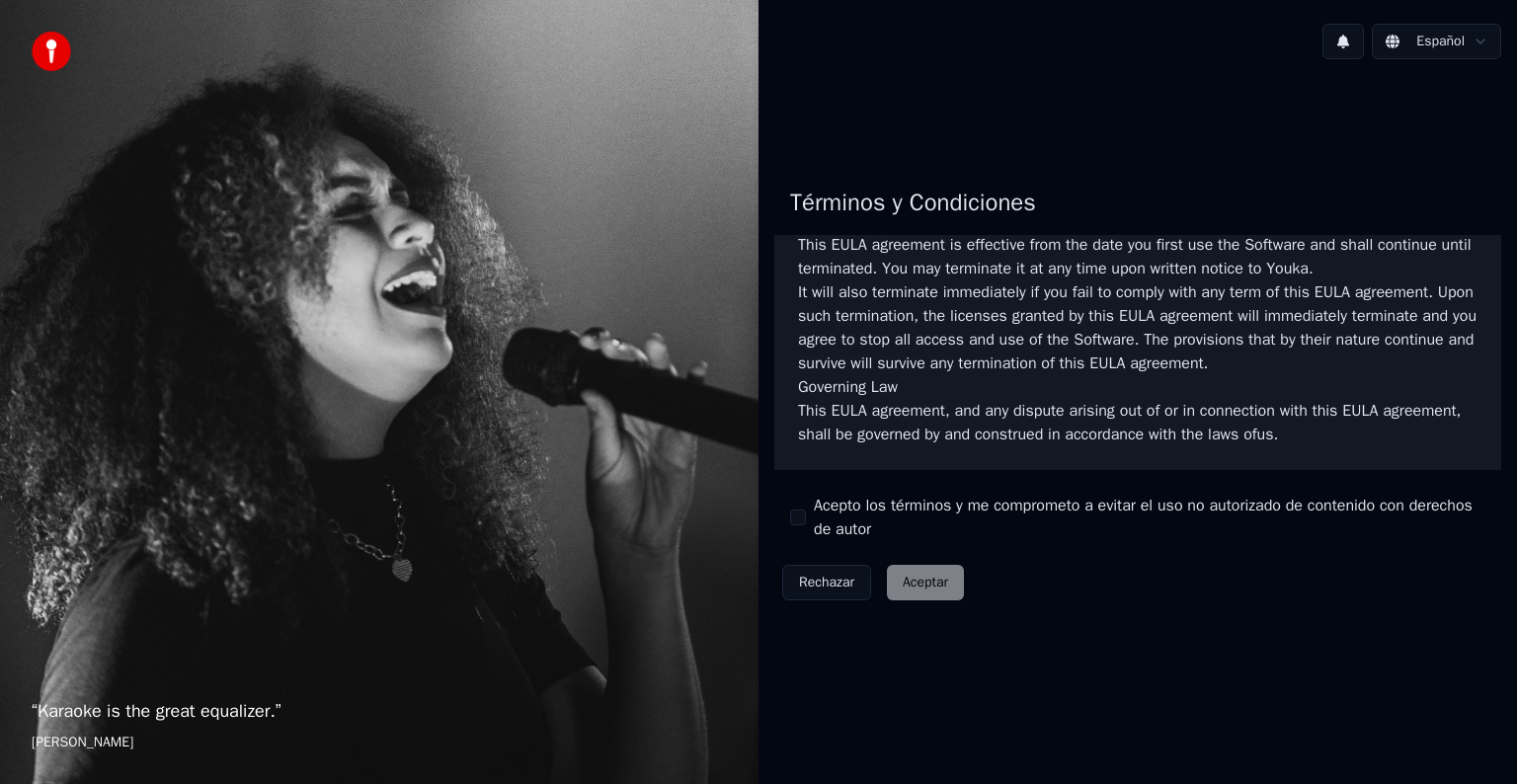 drag, startPoint x: 813, startPoint y: 506, endPoint x: 802, endPoint y: 517, distance: 15.55635 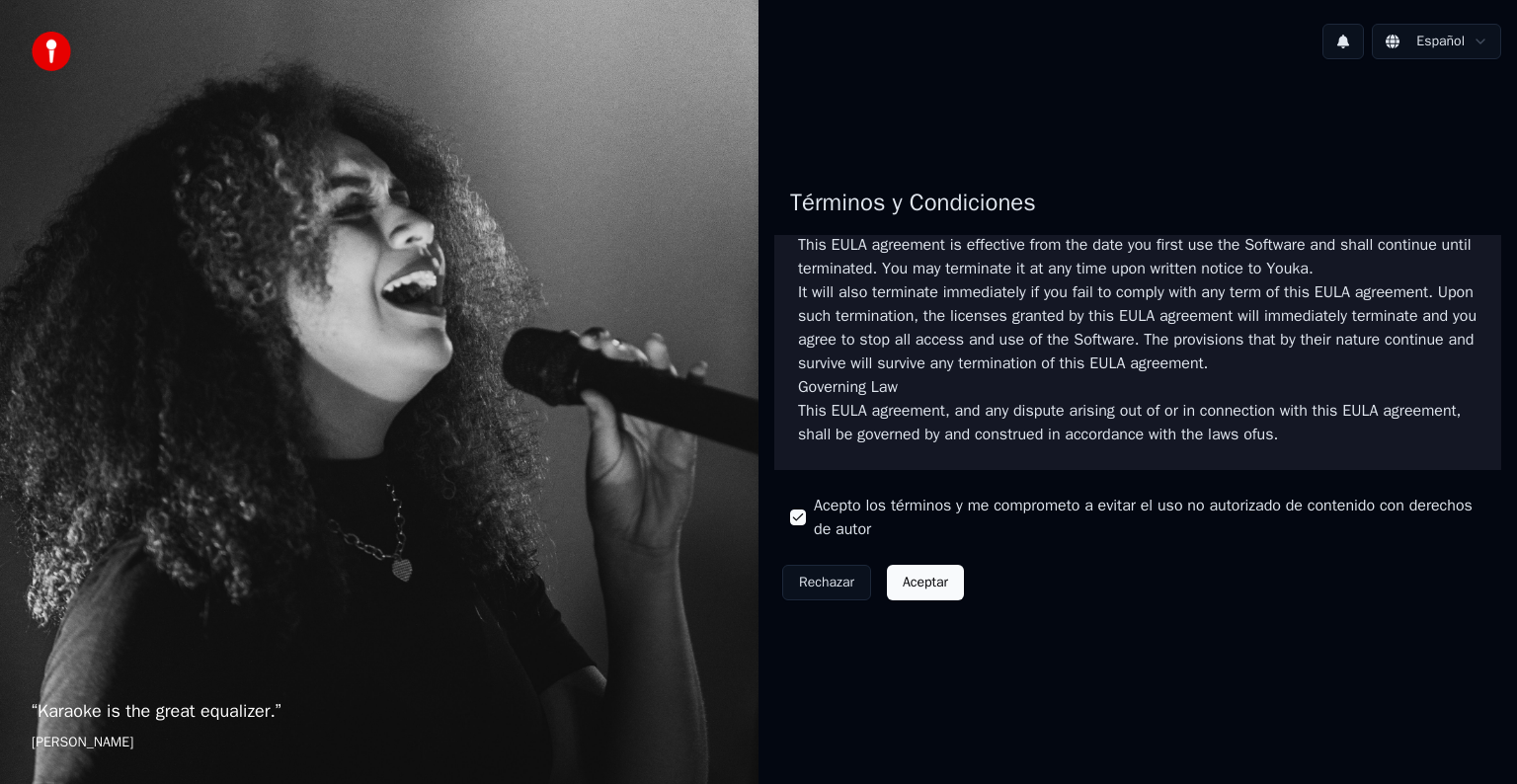 drag, startPoint x: 919, startPoint y: 592, endPoint x: 928, endPoint y: 587, distance: 10.29563 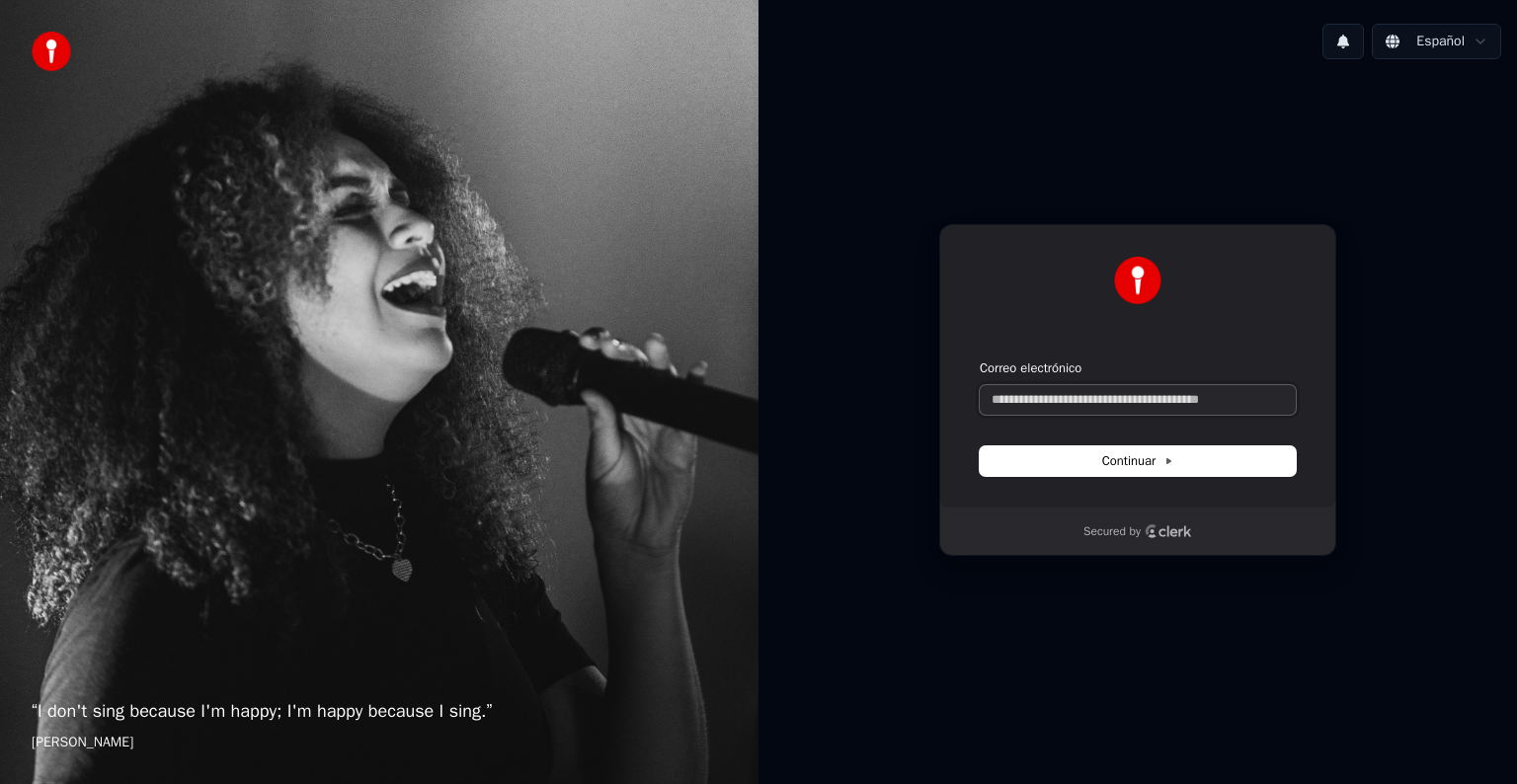 click on "Correo electrónico" at bounding box center [1138, 400] 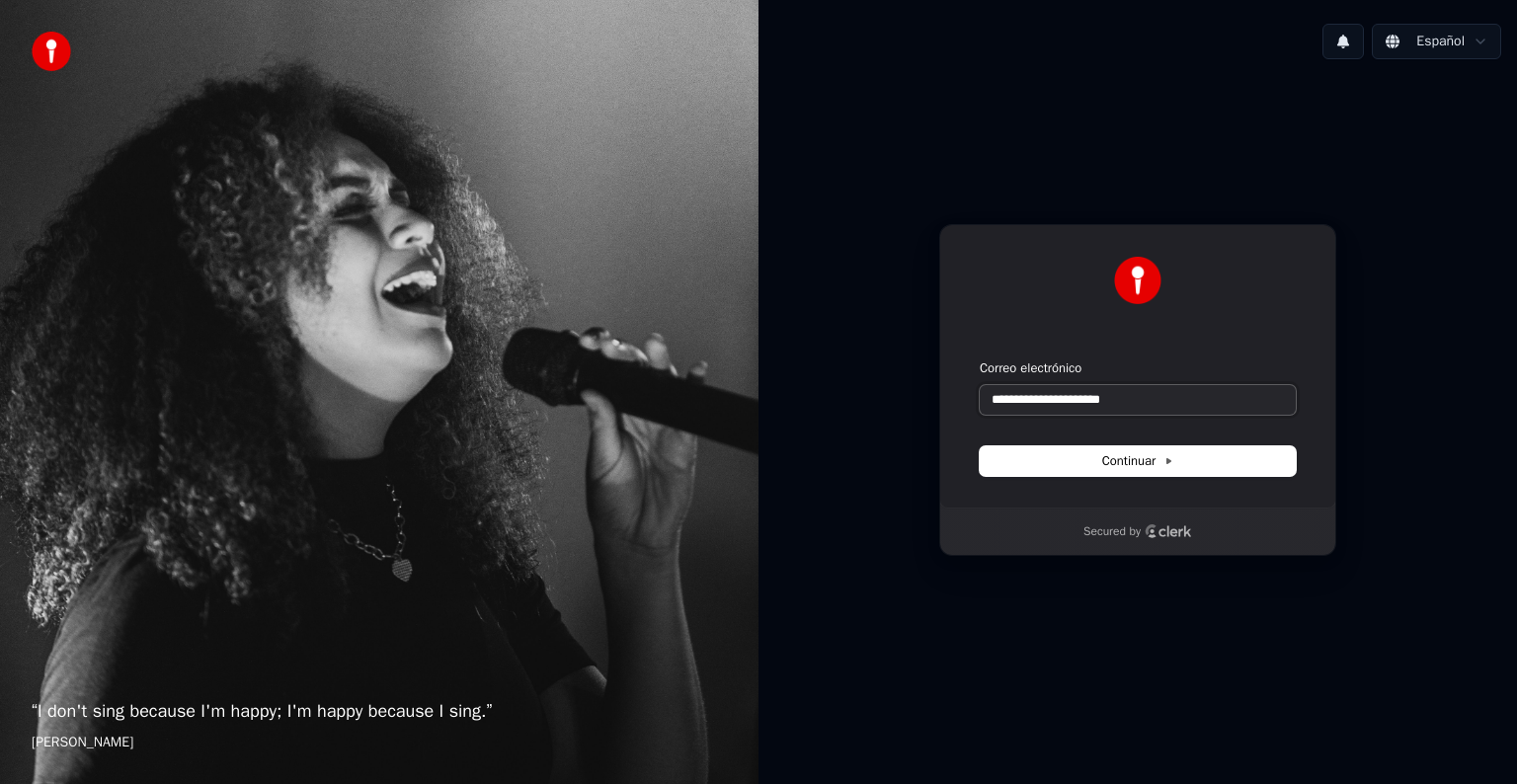 click at bounding box center [980, 359] 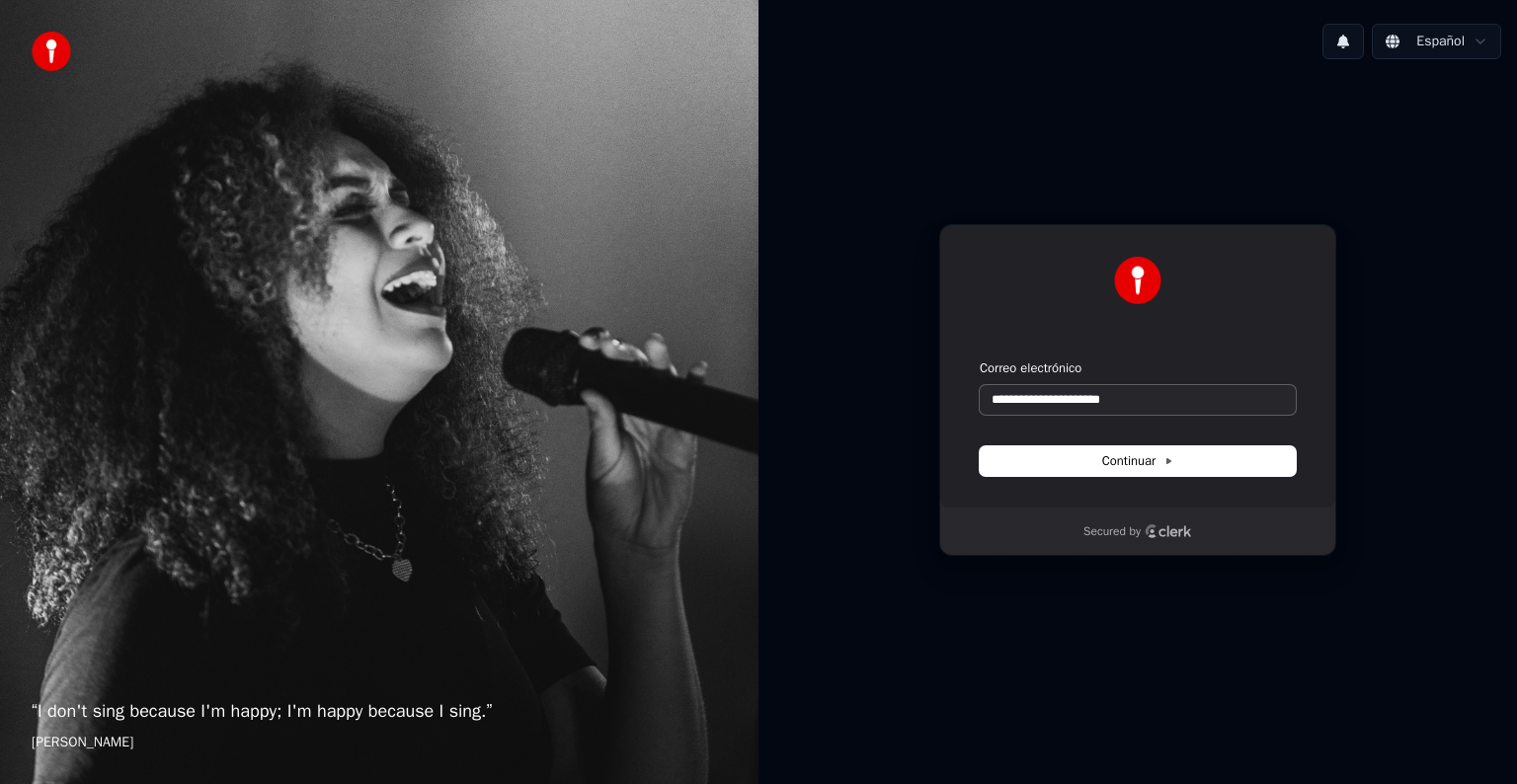 type on "**********" 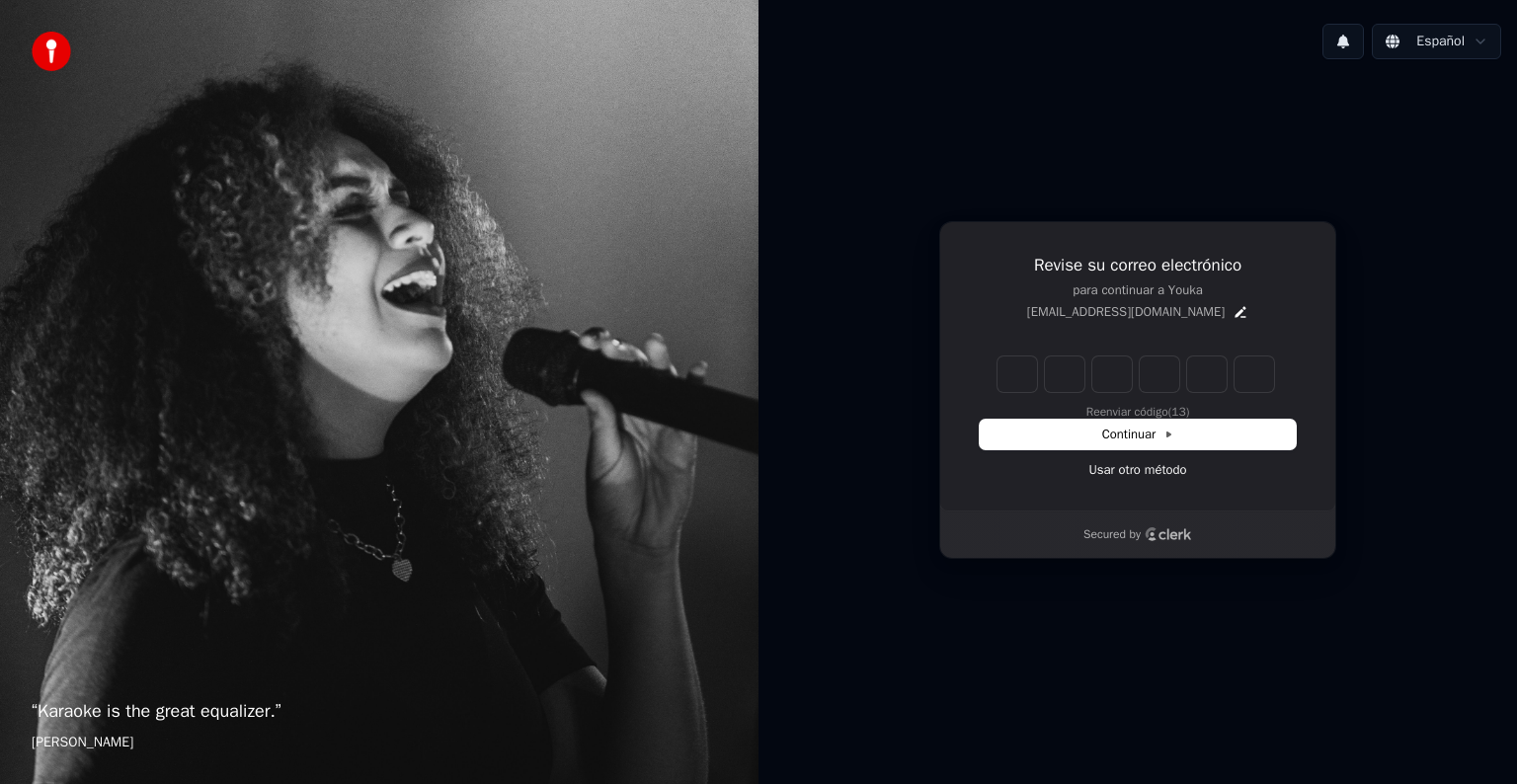 type on "*" 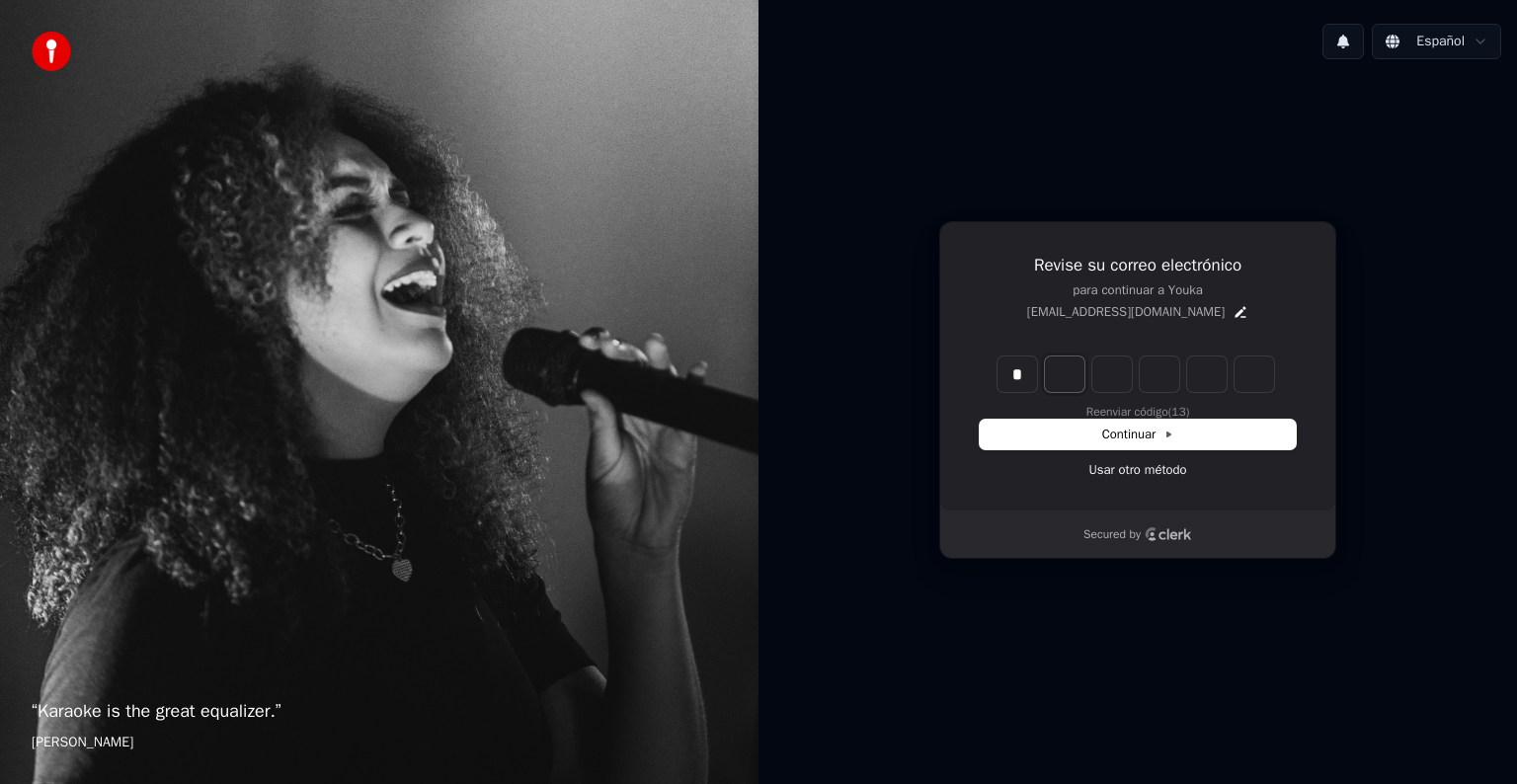 type on "*" 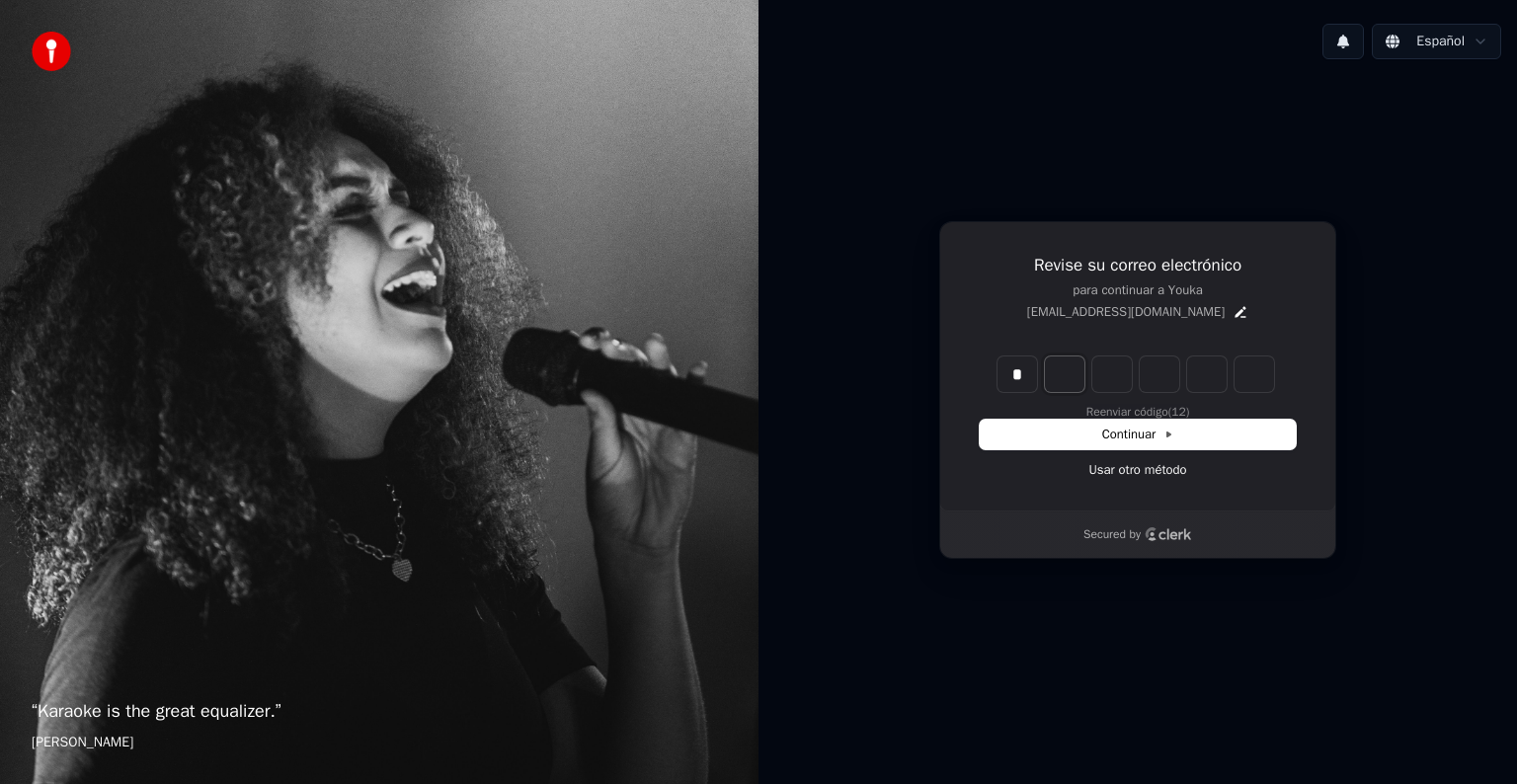 type on "*" 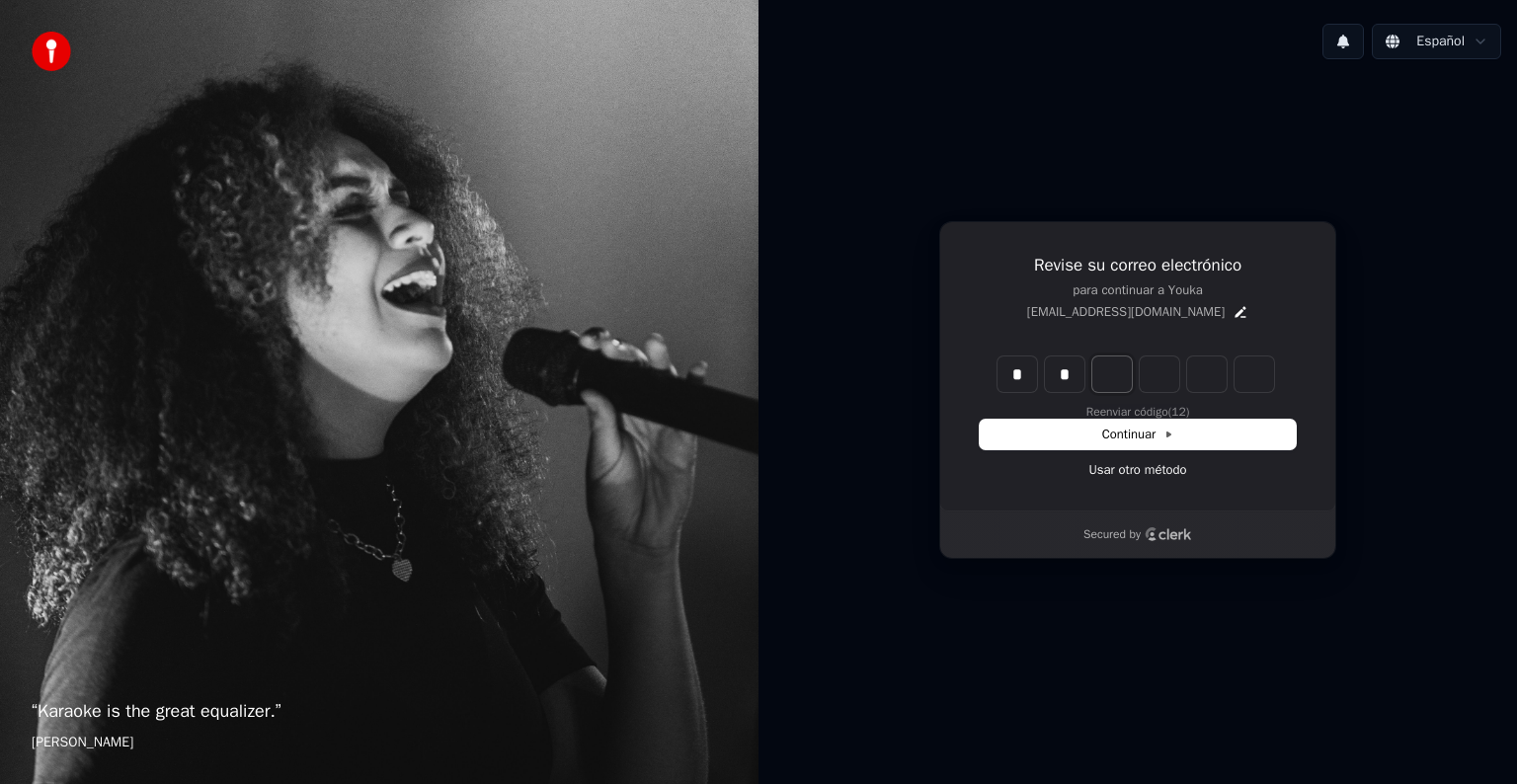 type on "**" 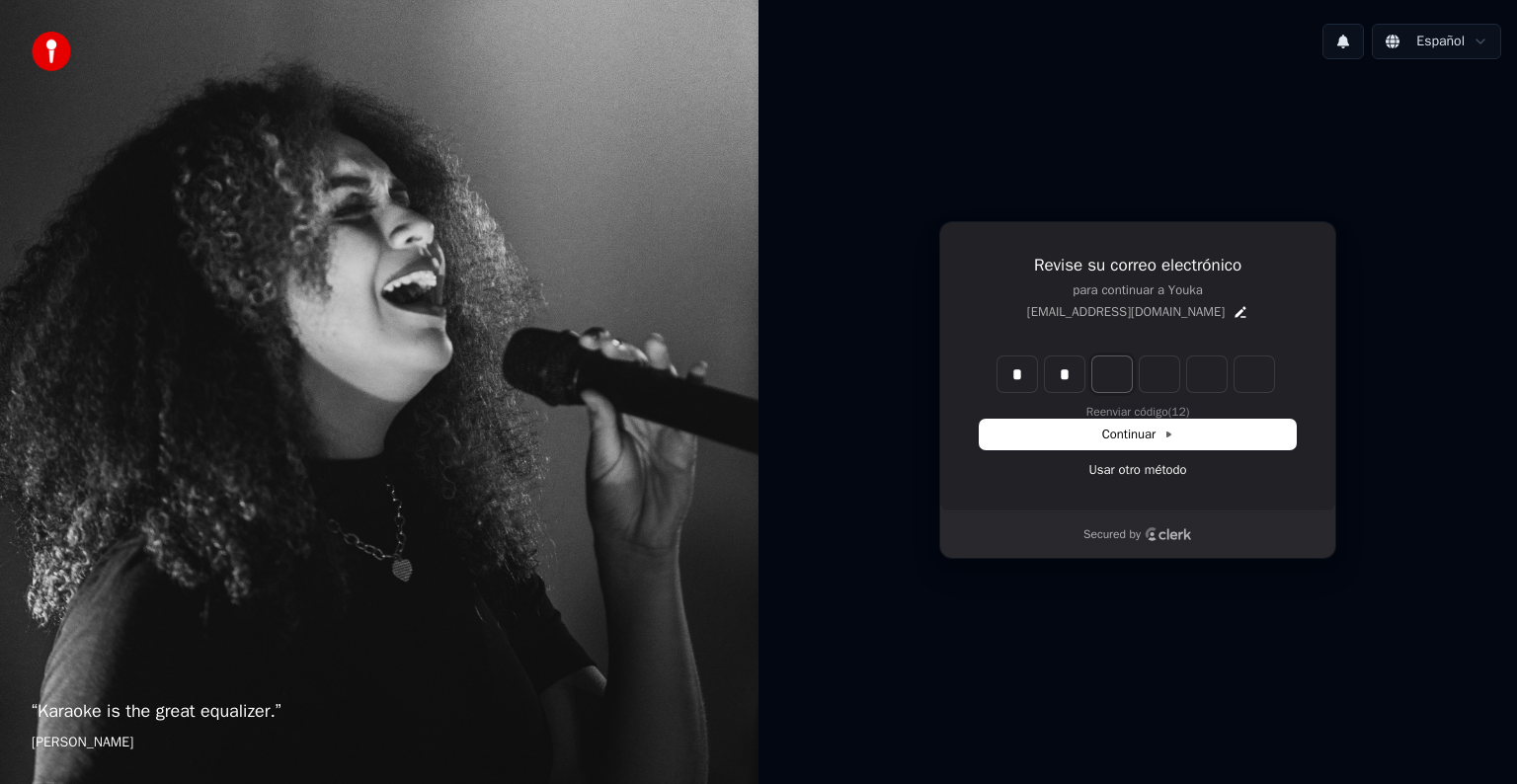type on "*" 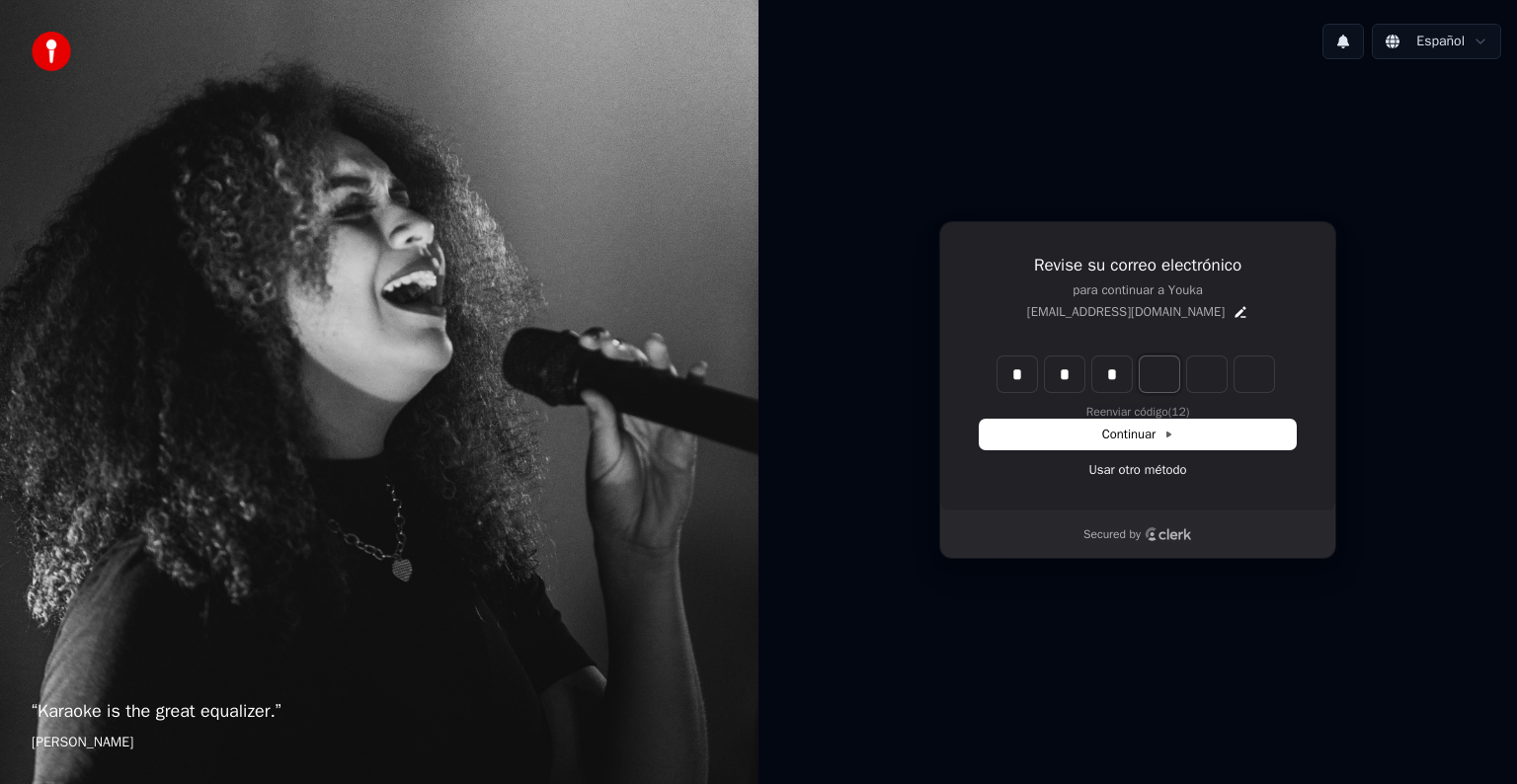 type on "***" 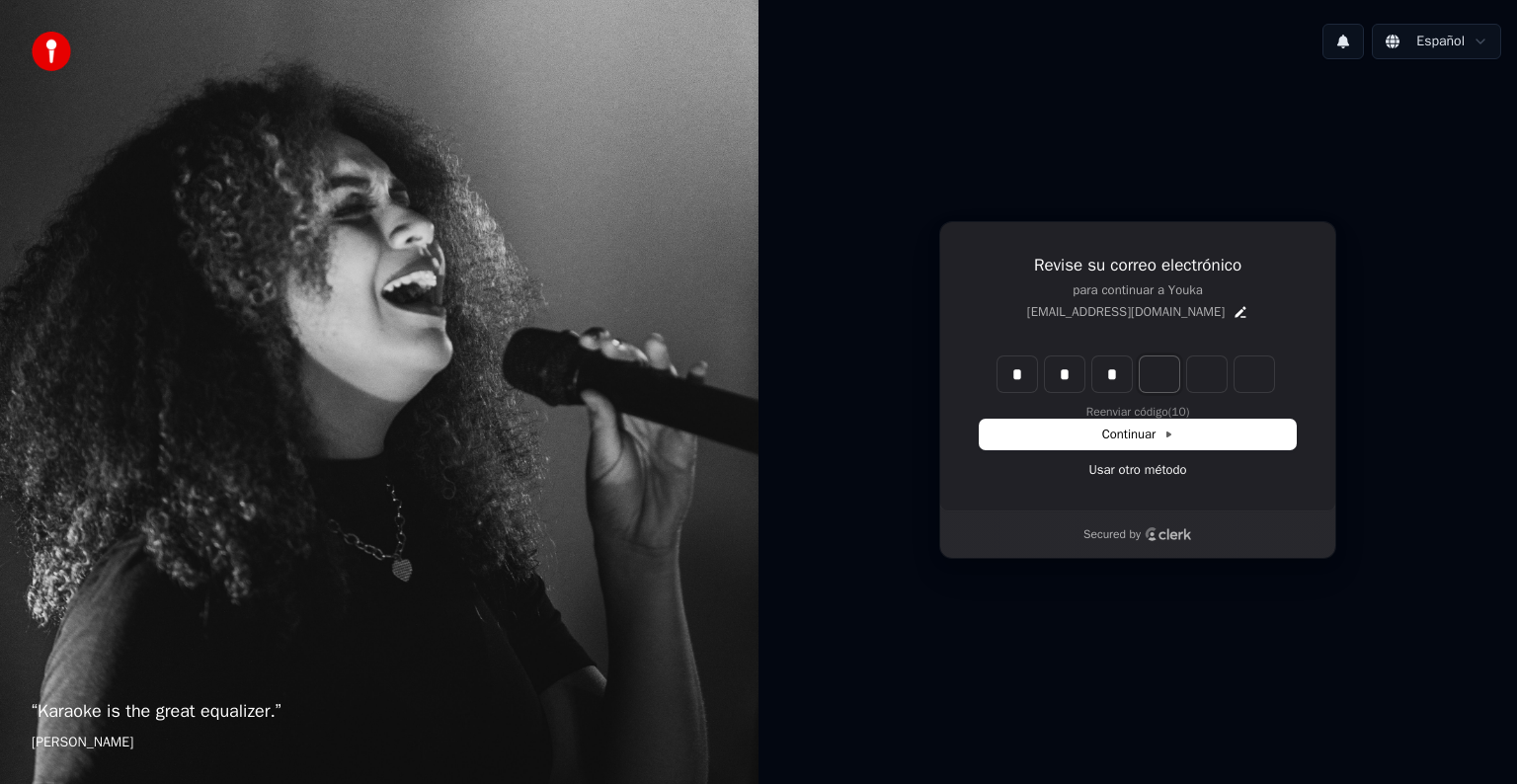 type on "*" 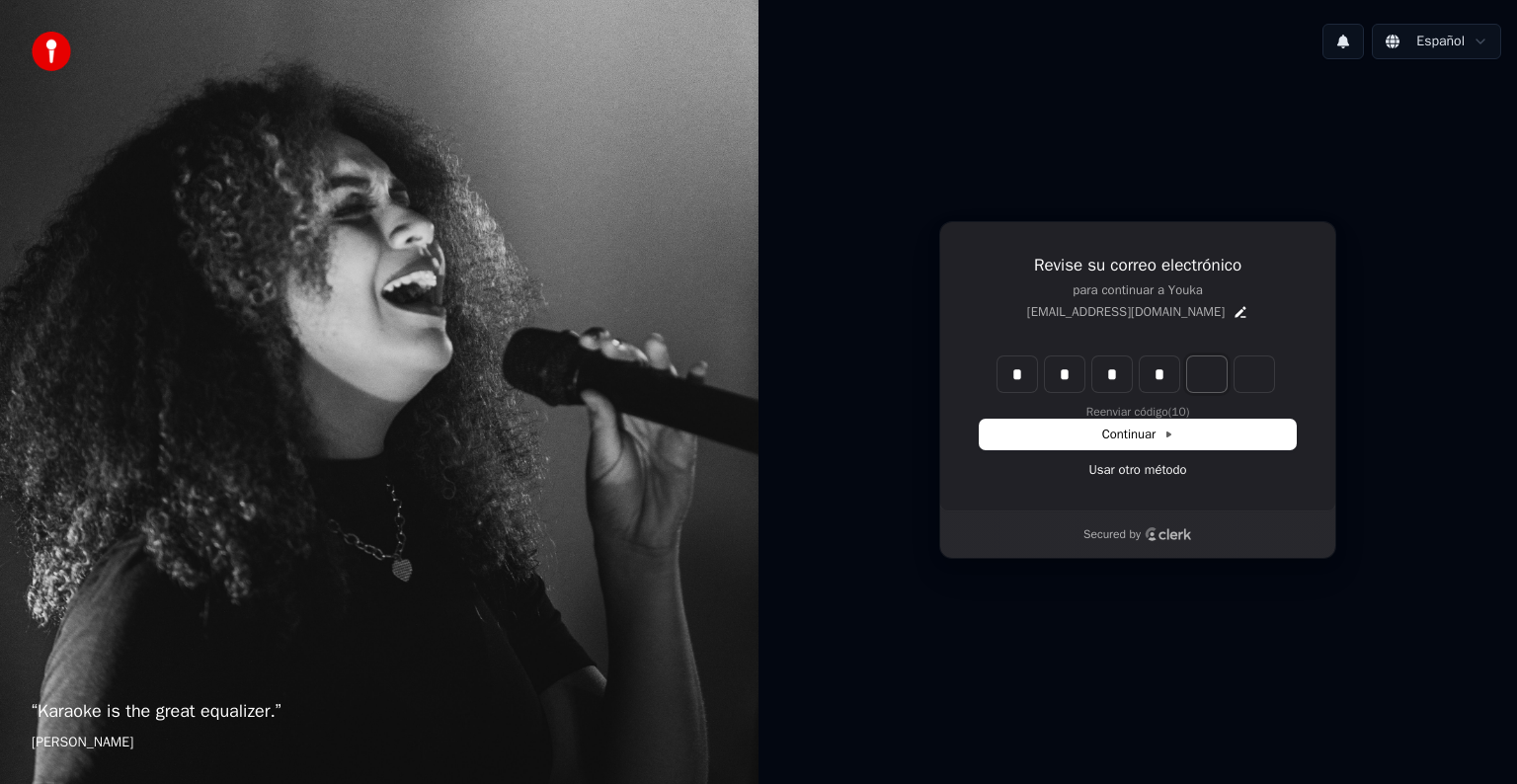 type on "****" 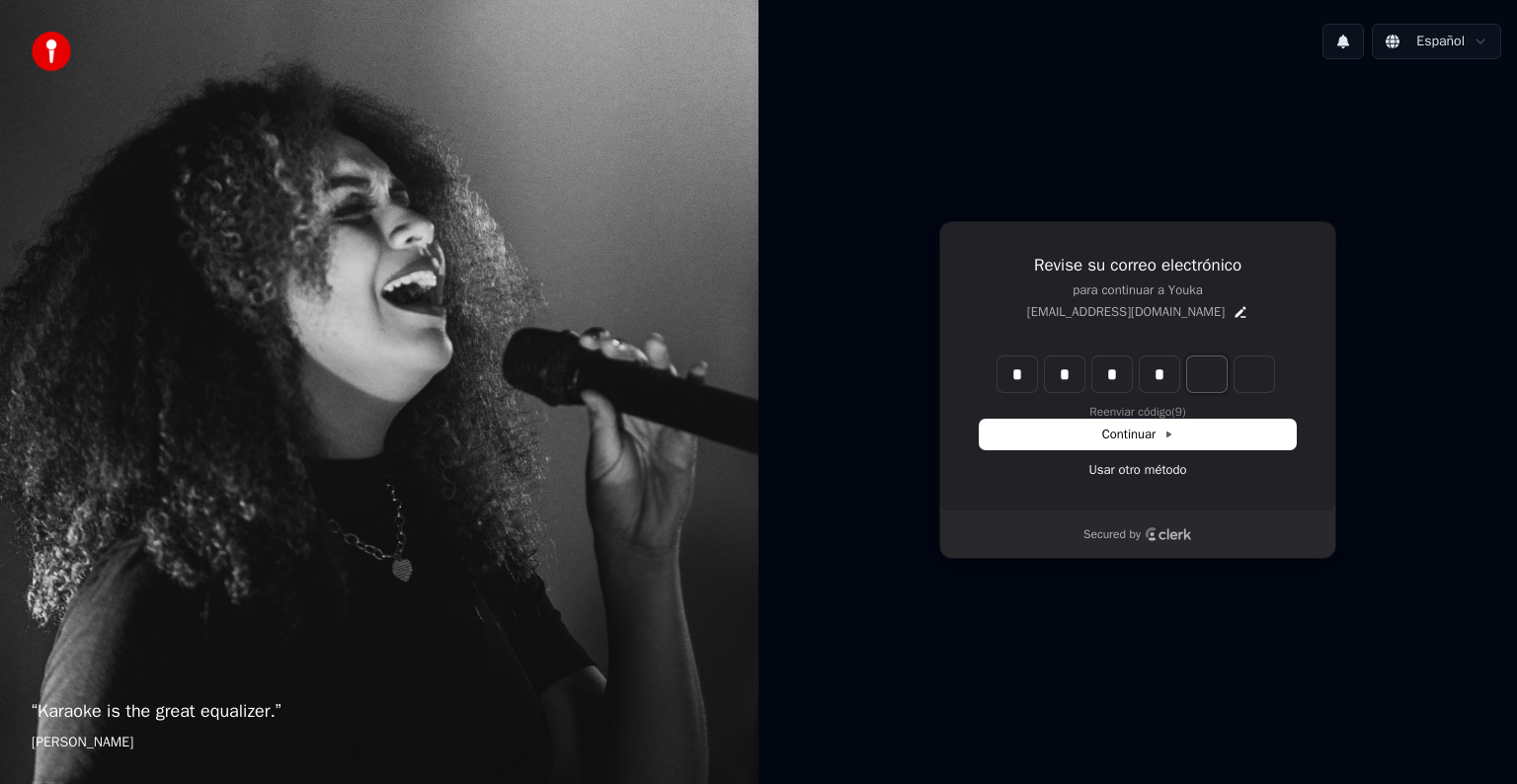 type on "*" 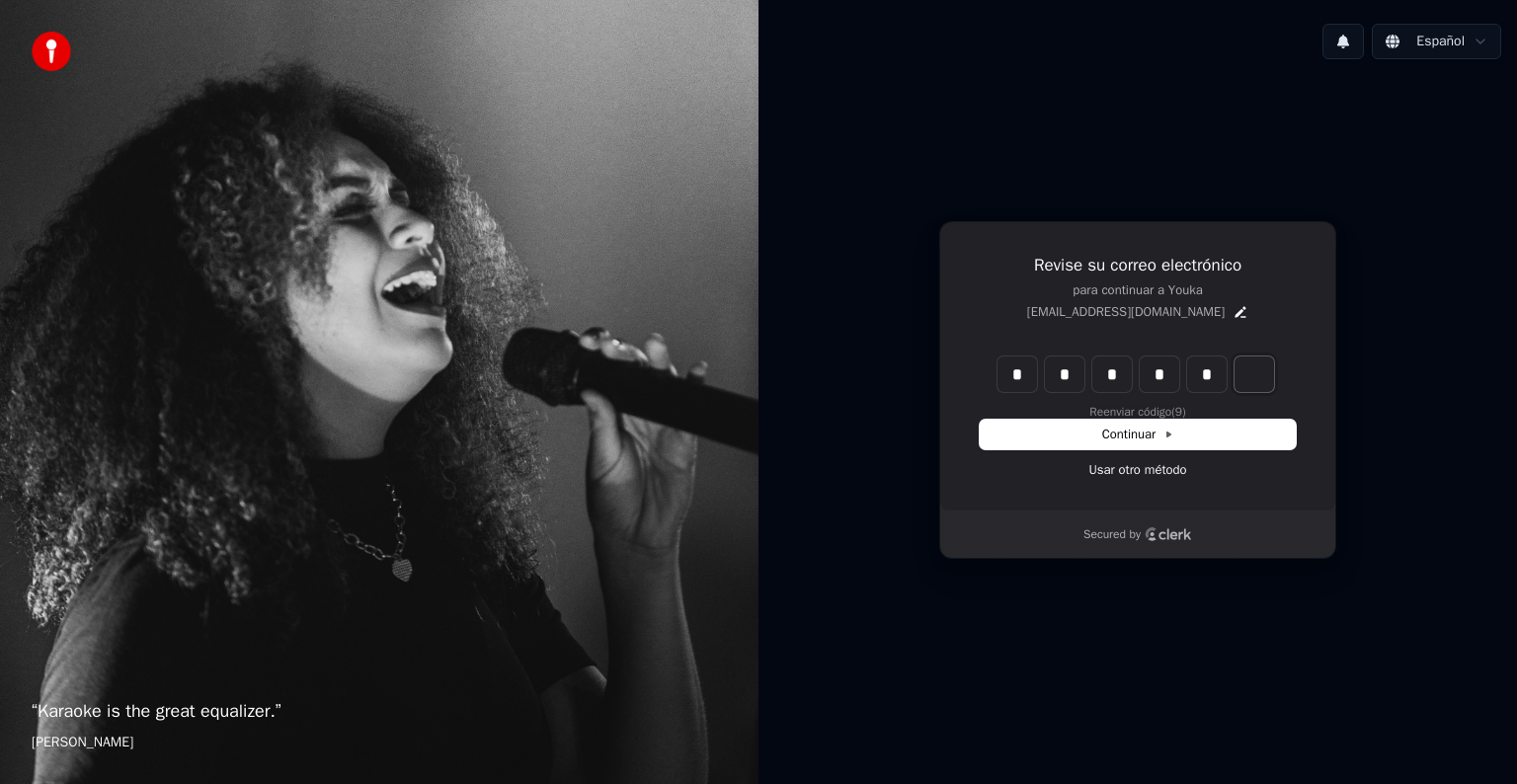 type on "******" 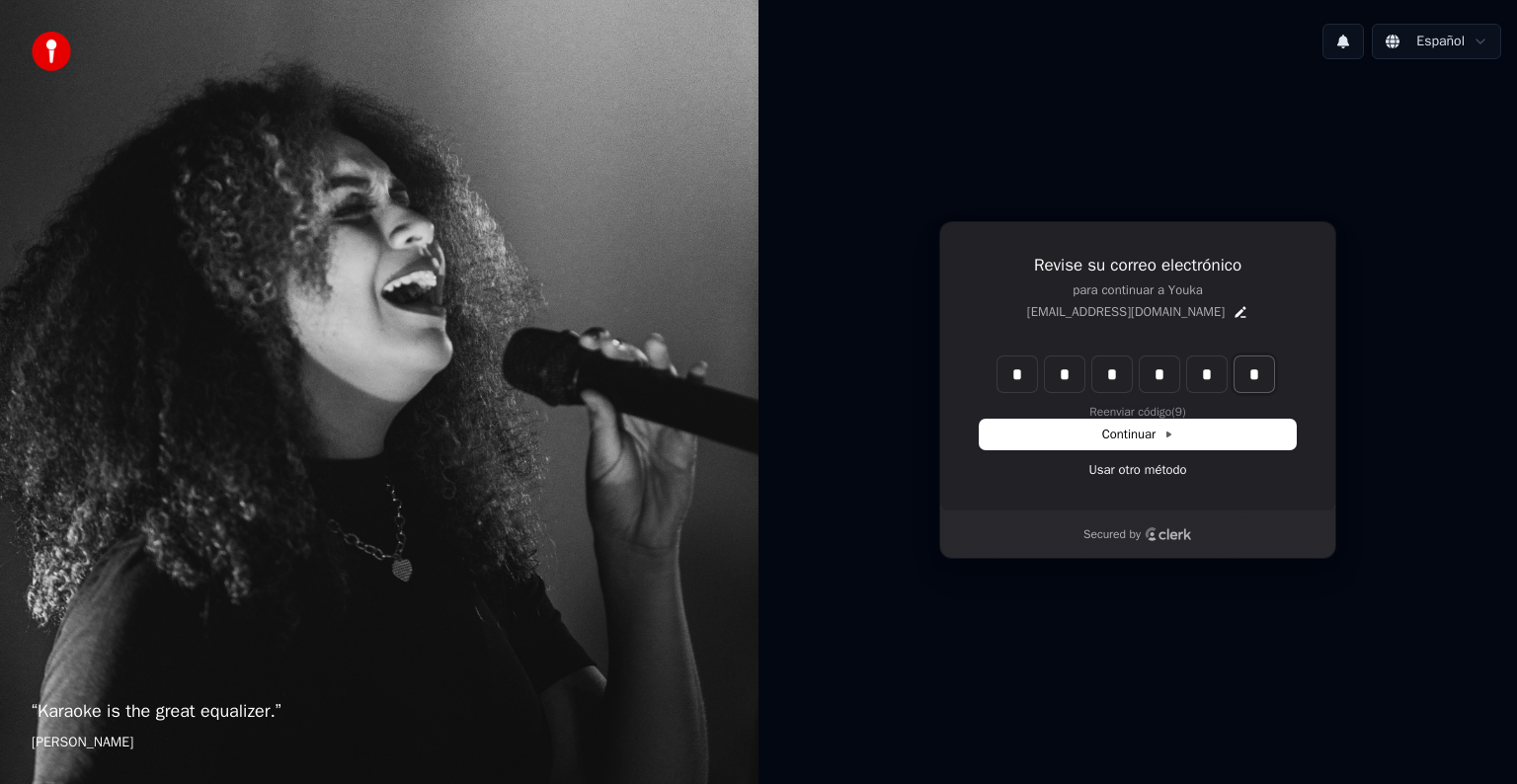 type on "*" 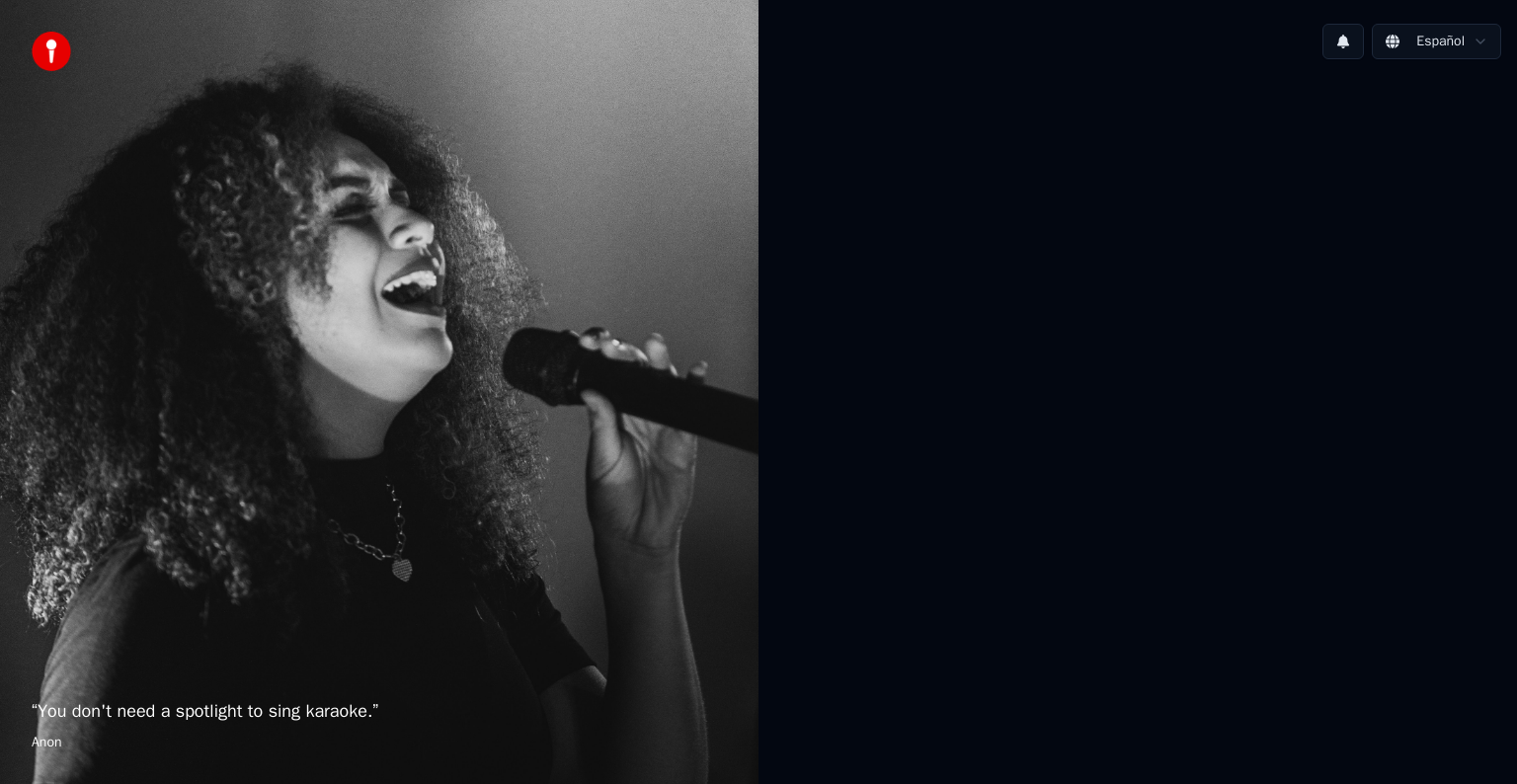 scroll, scrollTop: 0, scrollLeft: 0, axis: both 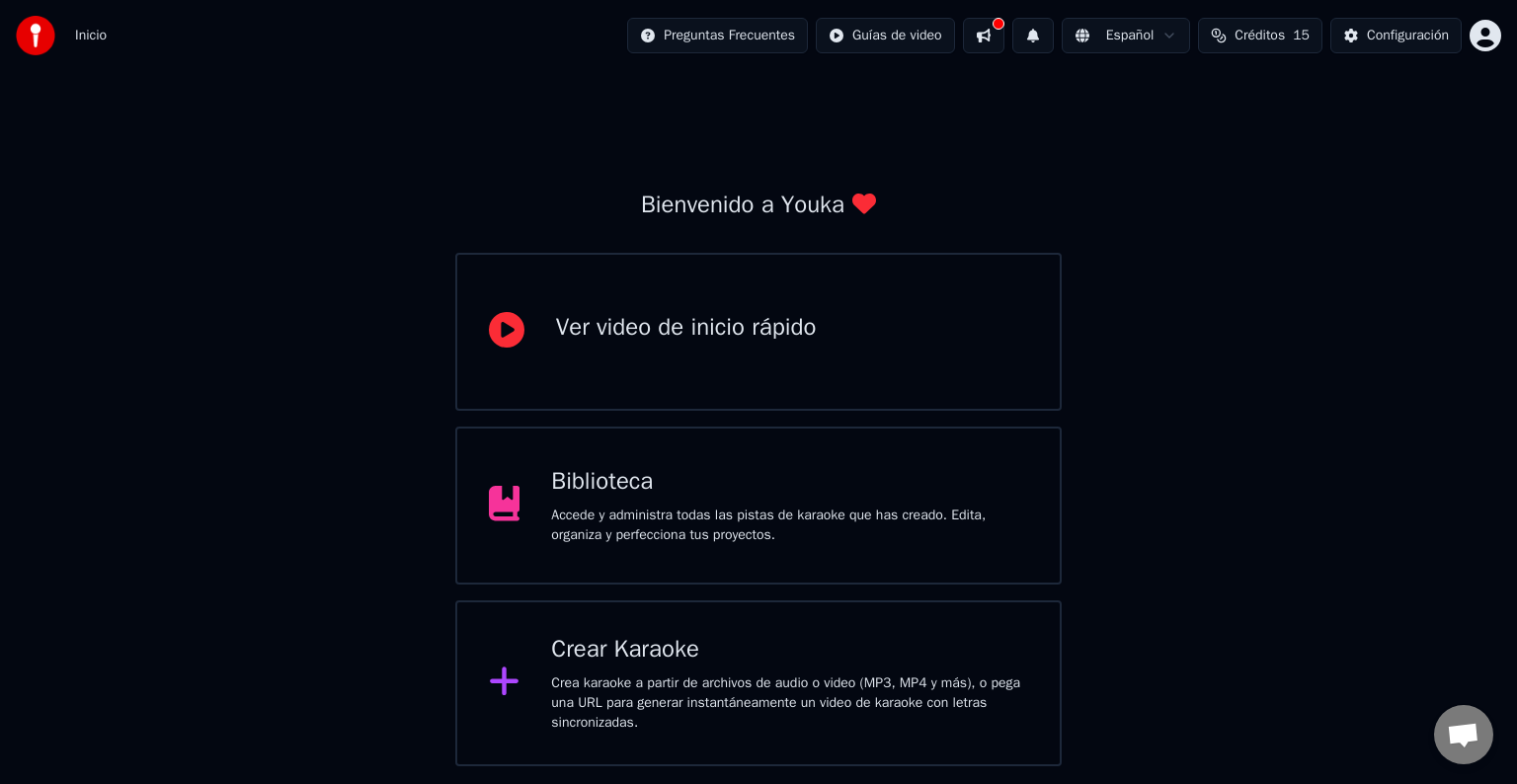 click on "Crea karaoke a partir de archivos de audio o video (MP3, MP4 y más), o pega una URL para generar instantáneamente un video de karaoke con letras sincronizadas." at bounding box center (789, 703) 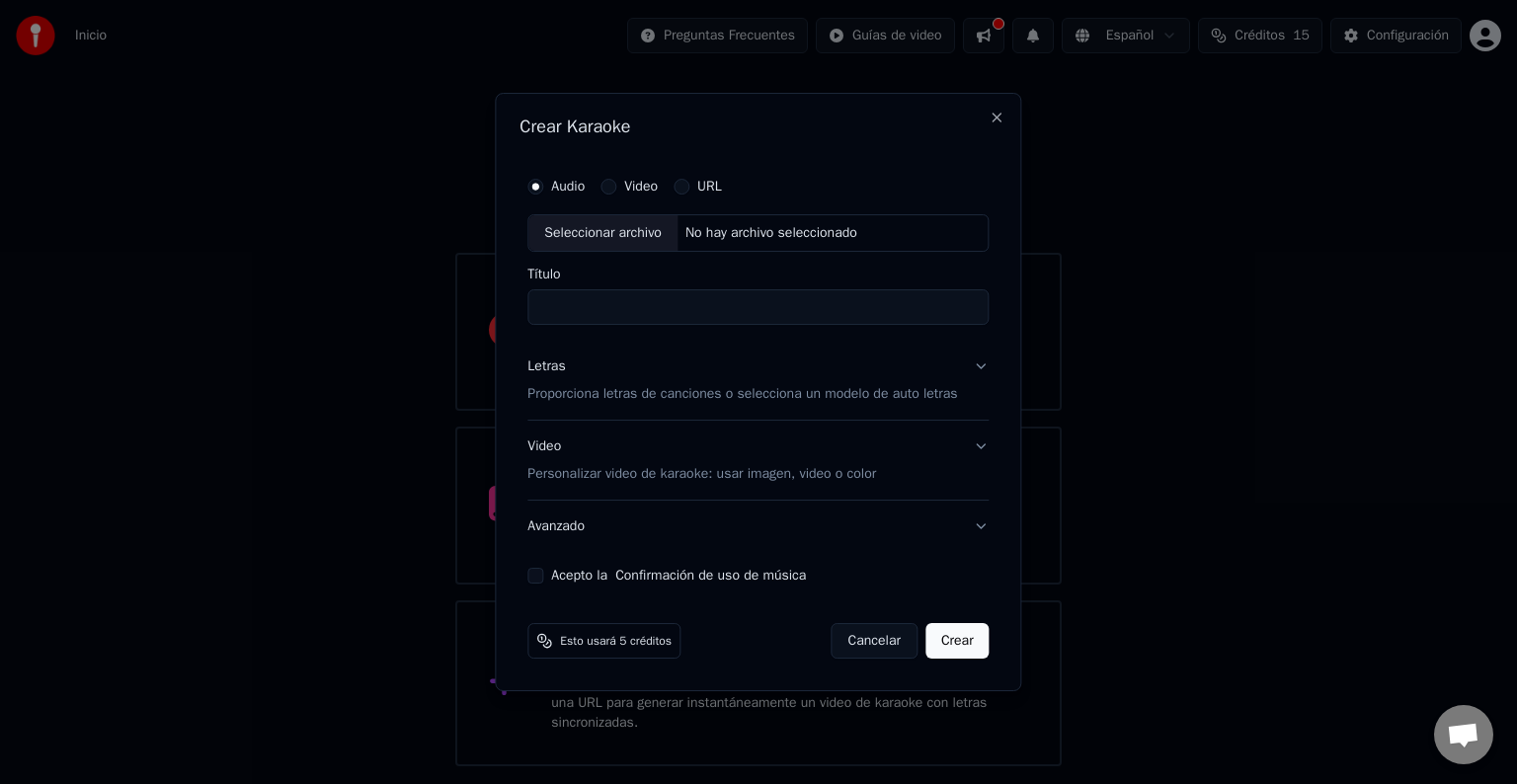 click on "URL" at bounding box center [709, 187] 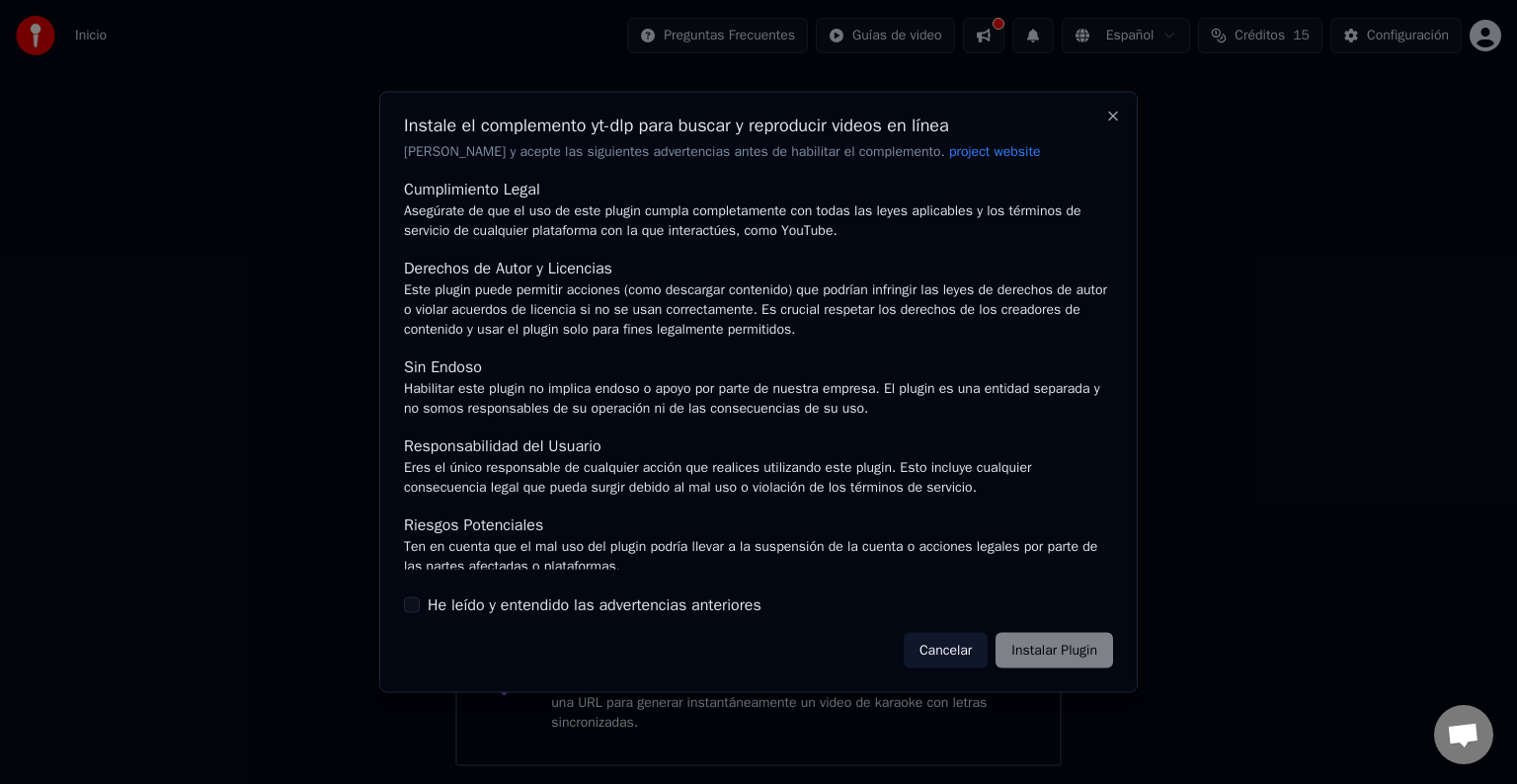 click on "He leído y entendido las advertencias anteriores" at bounding box center (412, 604) 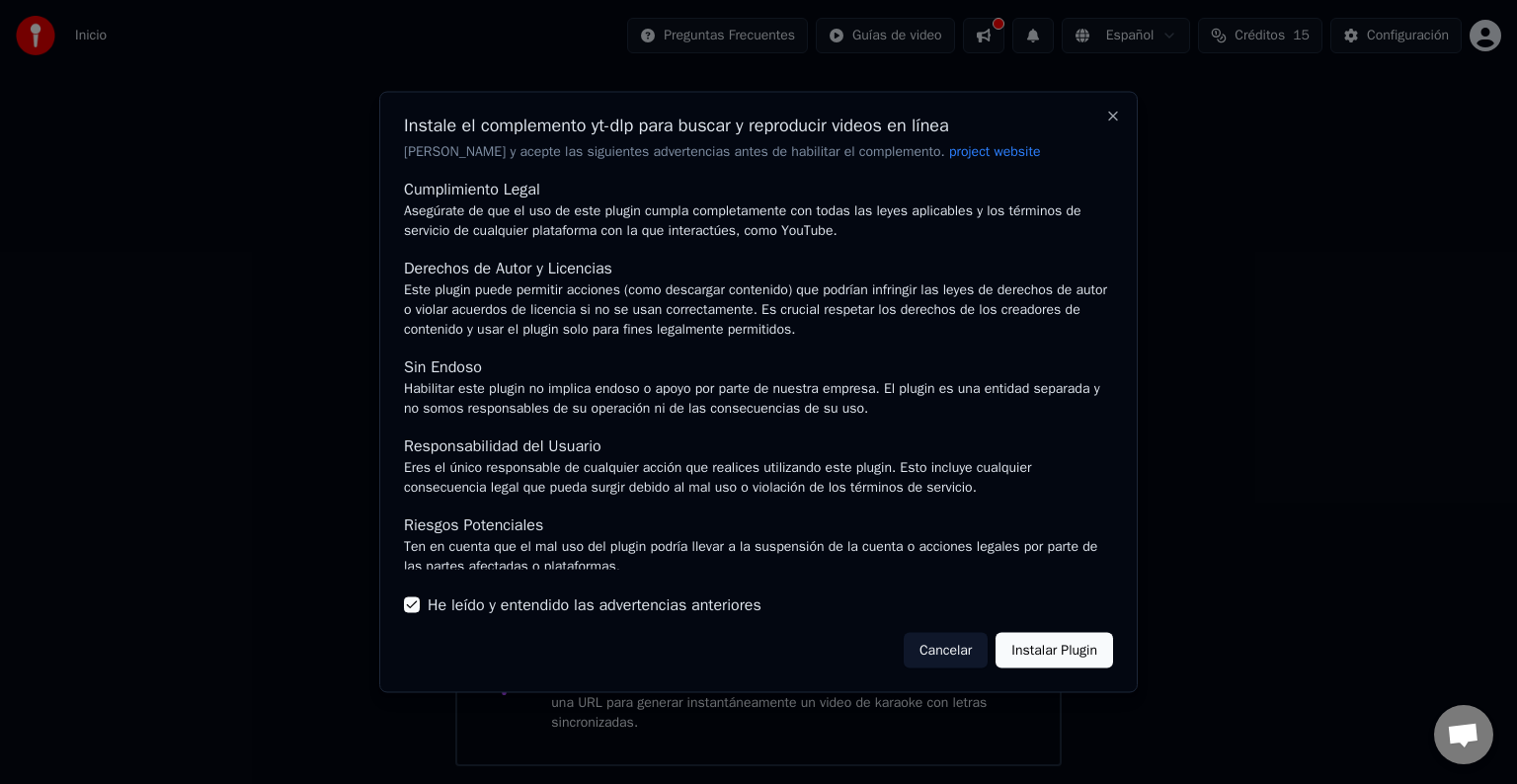 click on "Instalar Plugin" at bounding box center [1054, 650] 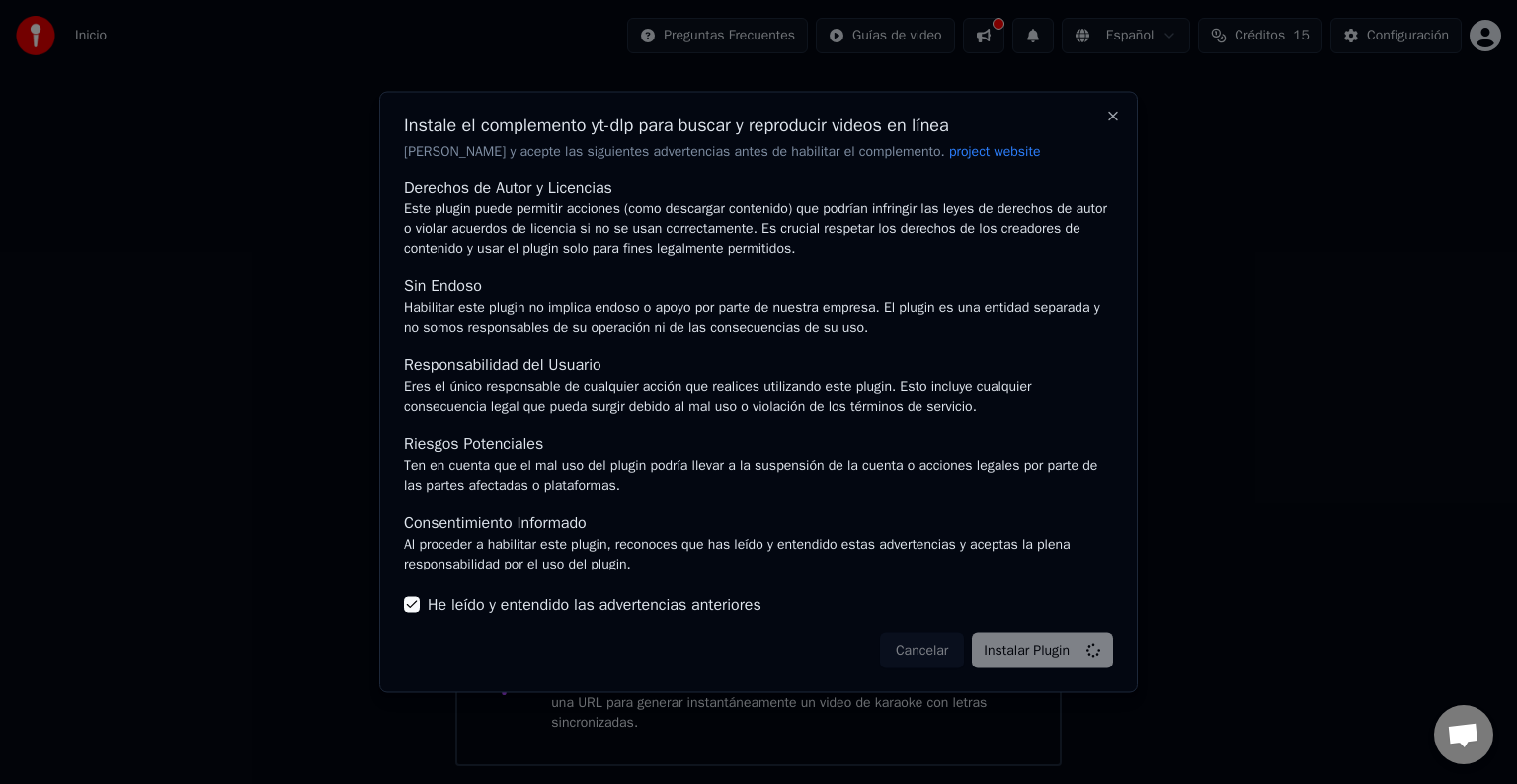 scroll, scrollTop: 85, scrollLeft: 0, axis: vertical 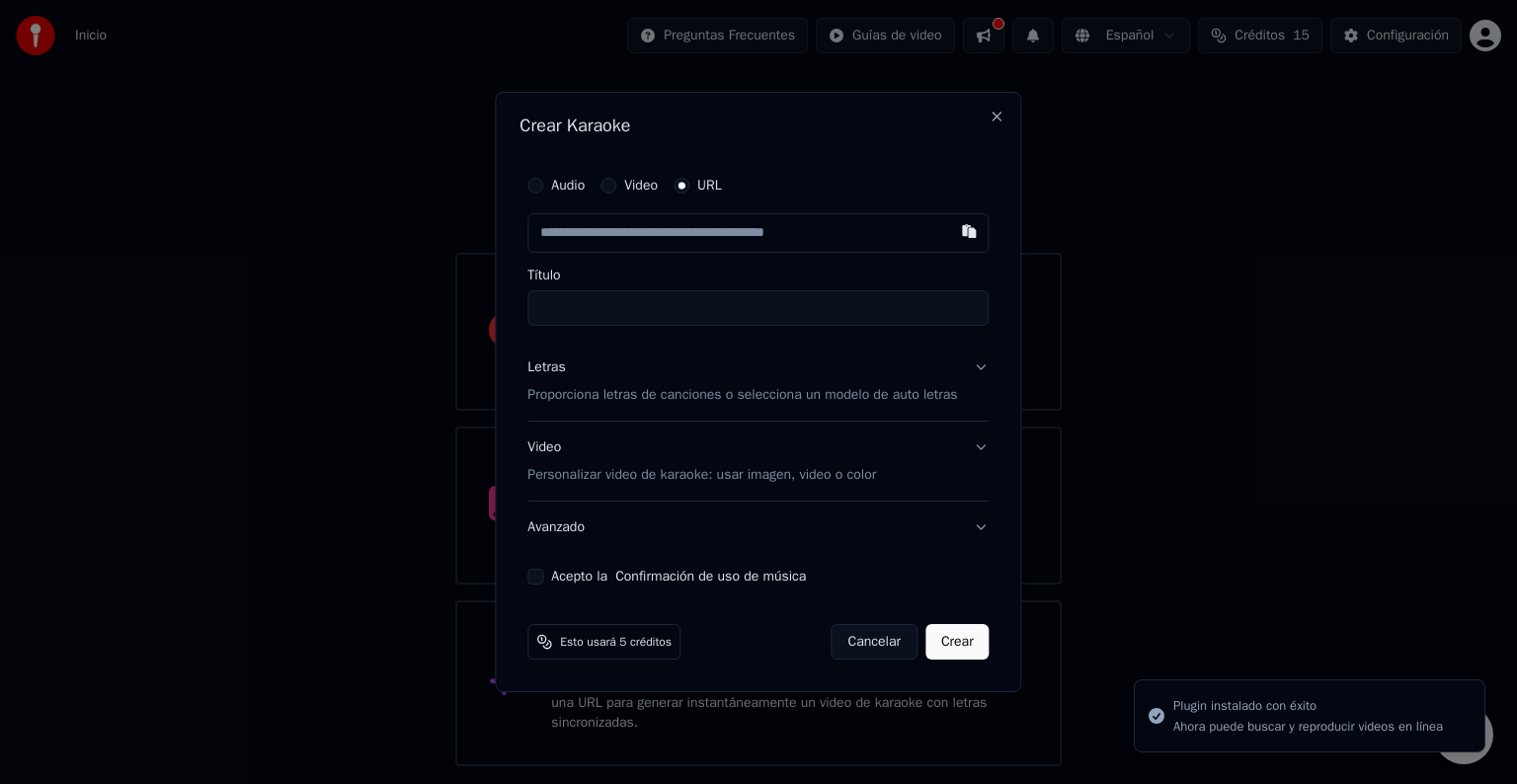 click at bounding box center [758, 233] 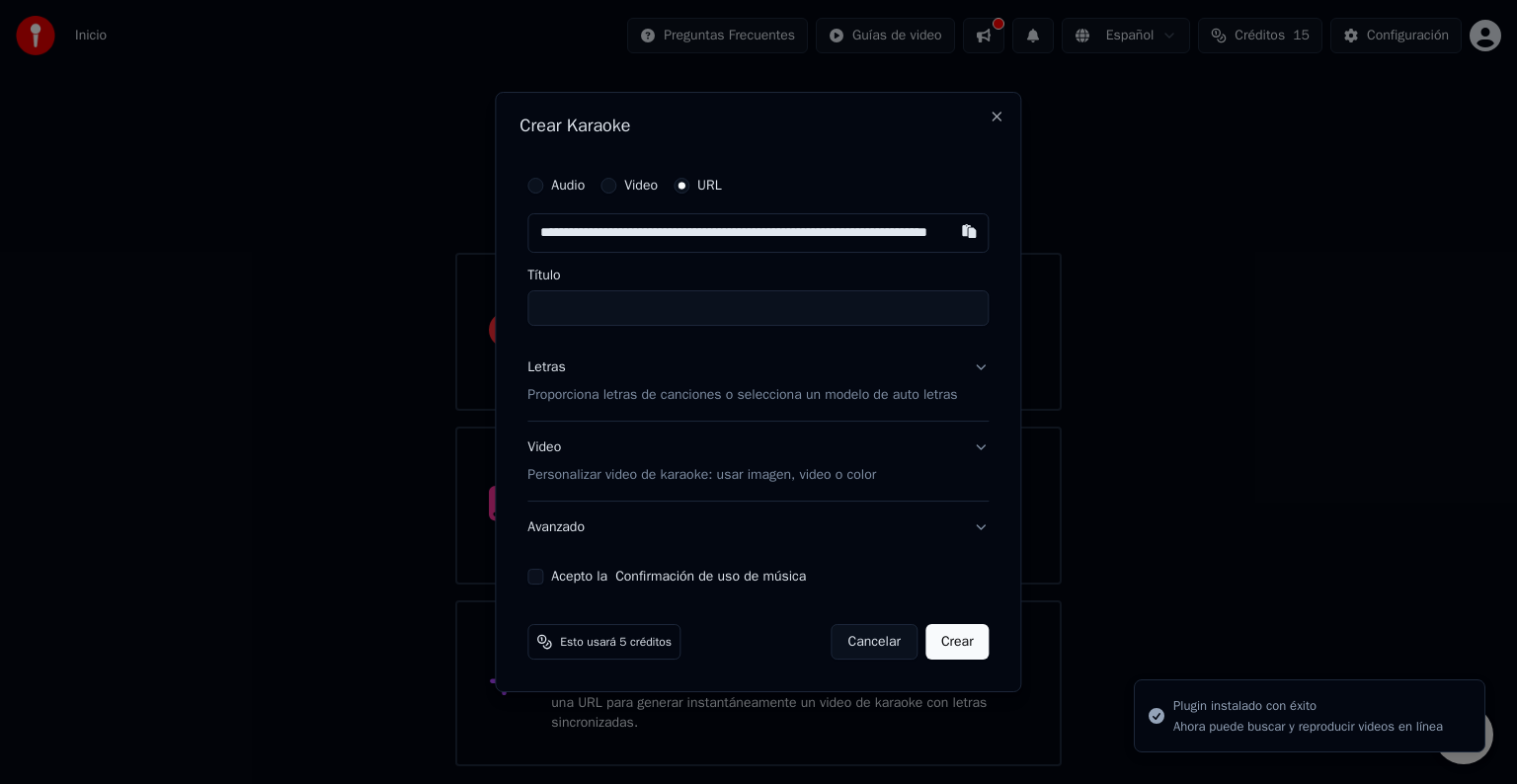scroll, scrollTop: 0, scrollLeft: 138, axis: horizontal 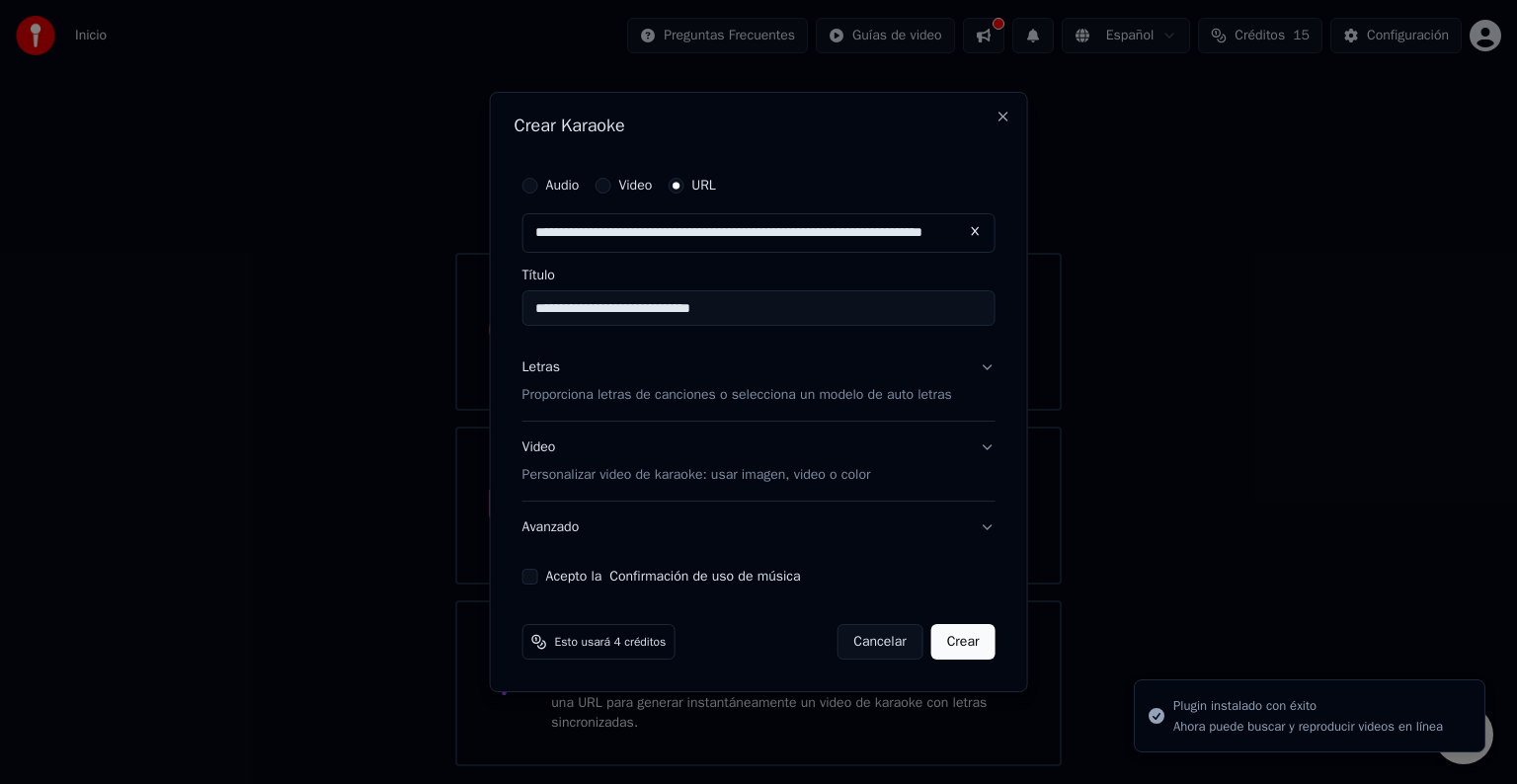 type on "**********" 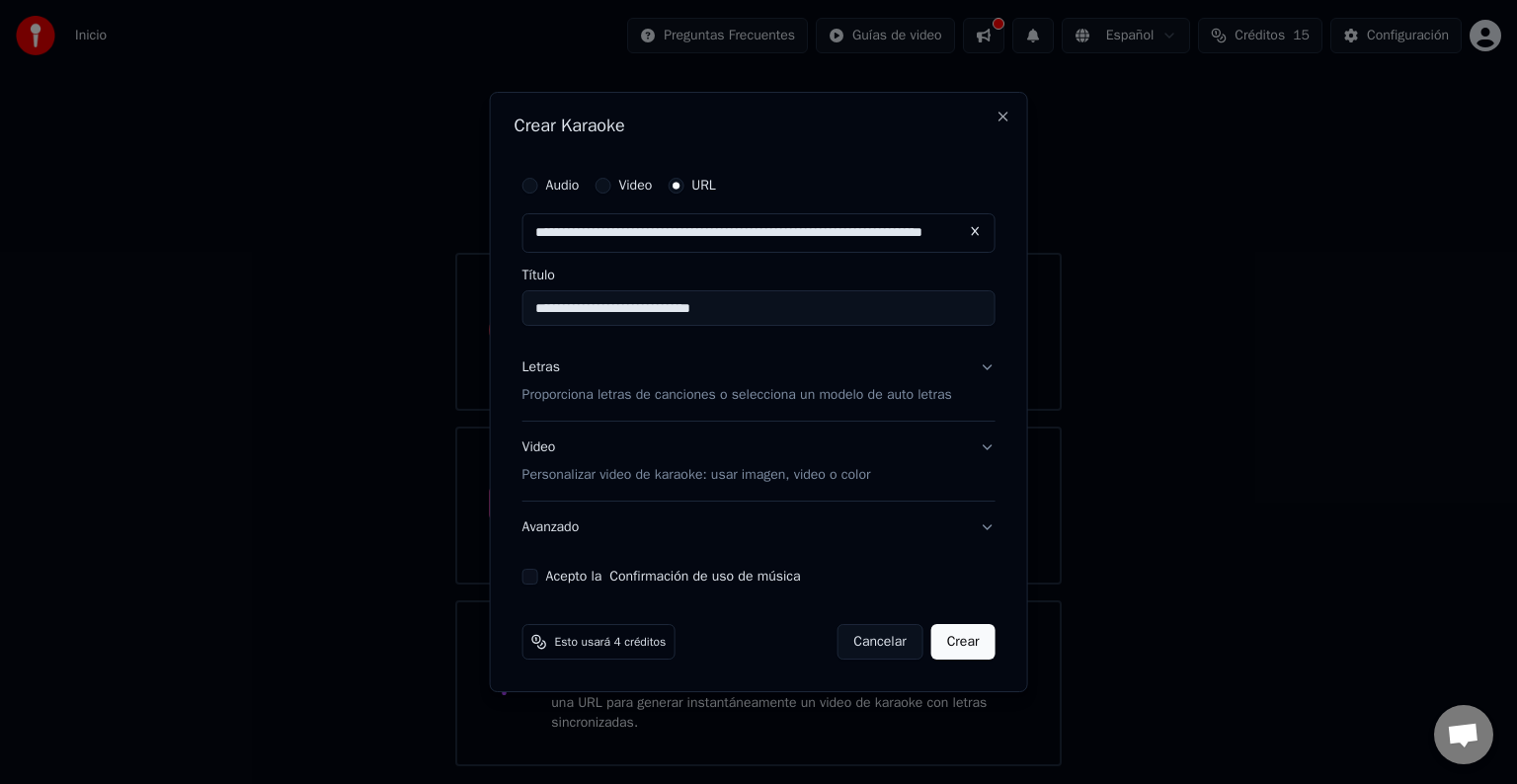 type on "**********" 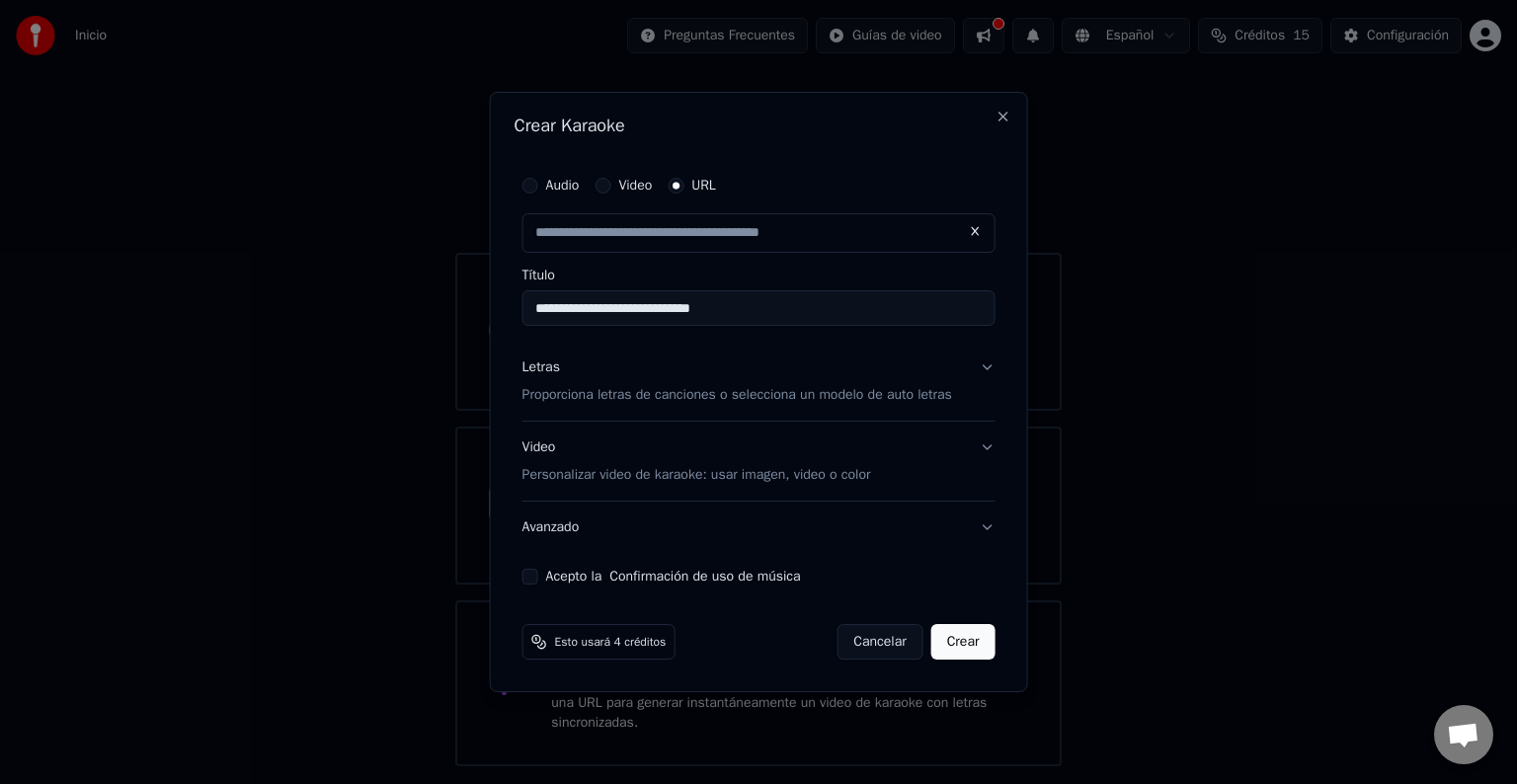 scroll, scrollTop: 0, scrollLeft: 0, axis: both 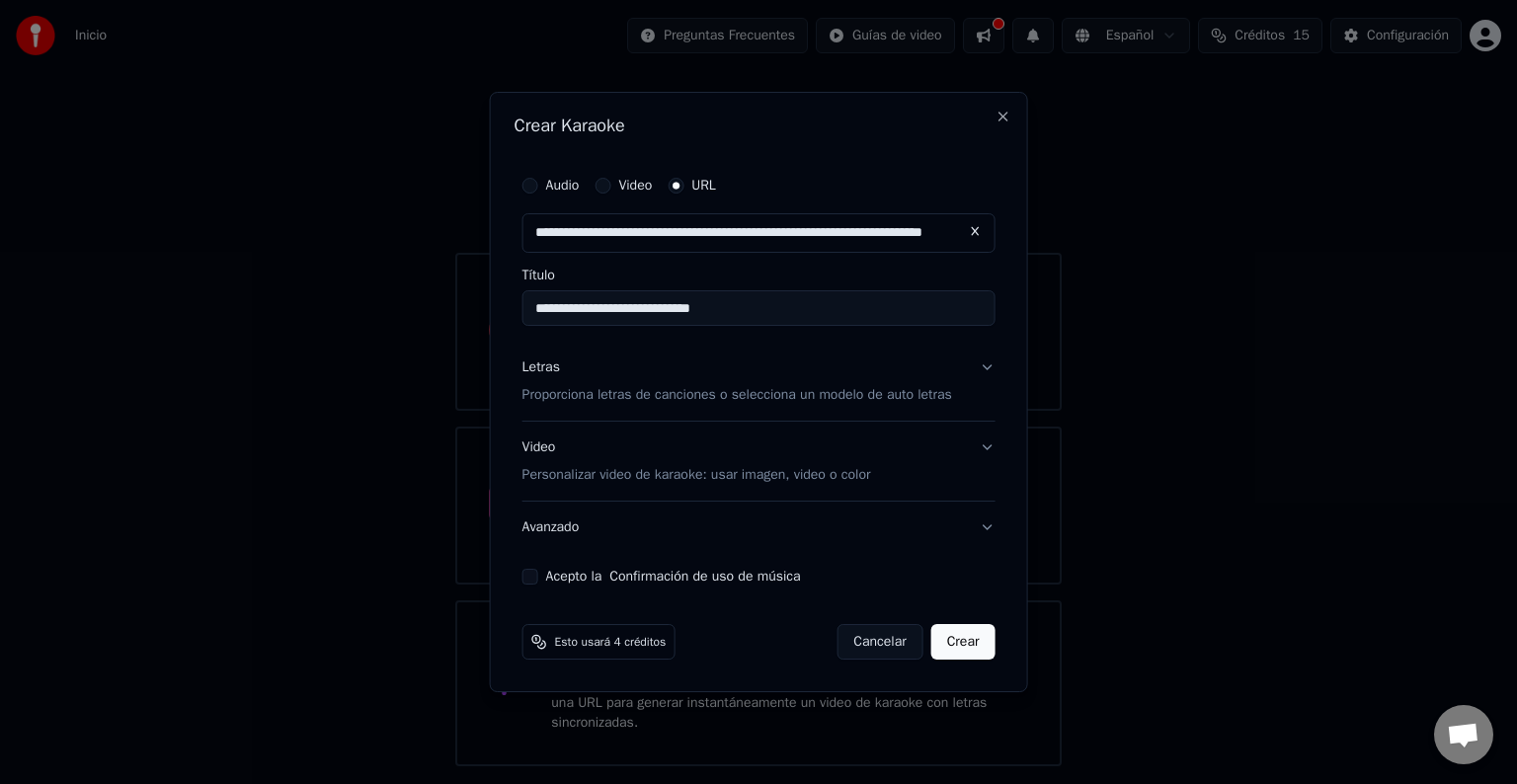 type on "**********" 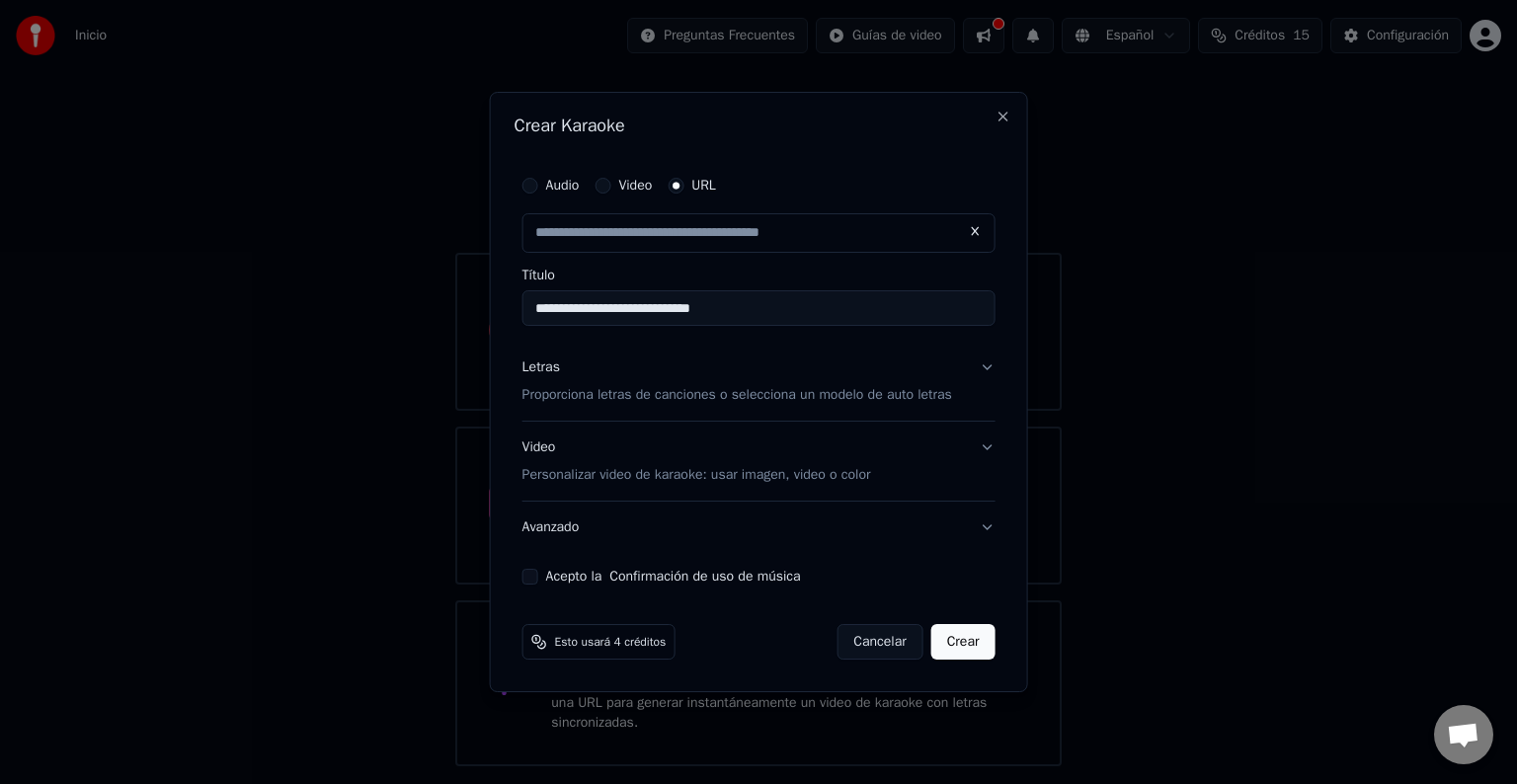 scroll, scrollTop: 0, scrollLeft: 0, axis: both 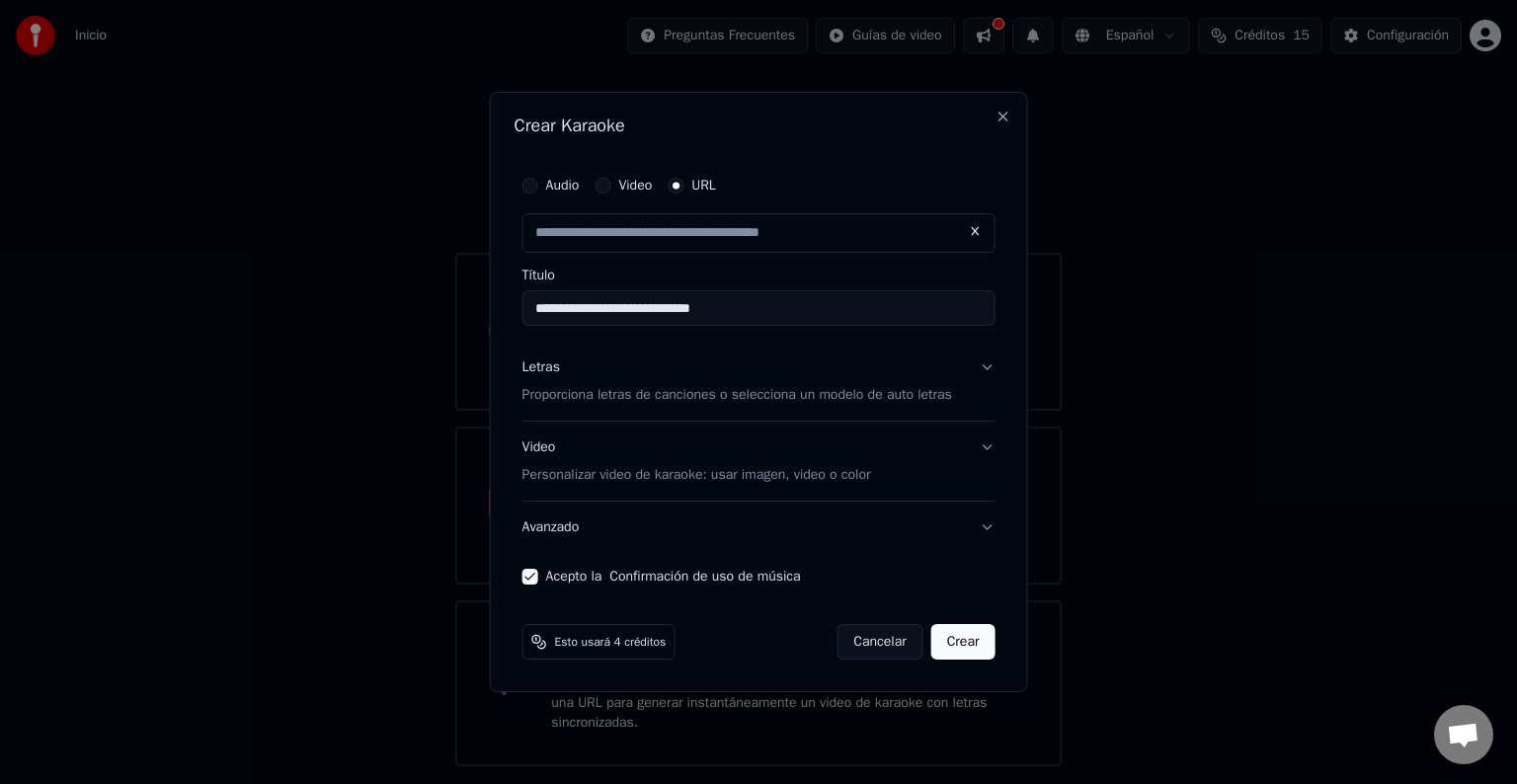 click on "Crear" at bounding box center [963, 642] 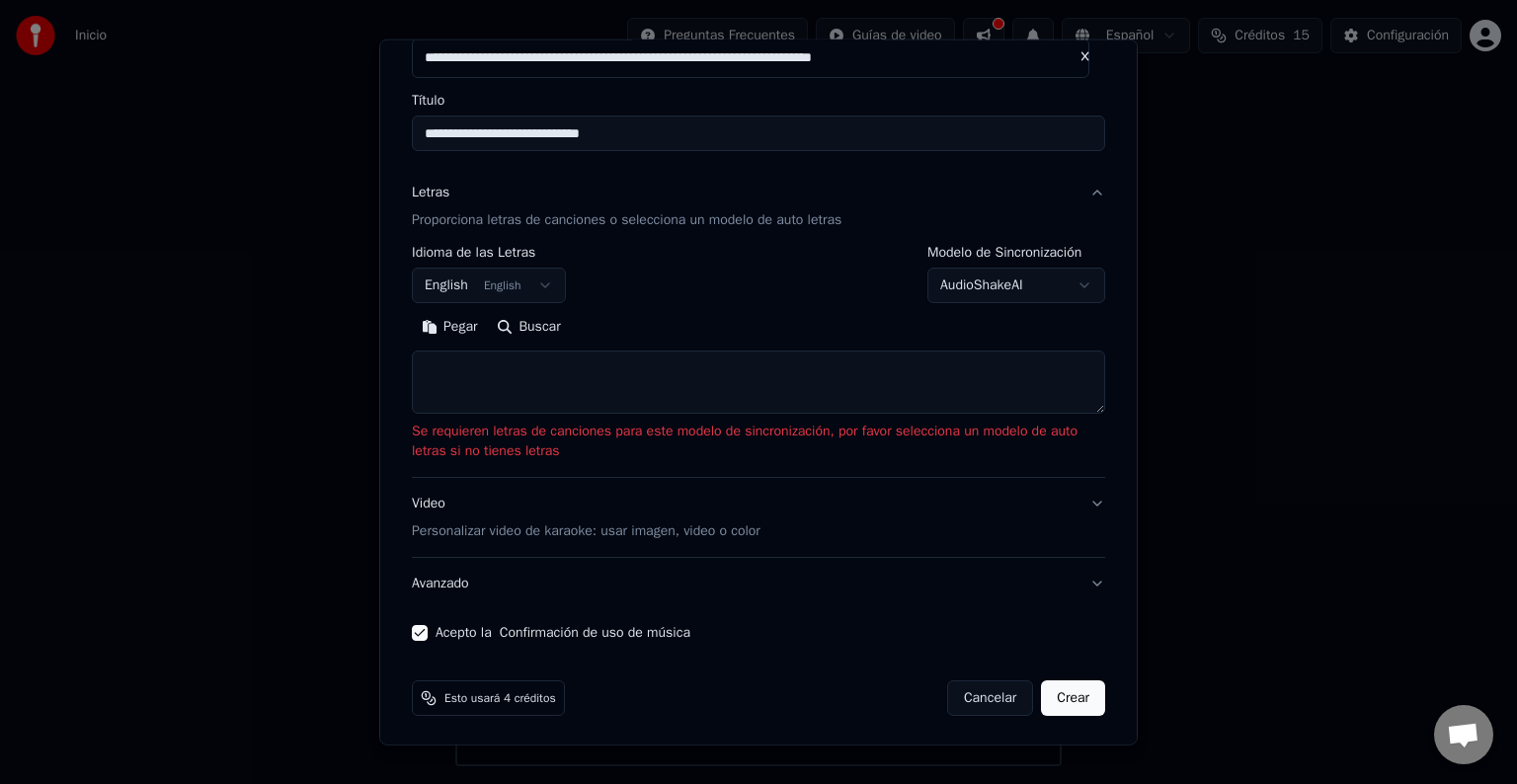 scroll, scrollTop: 124, scrollLeft: 0, axis: vertical 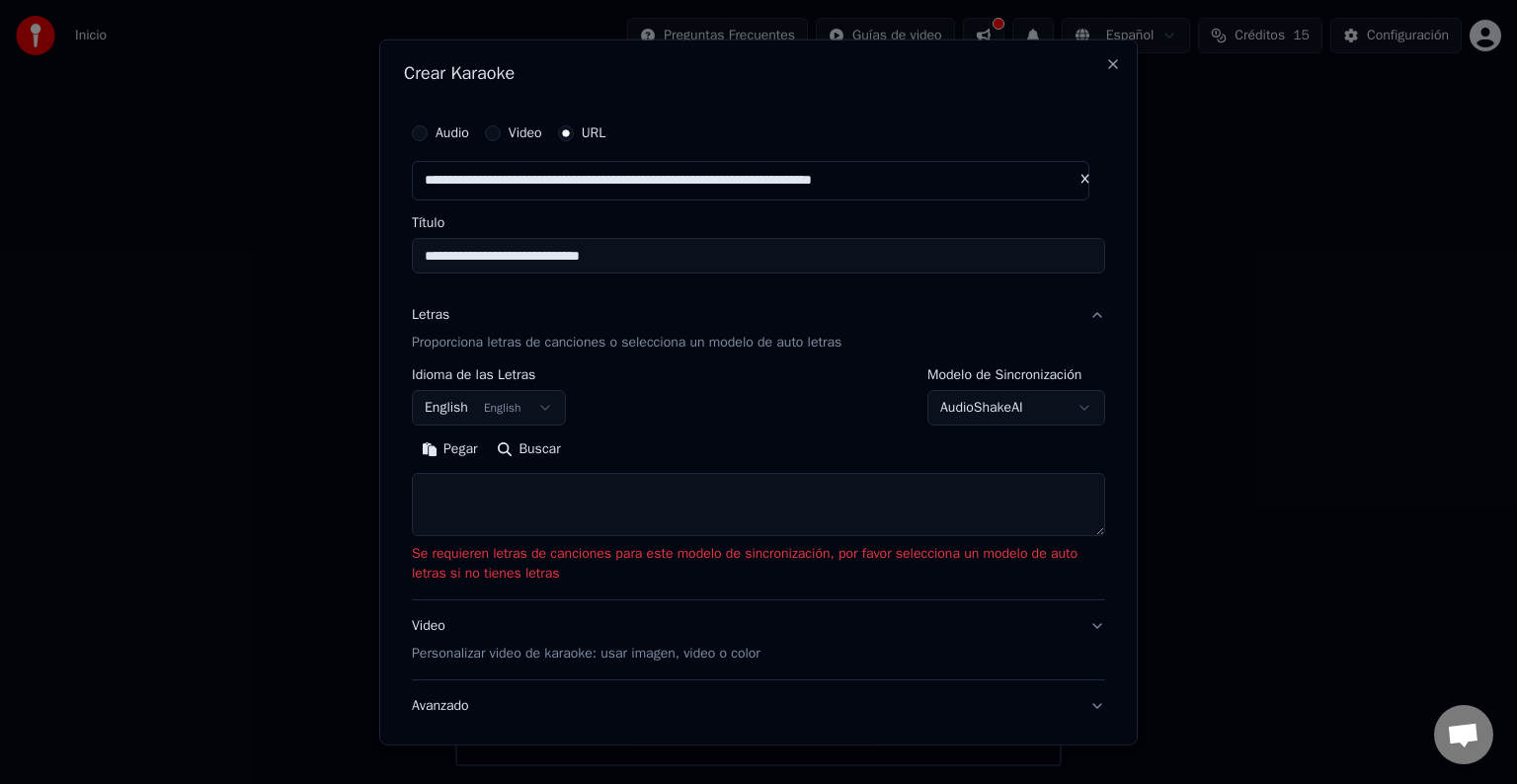 select 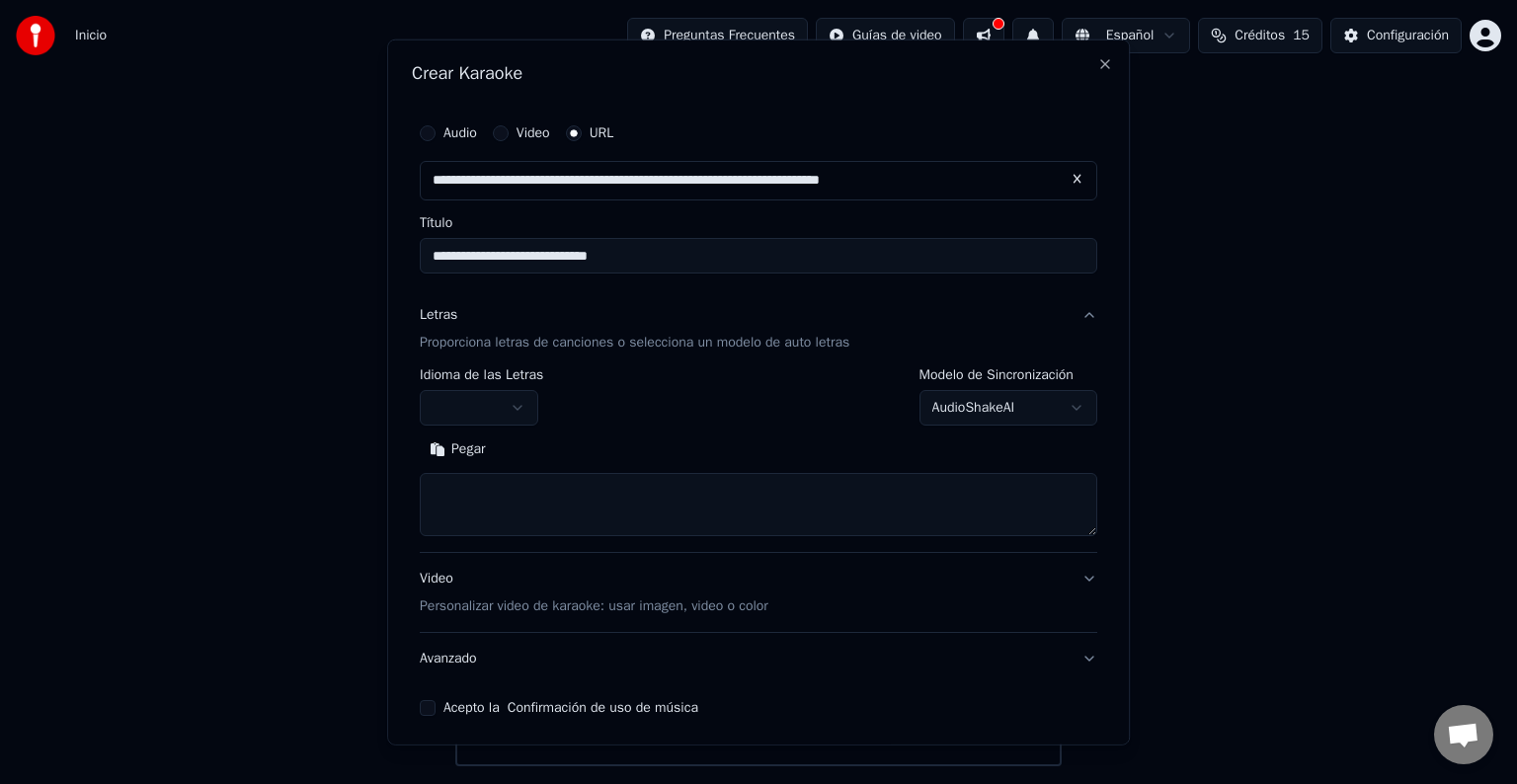 type 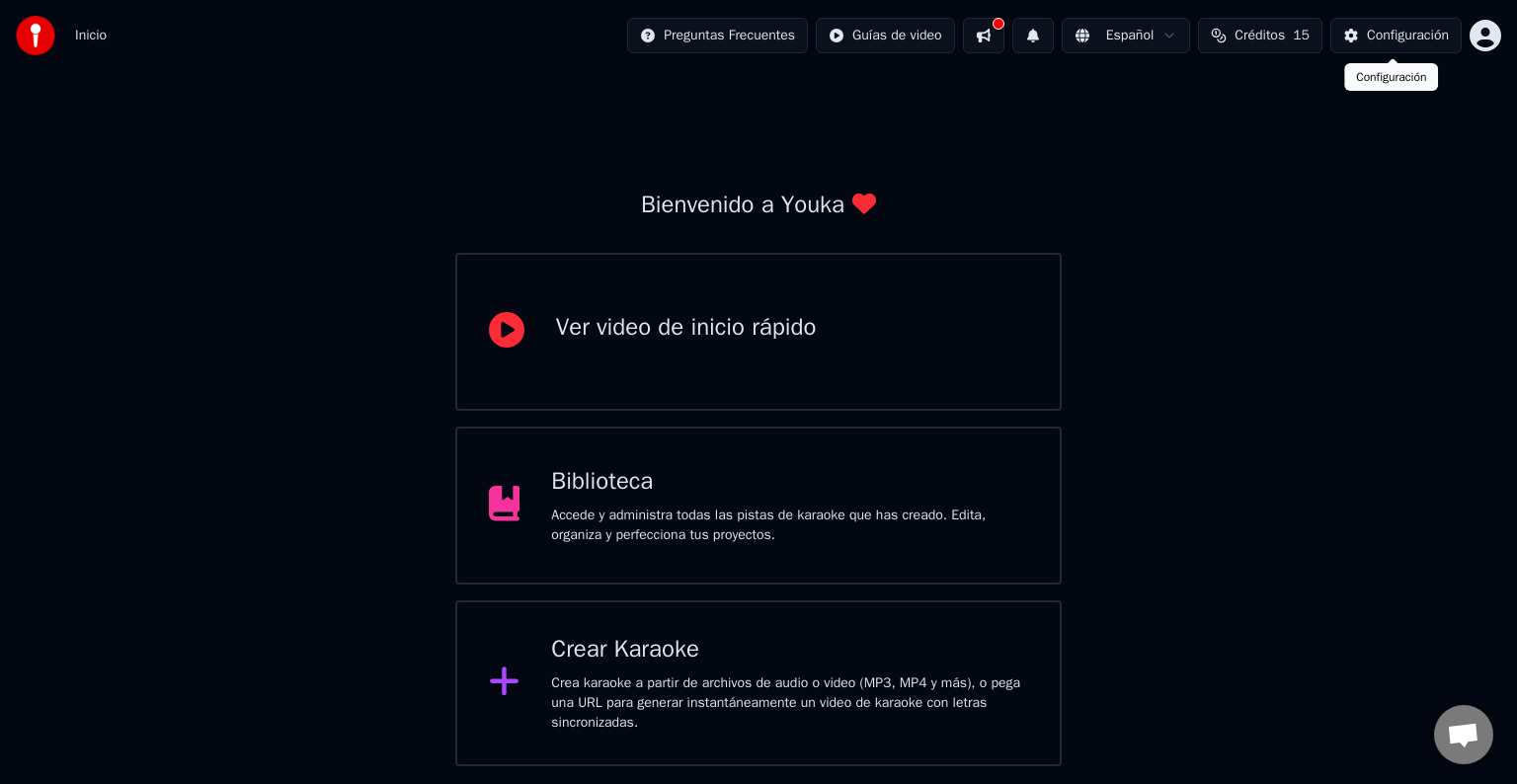 click on "Configuración" at bounding box center (1396, 36) 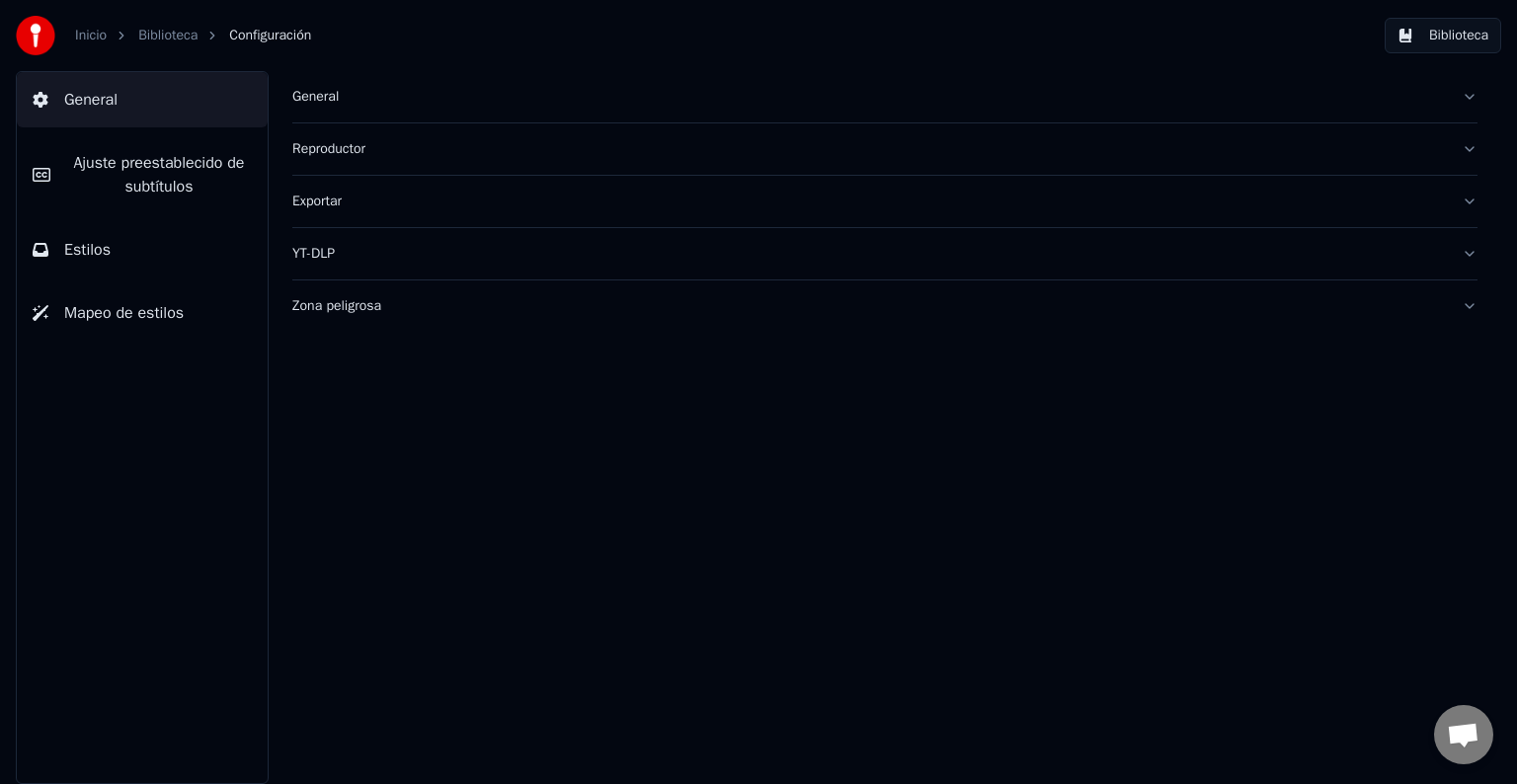 click on "Ajuste preestablecido de subtítulos" at bounding box center (159, 175) 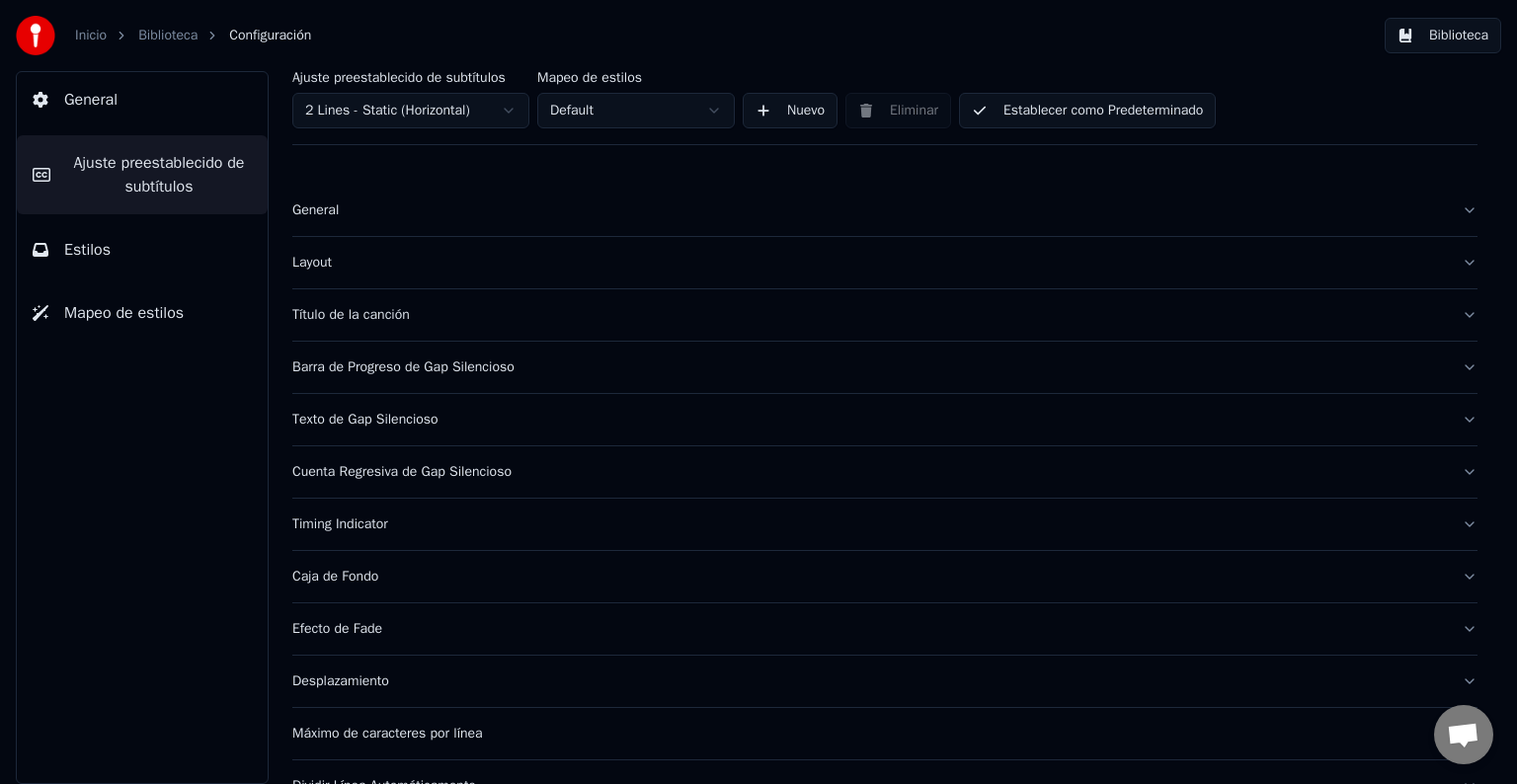 click on "Inicio" at bounding box center (91, 36) 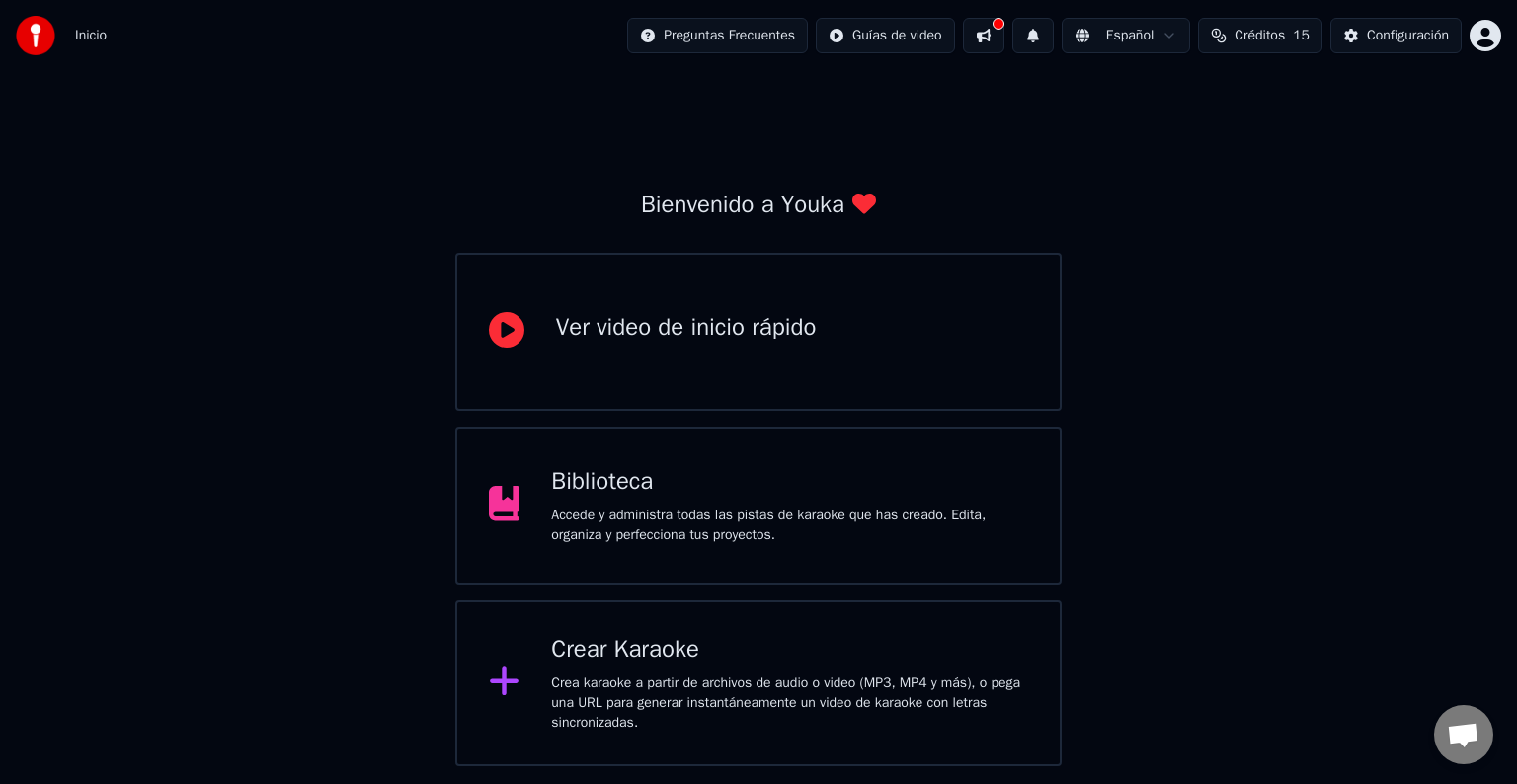 click on "Accede y administra todas las pistas de karaoke que has creado. Edita, organiza y perfecciona tus proyectos." at bounding box center (789, 525) 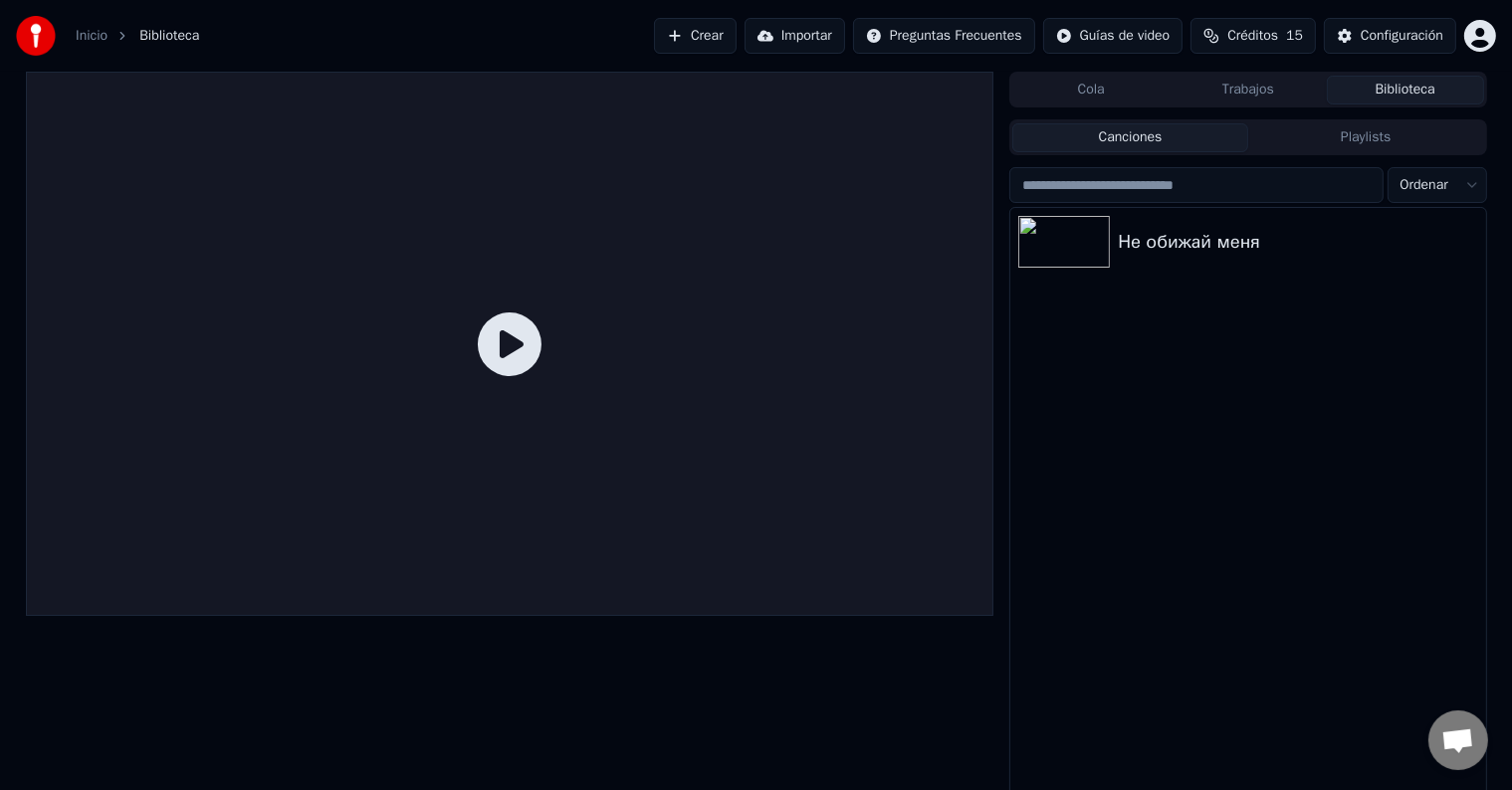click on "Inicio" at bounding box center [92, 36] 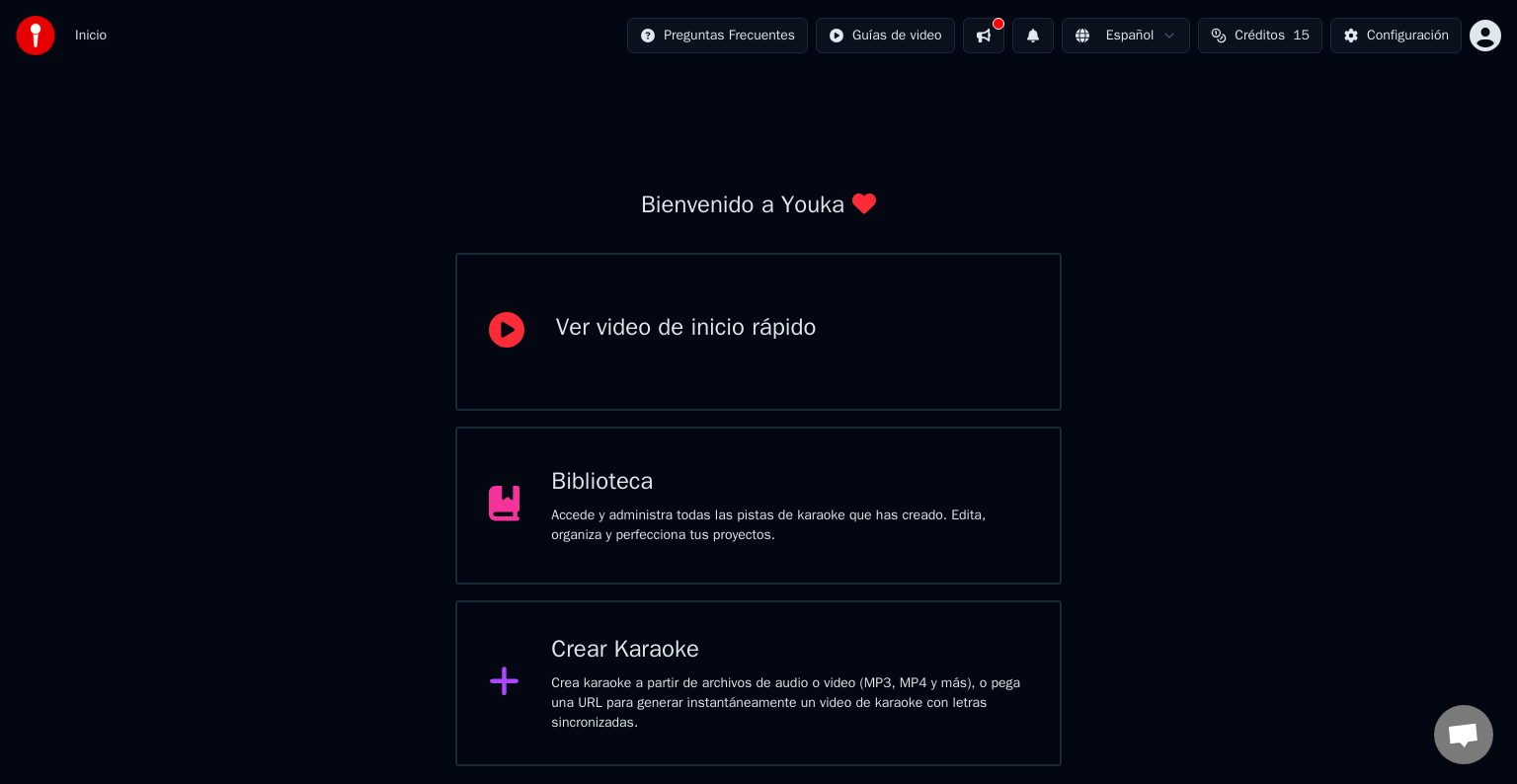 click on "Crear Karaoke" at bounding box center (789, 650) 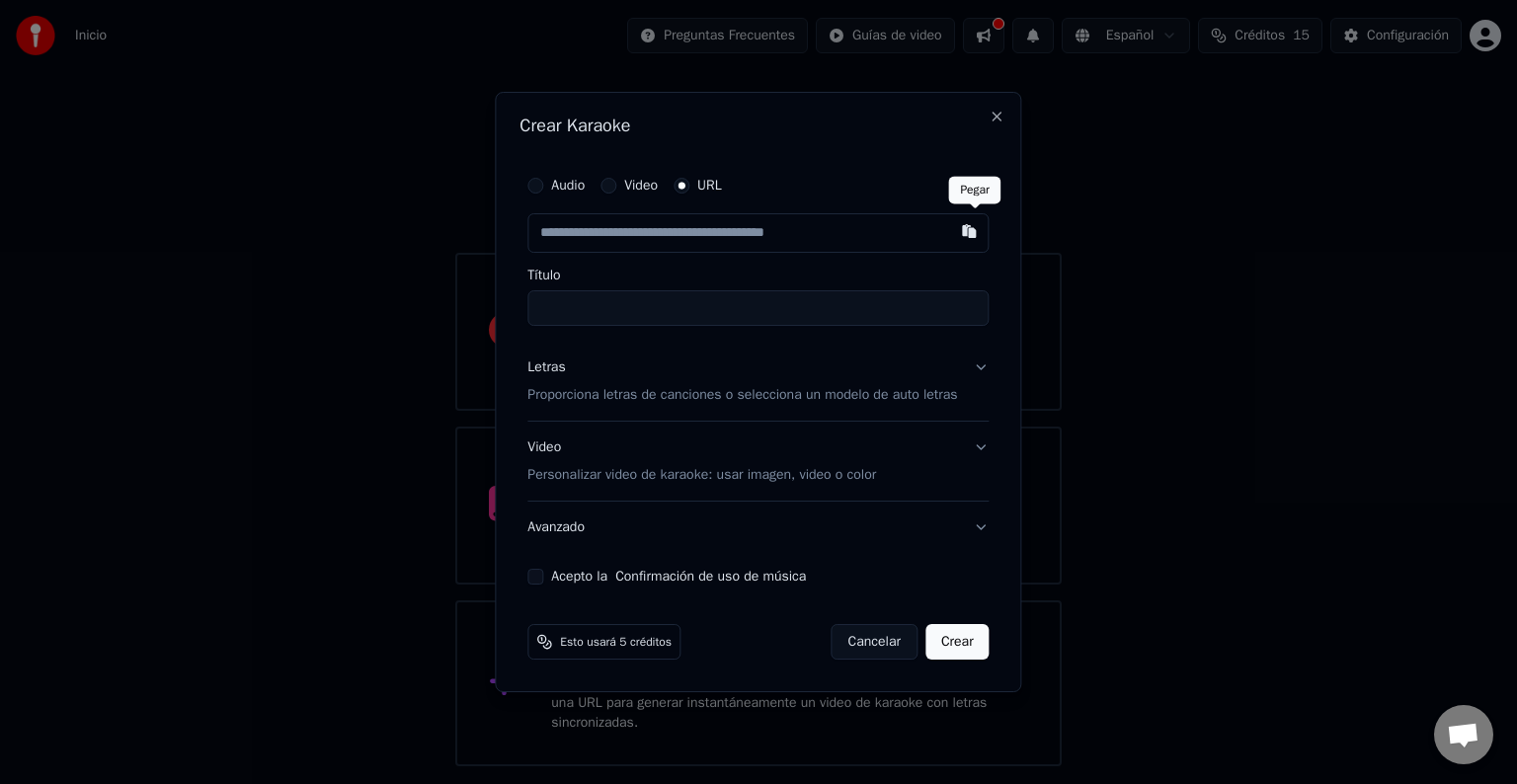 click at bounding box center (970, 231) 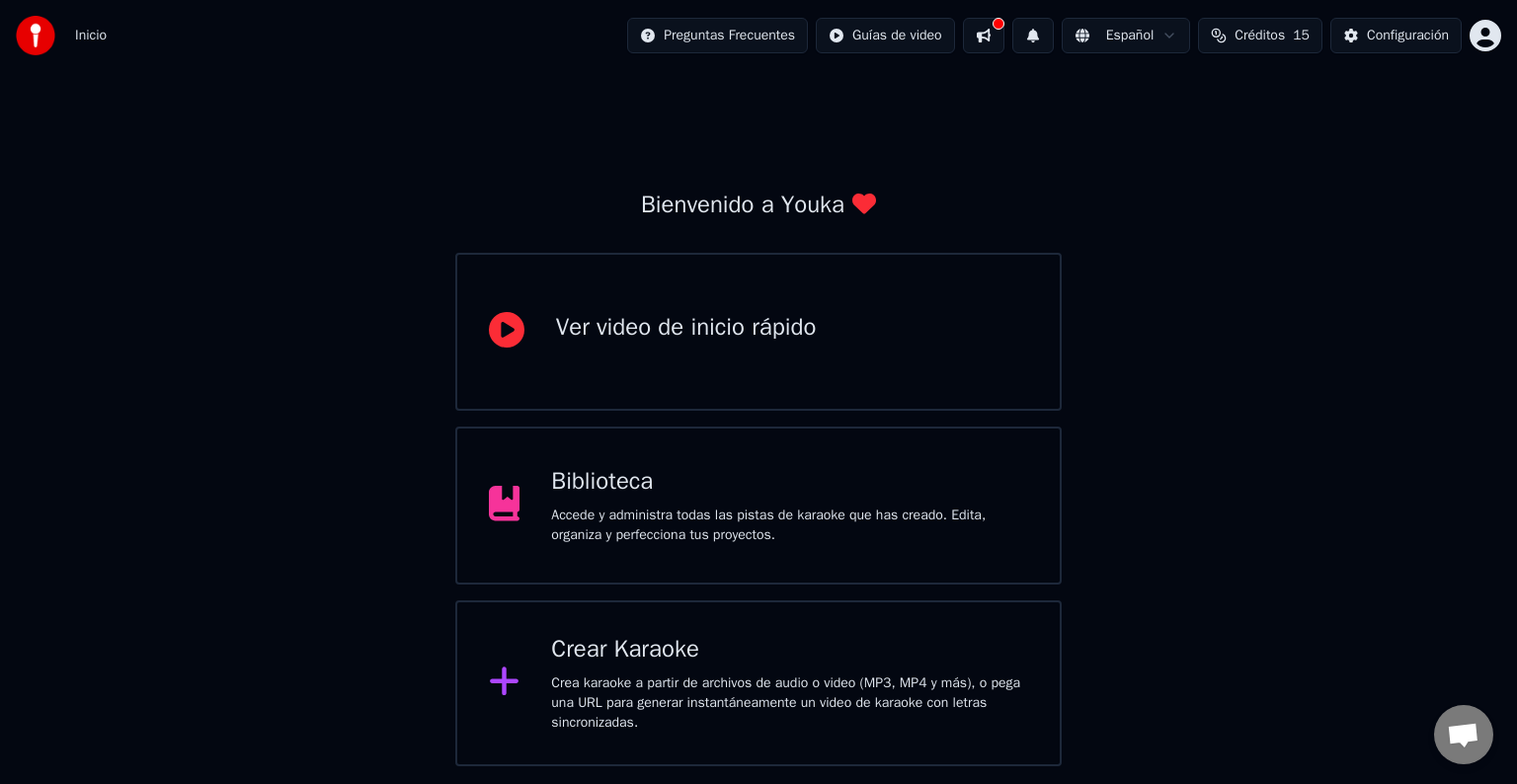 click on "Crea karaoke a partir de archivos de audio o video (MP3, MP4 y más), o pega una URL para generar instantáneamente un video de karaoke con letras sincronizadas." at bounding box center (789, 703) 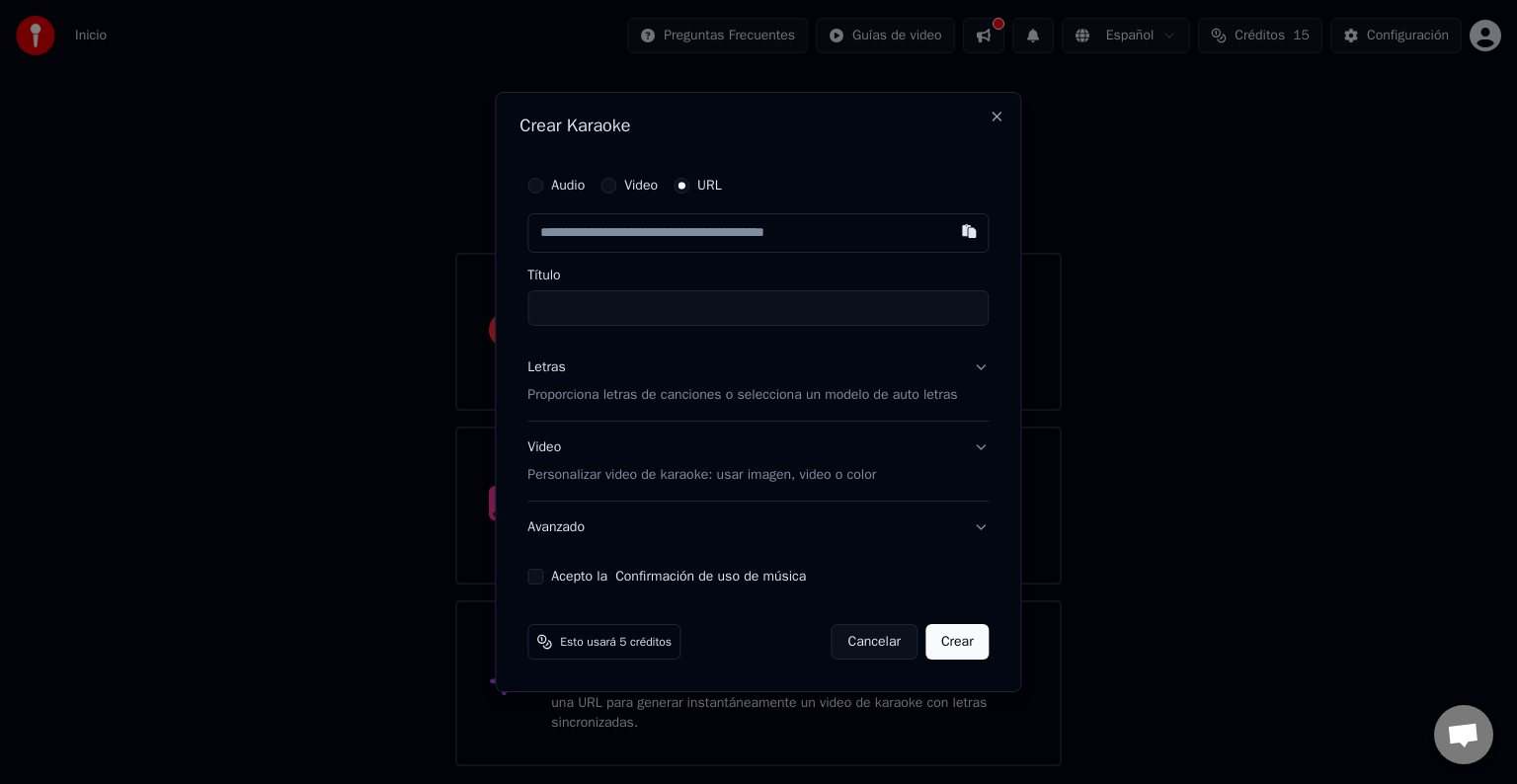 click at bounding box center [758, 233] 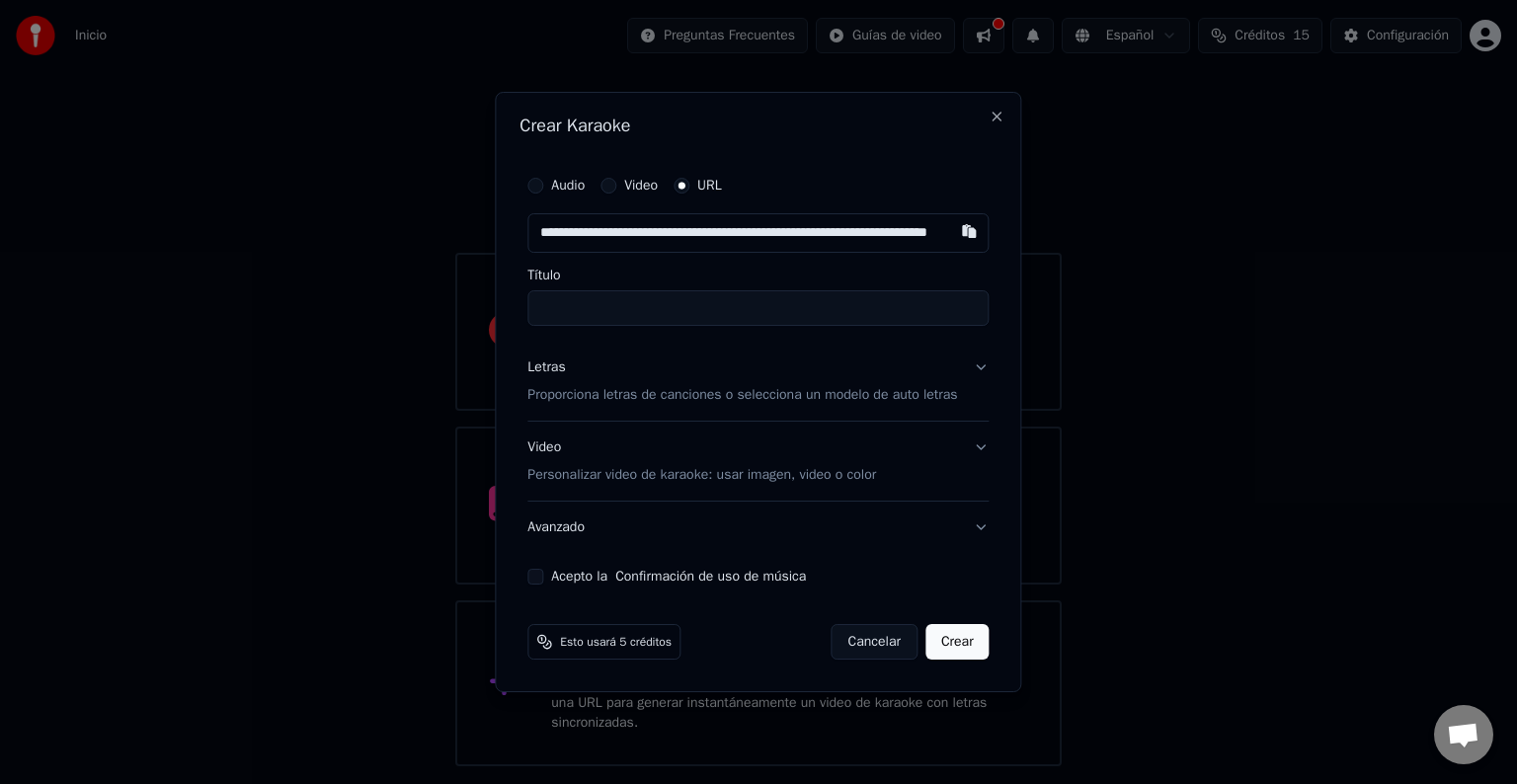 scroll, scrollTop: 0, scrollLeft: 143, axis: horizontal 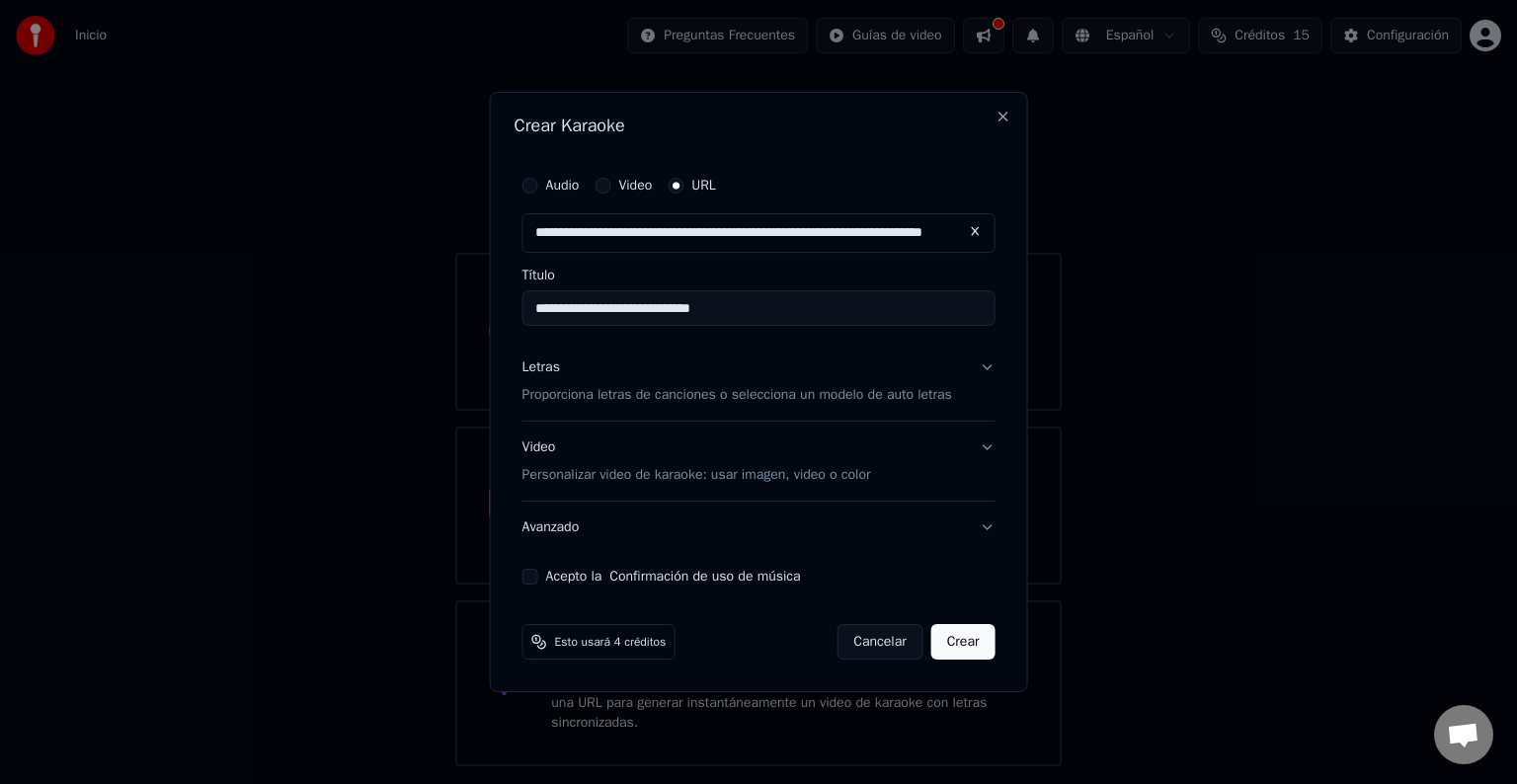 type on "**********" 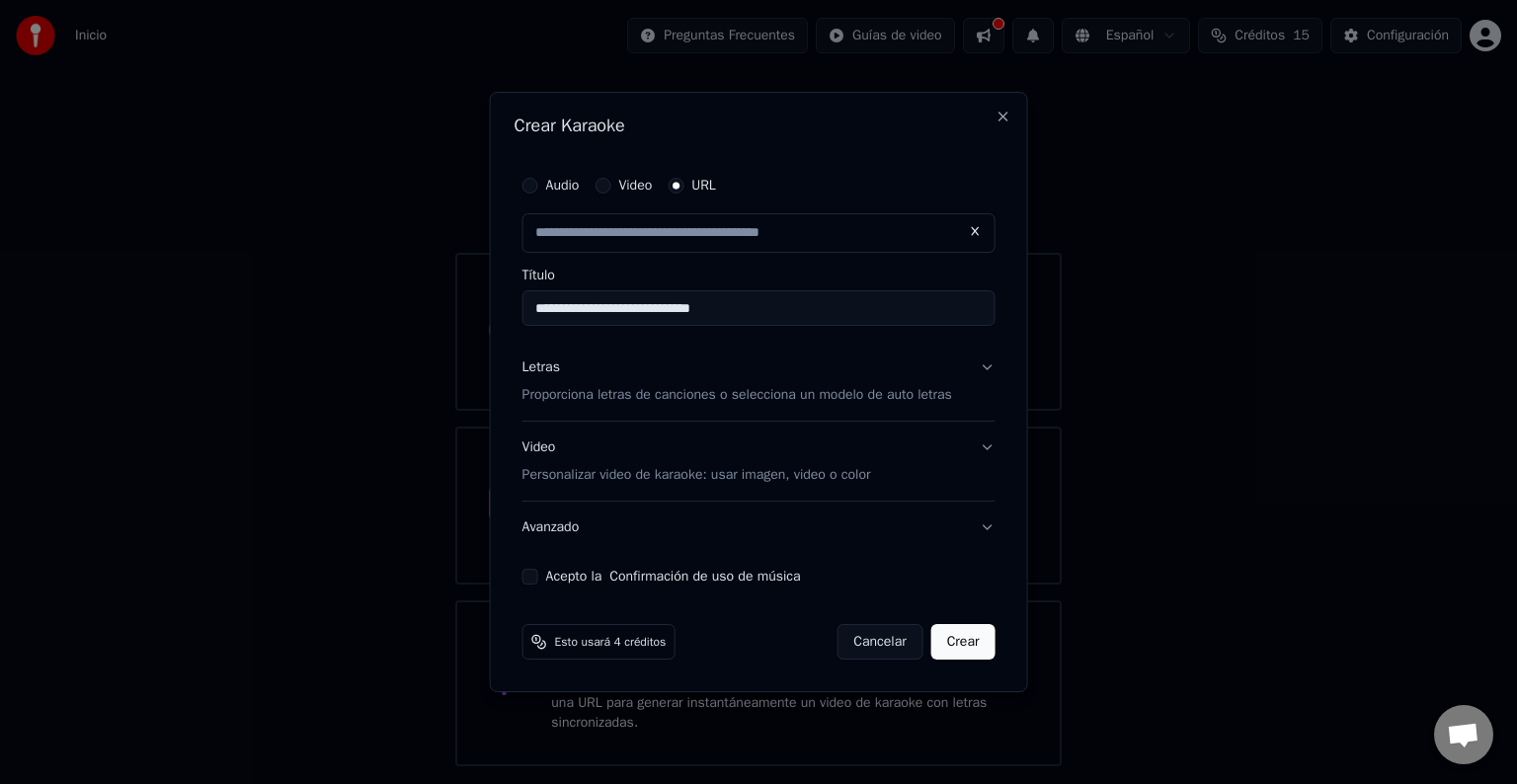 scroll, scrollTop: 0, scrollLeft: 0, axis: both 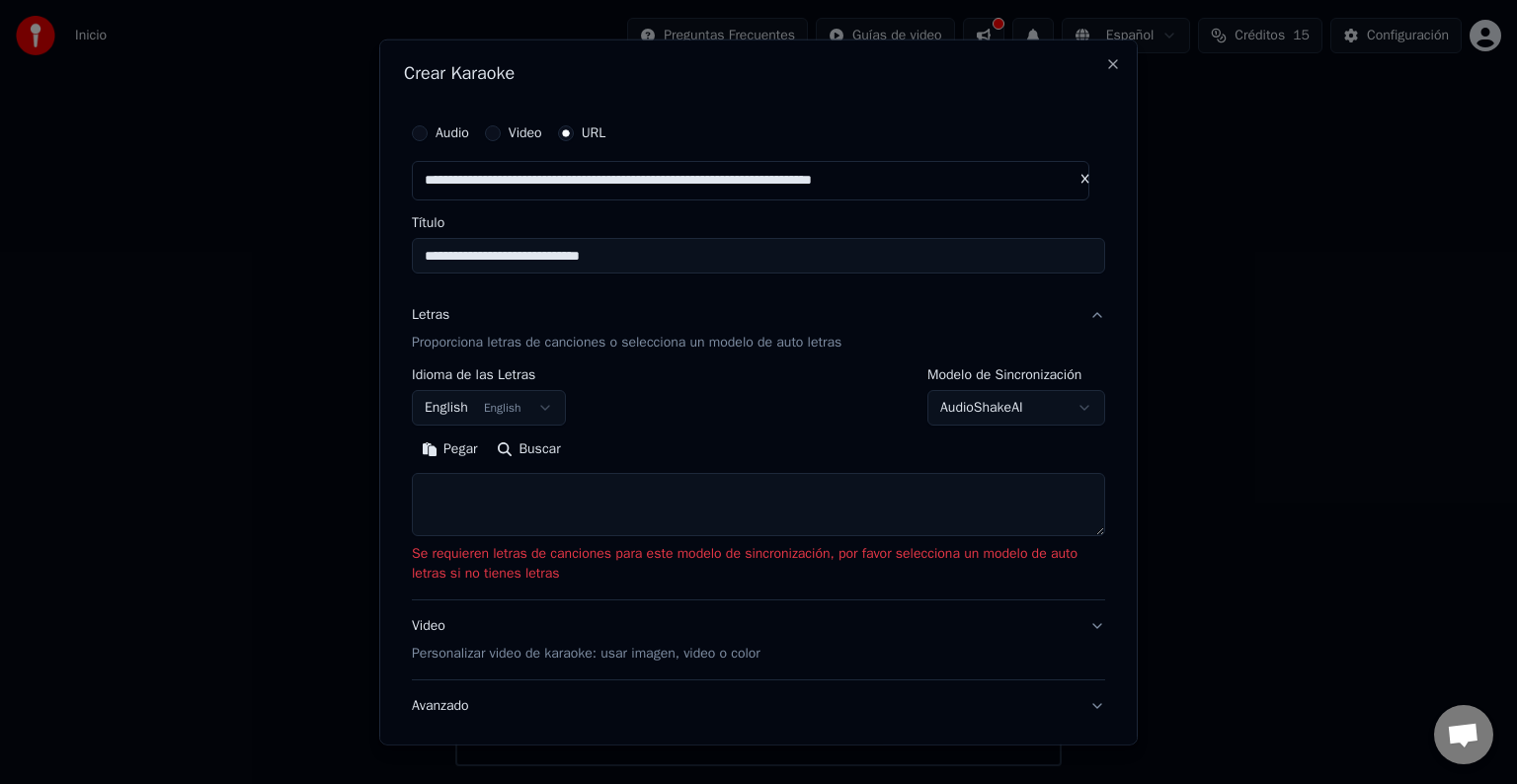 click on "English English" at bounding box center [489, 408] 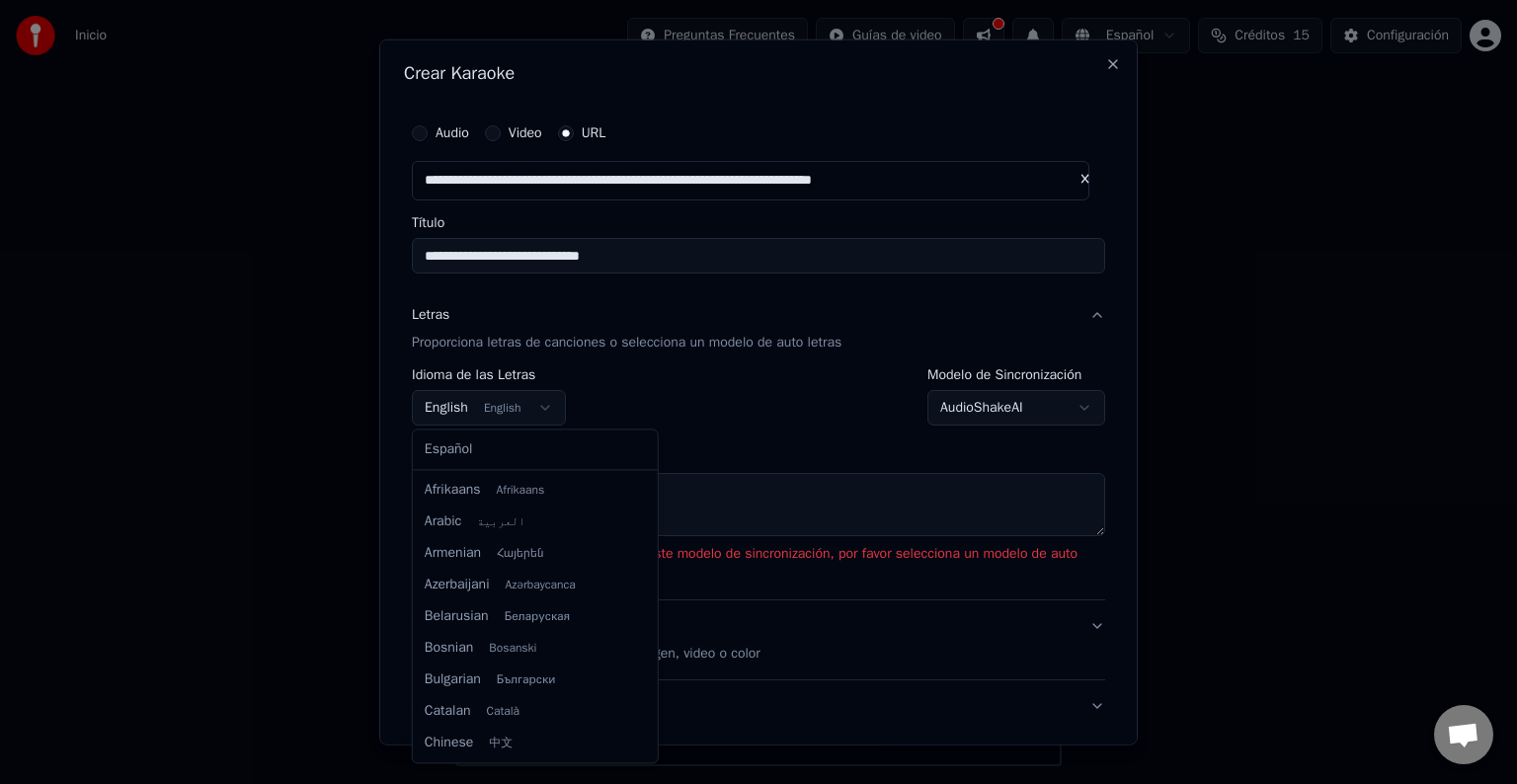 scroll, scrollTop: 158, scrollLeft: 0, axis: vertical 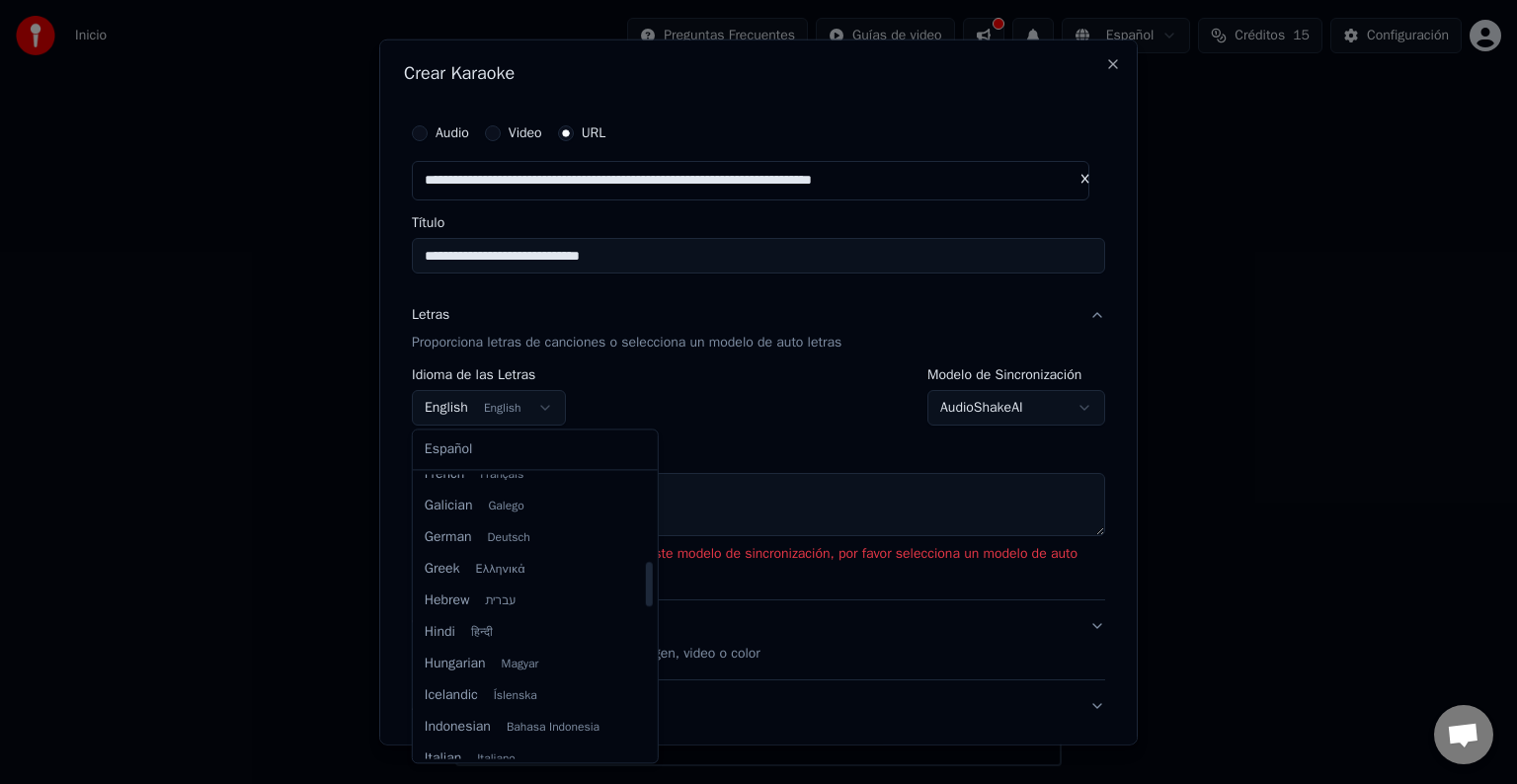 select on "**" 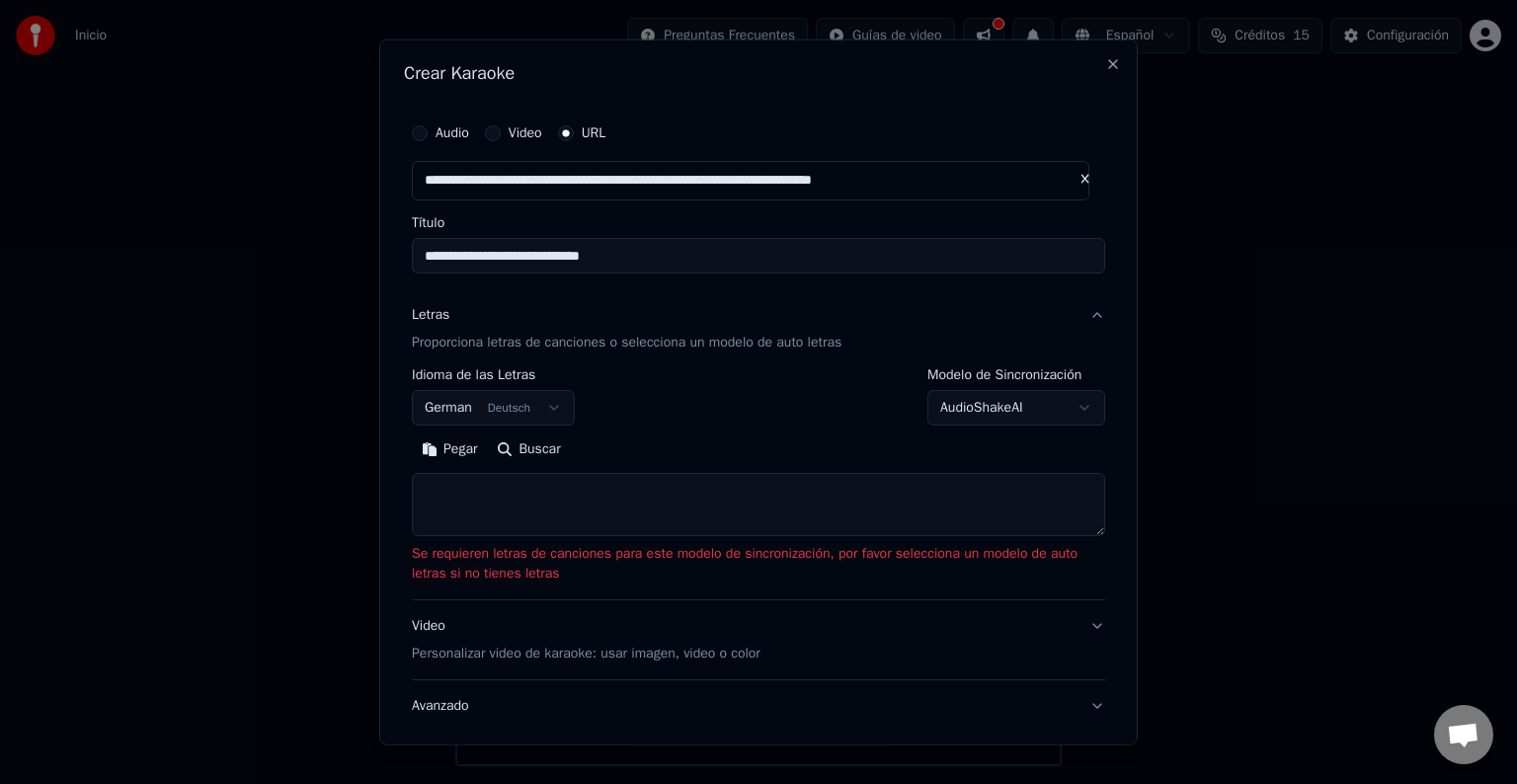 click on "**********" at bounding box center (758, 383) 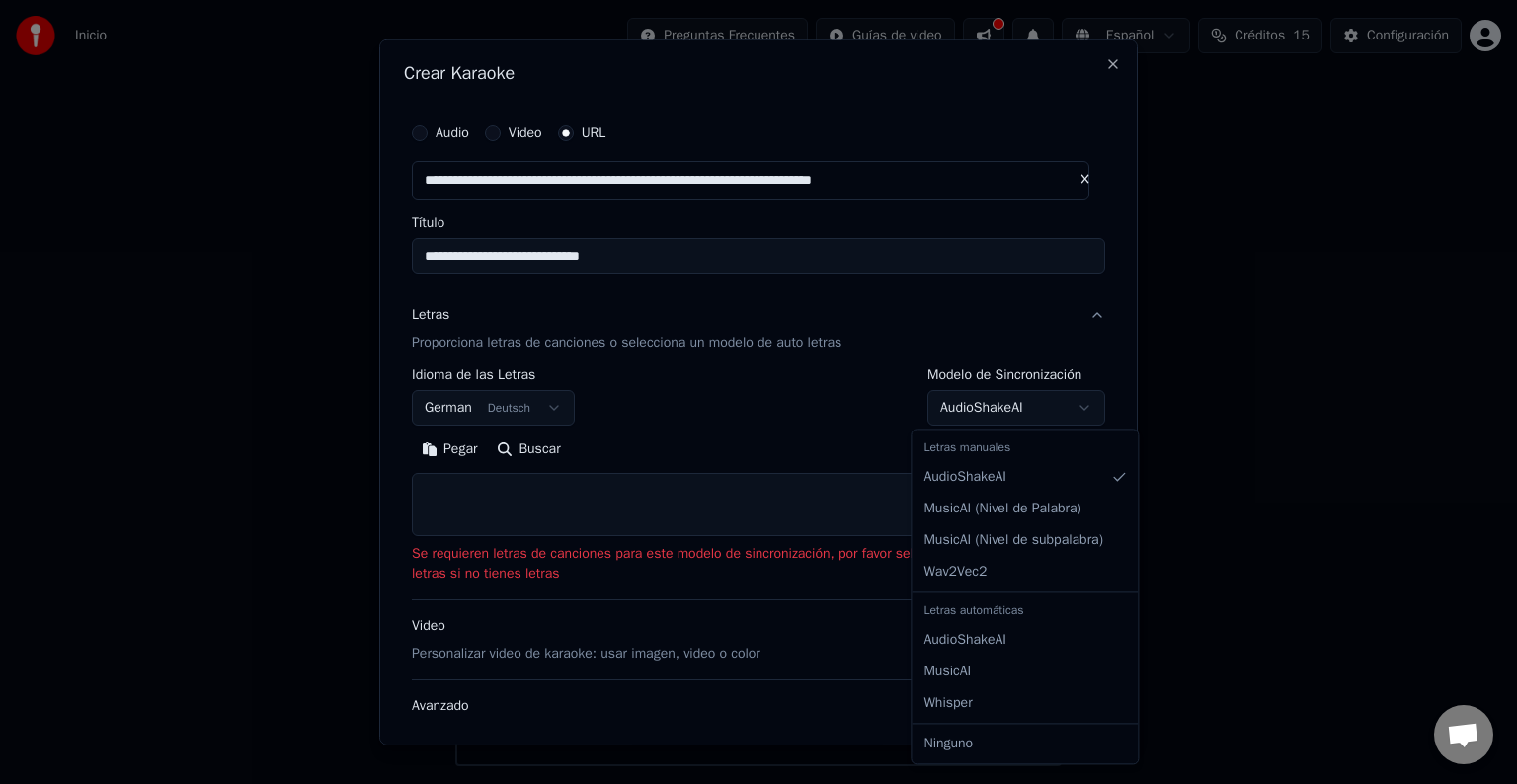 select on "**********" 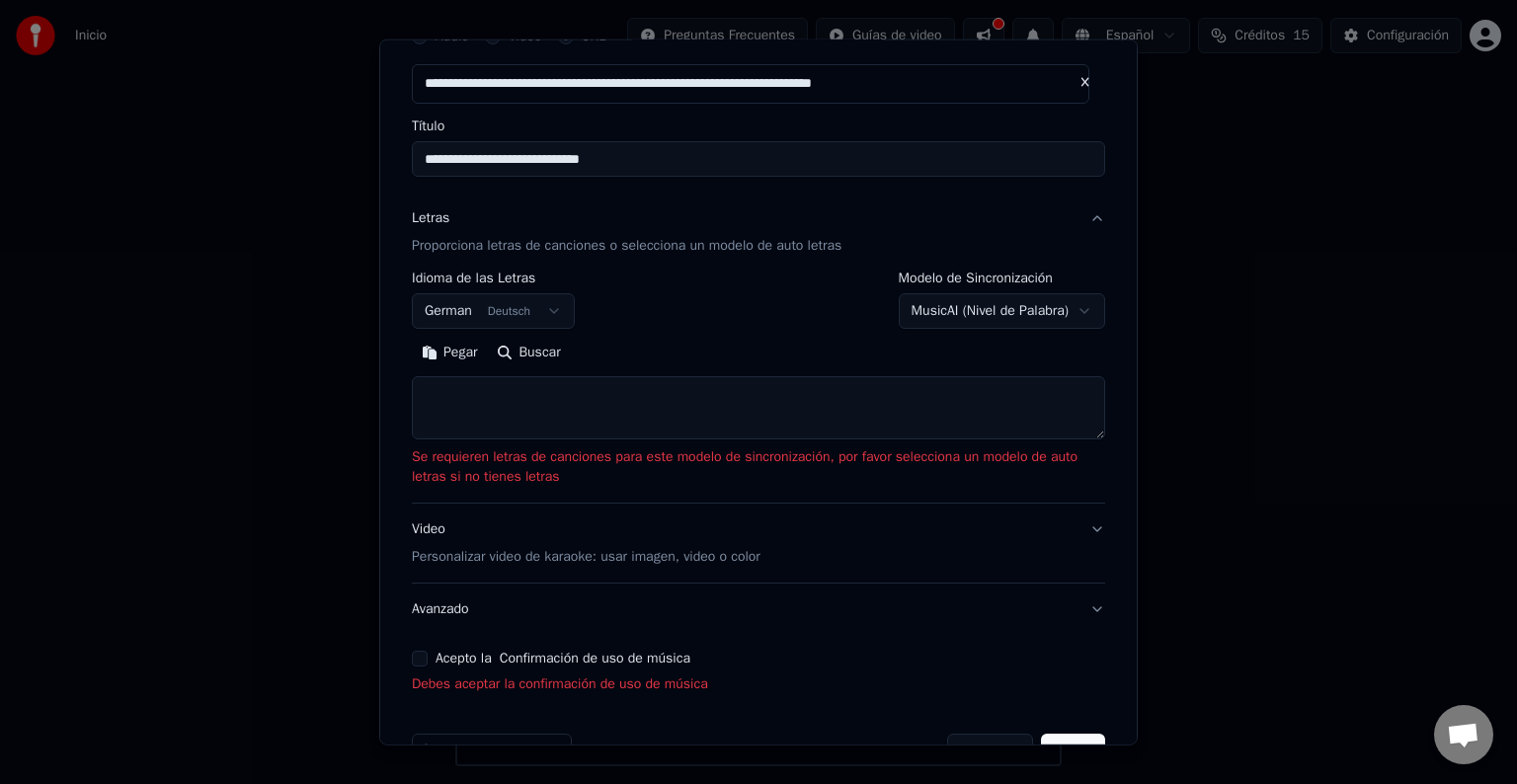 scroll, scrollTop: 152, scrollLeft: 0, axis: vertical 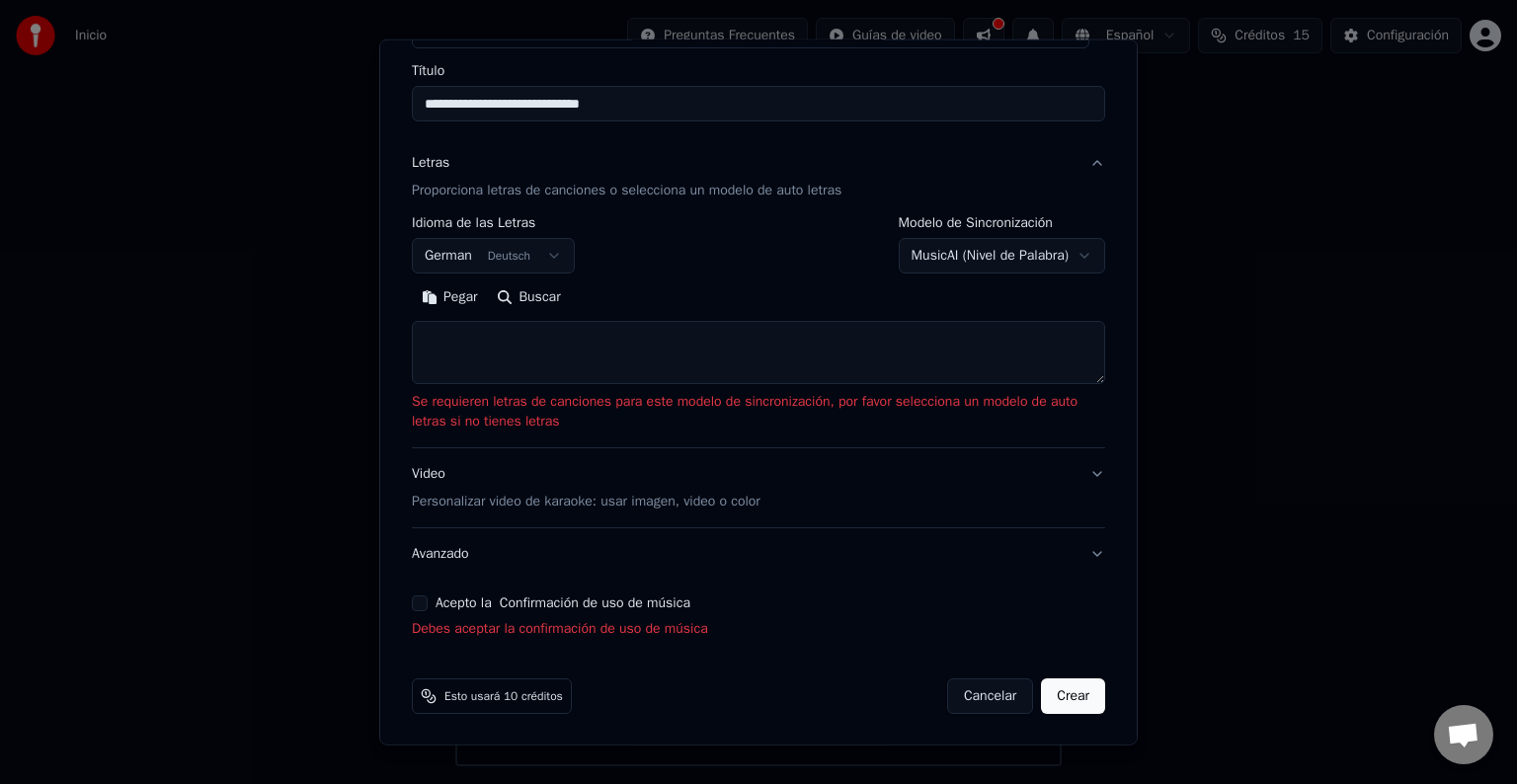 click on "Acepto la   Confirmación de uso de música" at bounding box center [420, 603] 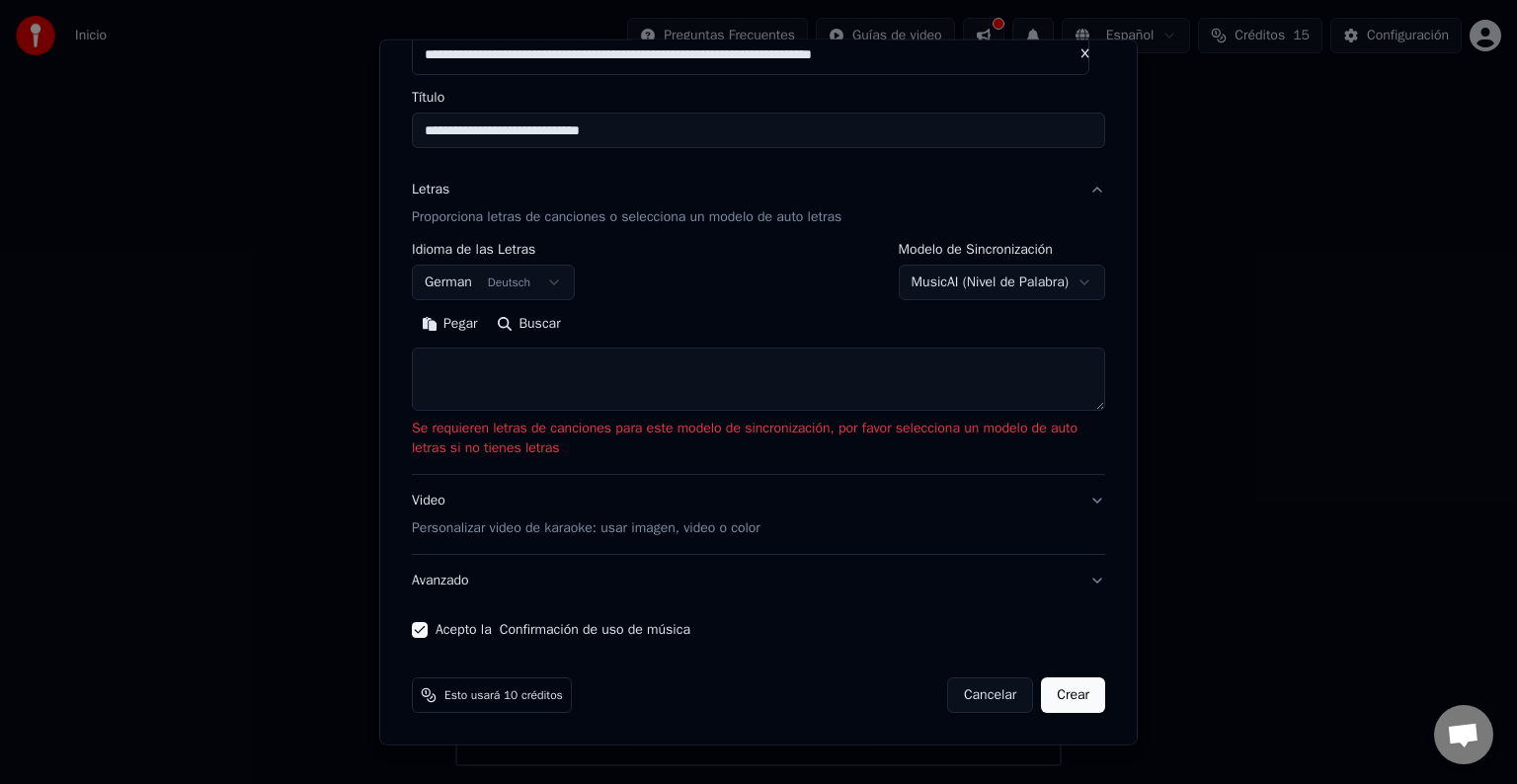 scroll, scrollTop: 124, scrollLeft: 0, axis: vertical 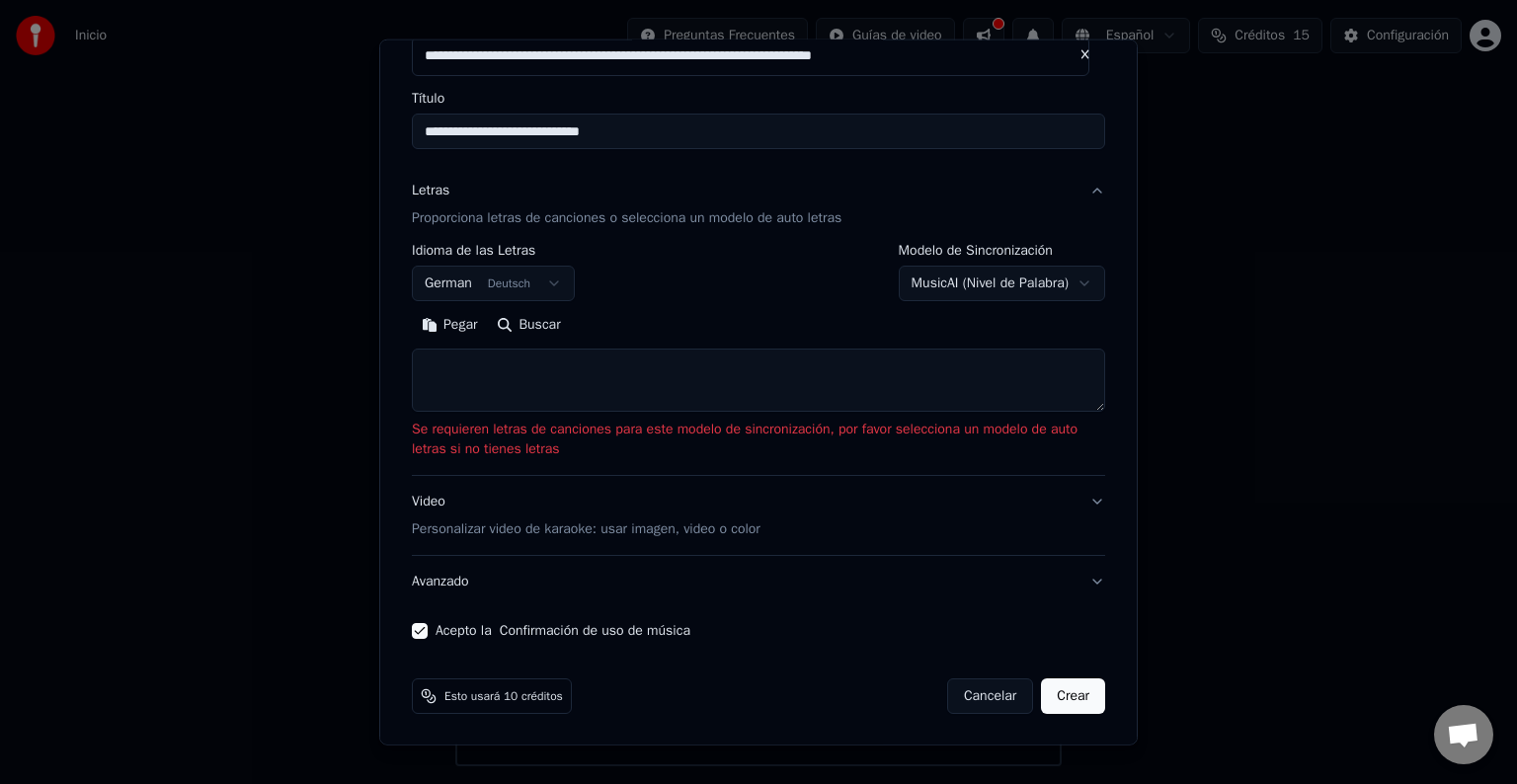 click on "Crear" at bounding box center [1073, 696] 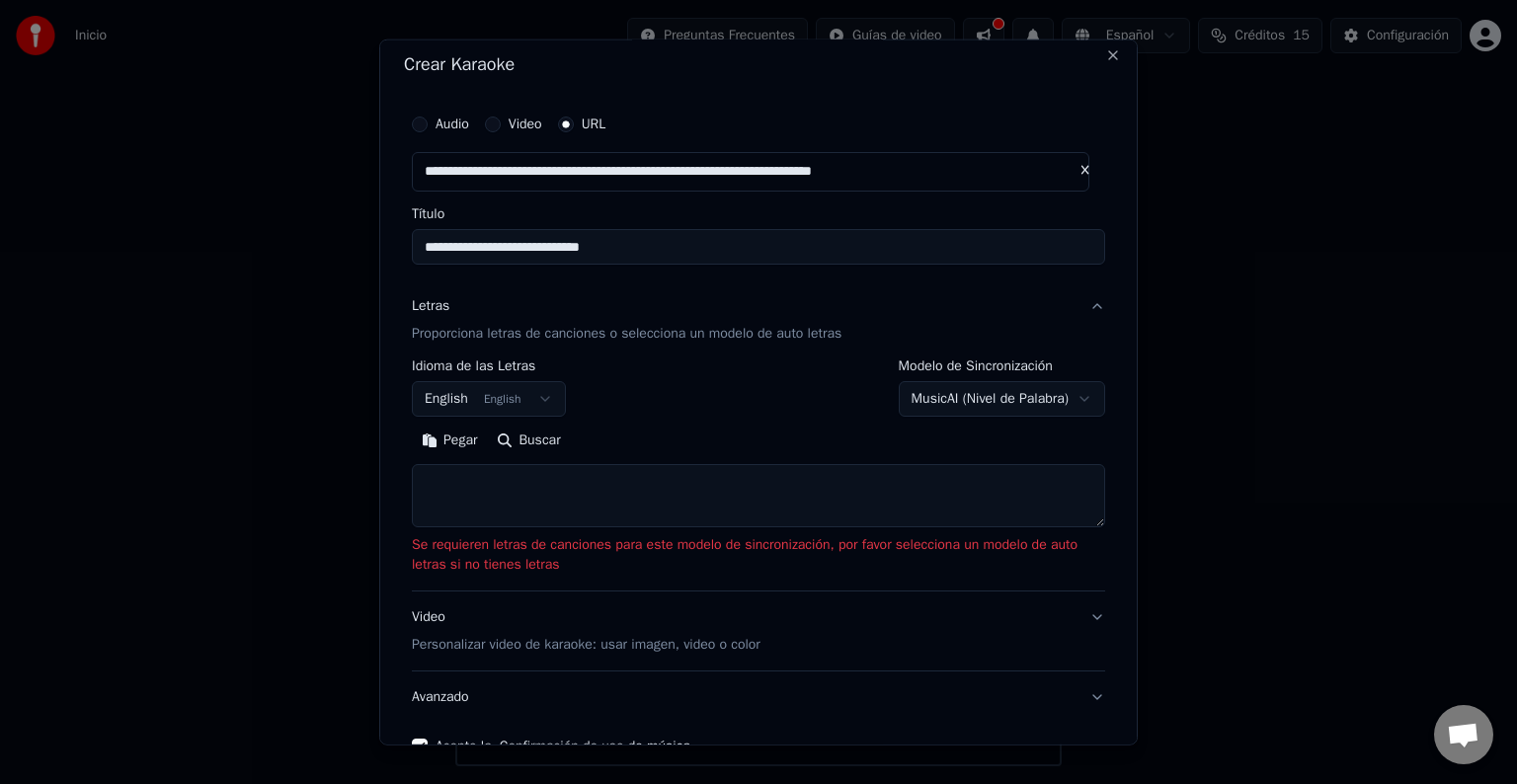 scroll, scrollTop: 0, scrollLeft: 0, axis: both 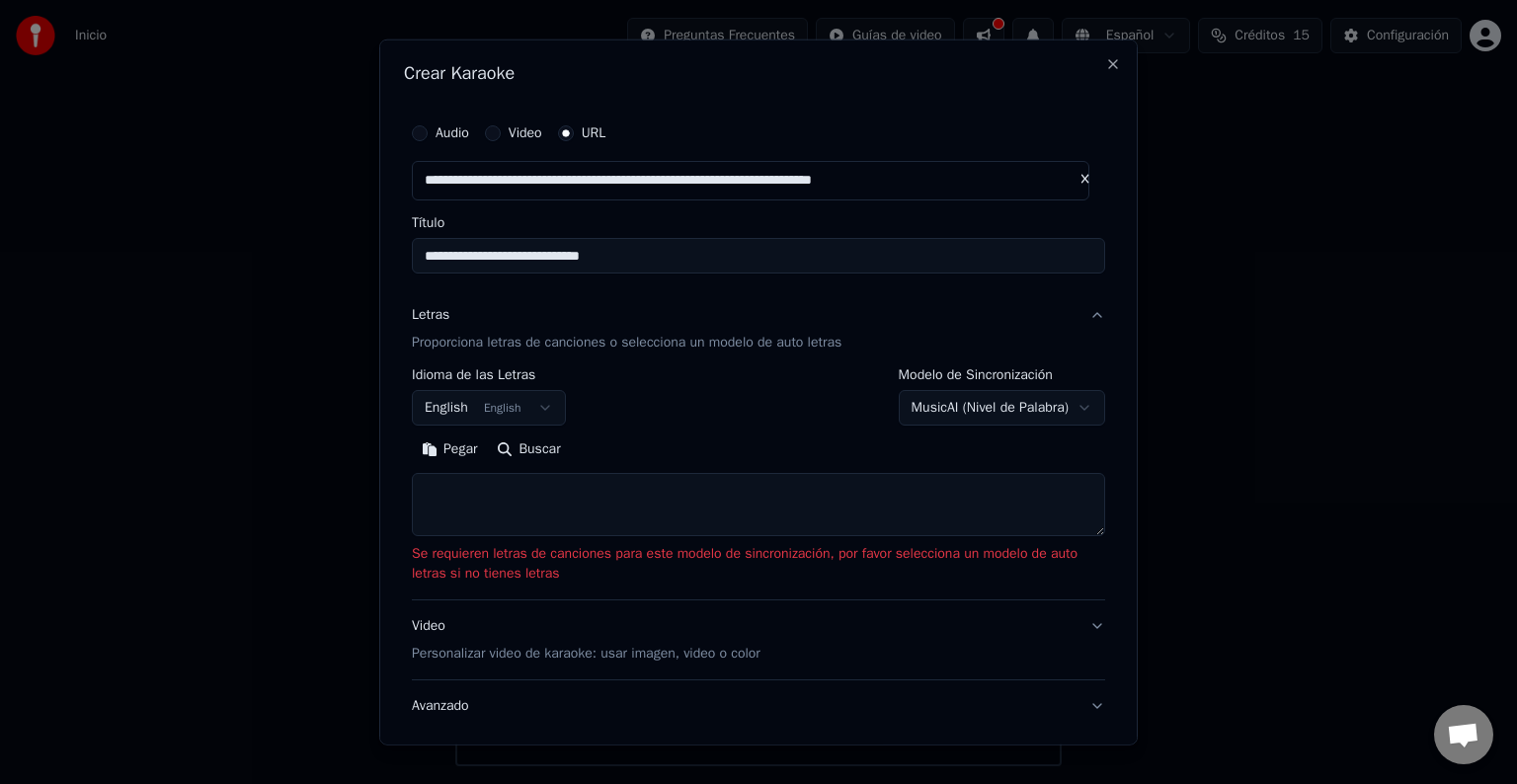 click at bounding box center [1085, 179] 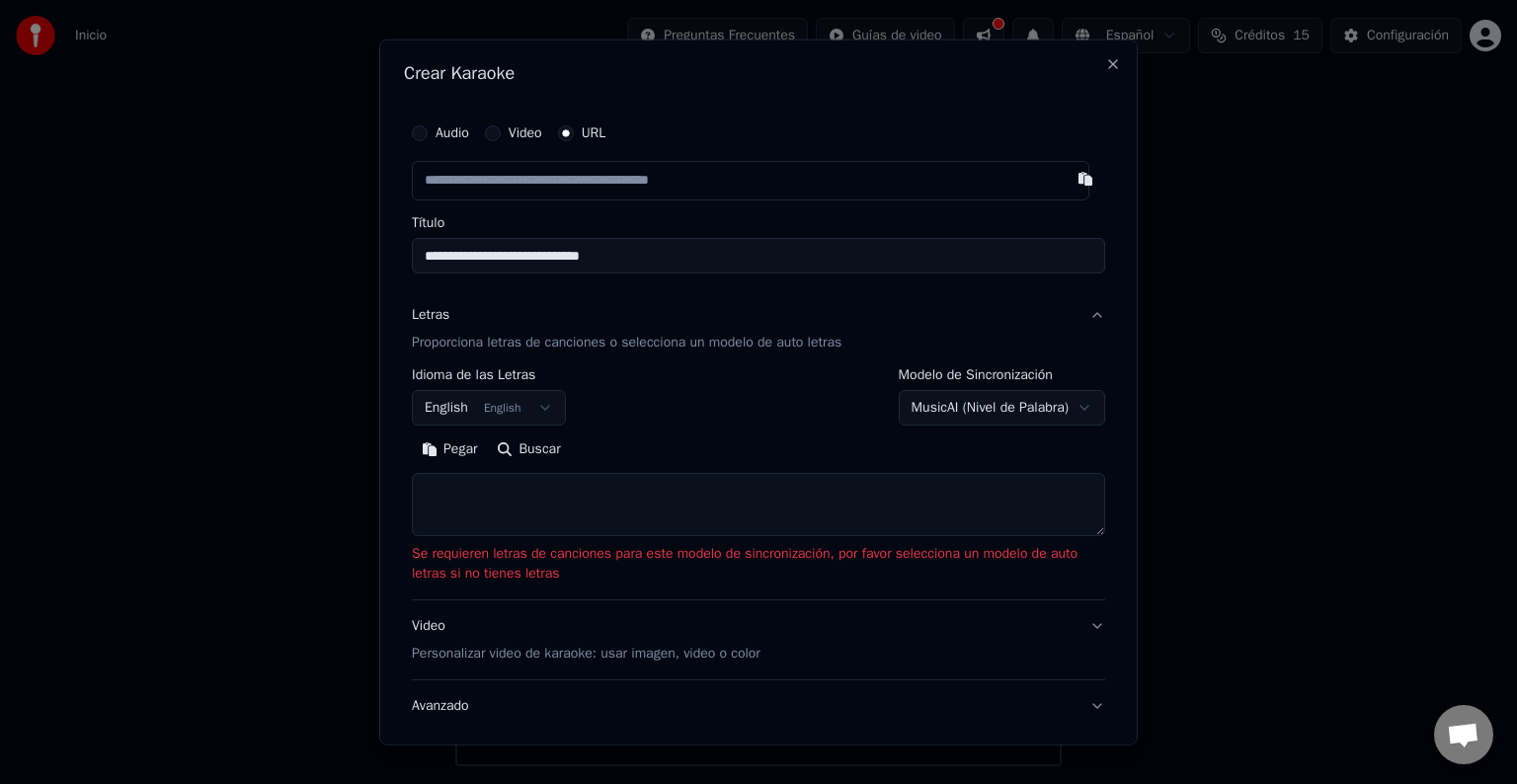 paste on "**********" 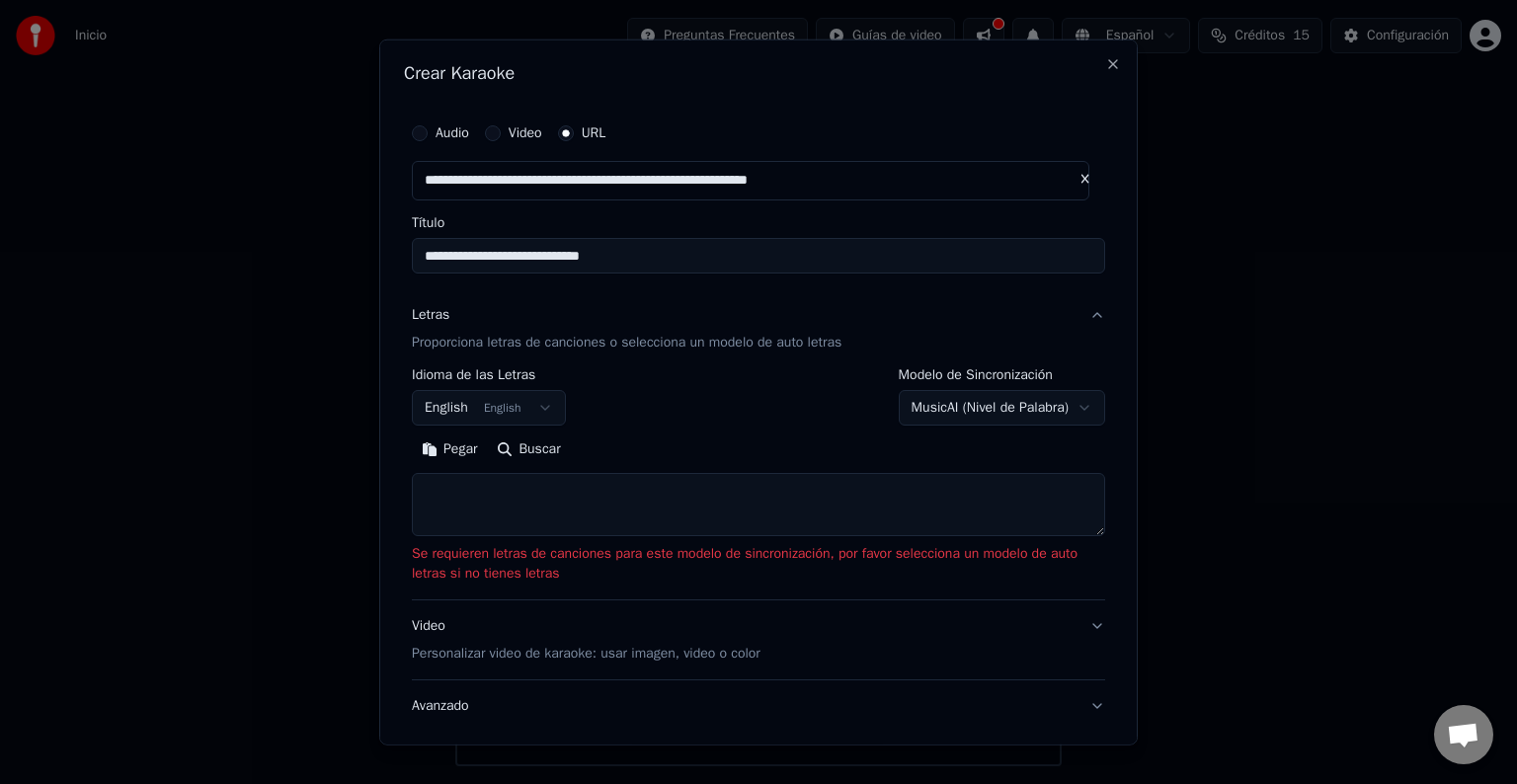 type on "**********" 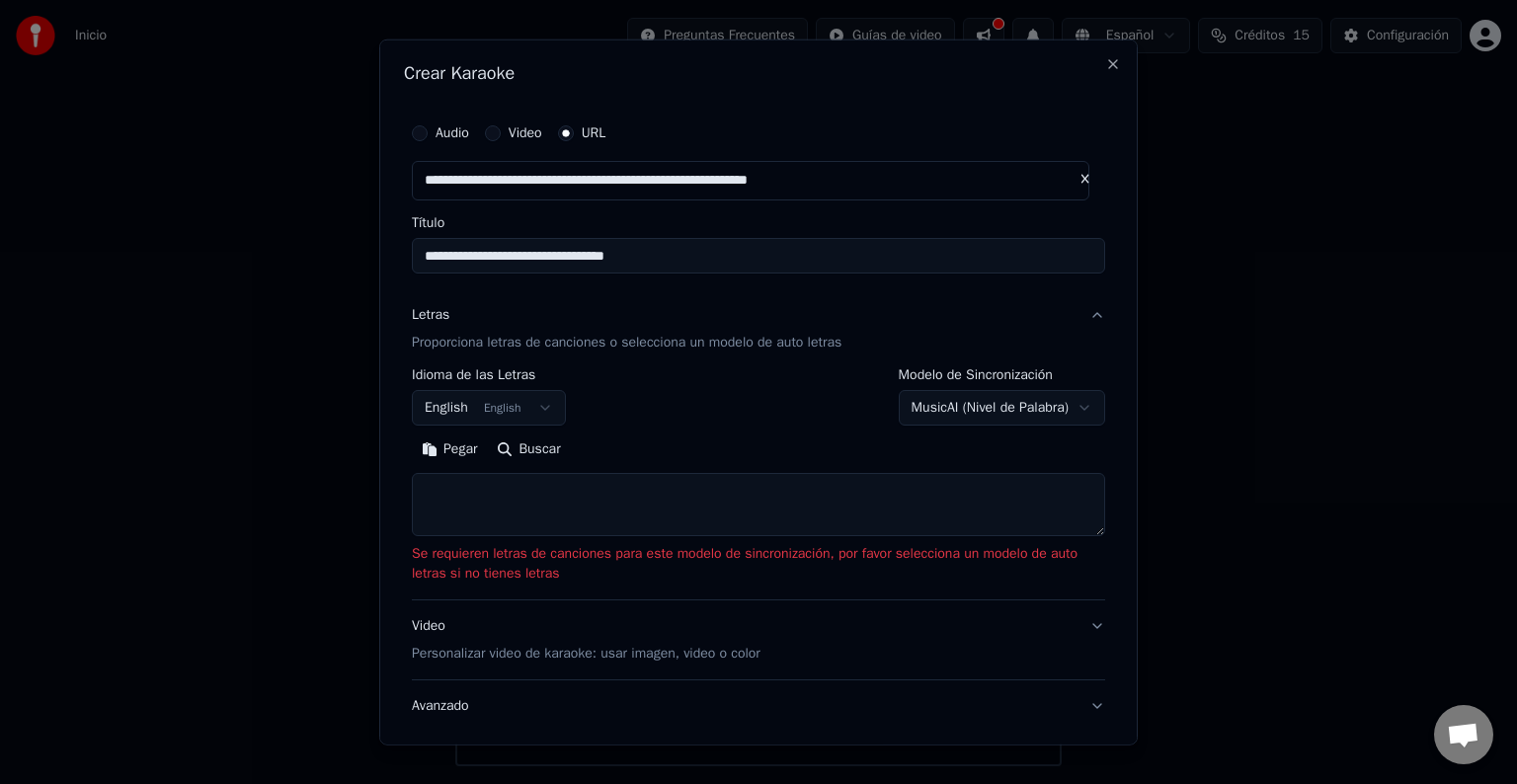 scroll, scrollTop: 124, scrollLeft: 0, axis: vertical 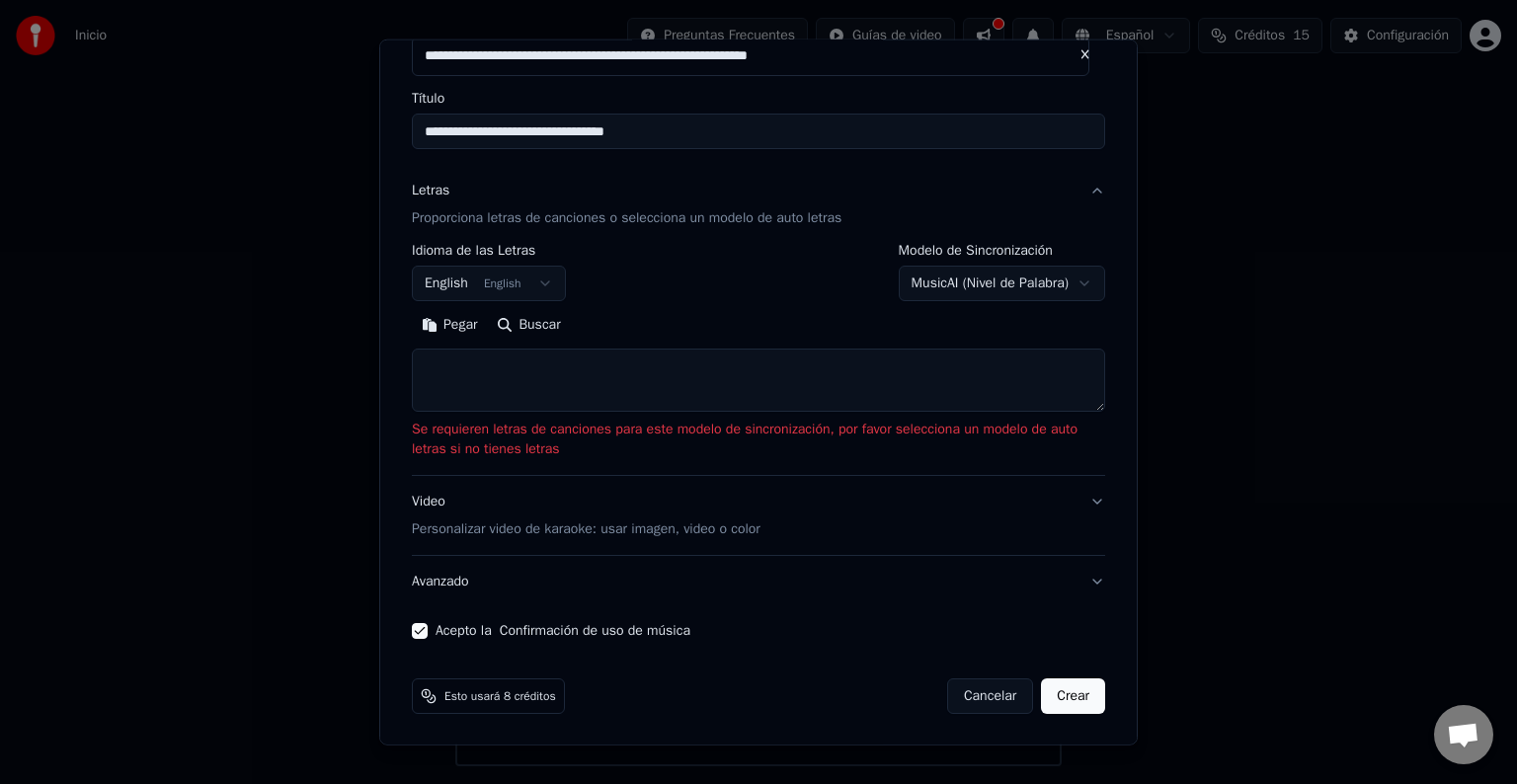type on "**********" 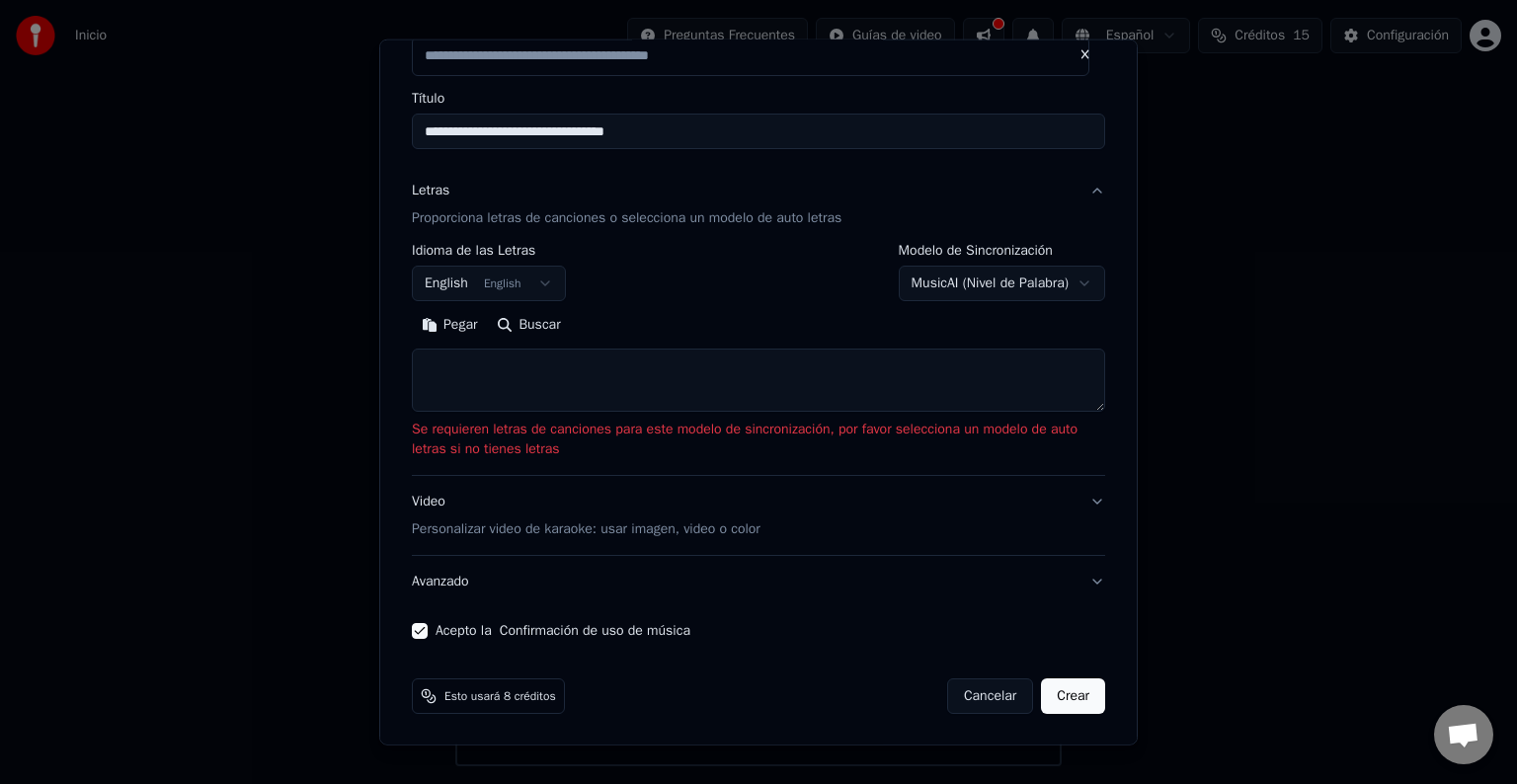 click on "Crear" at bounding box center [1073, 696] 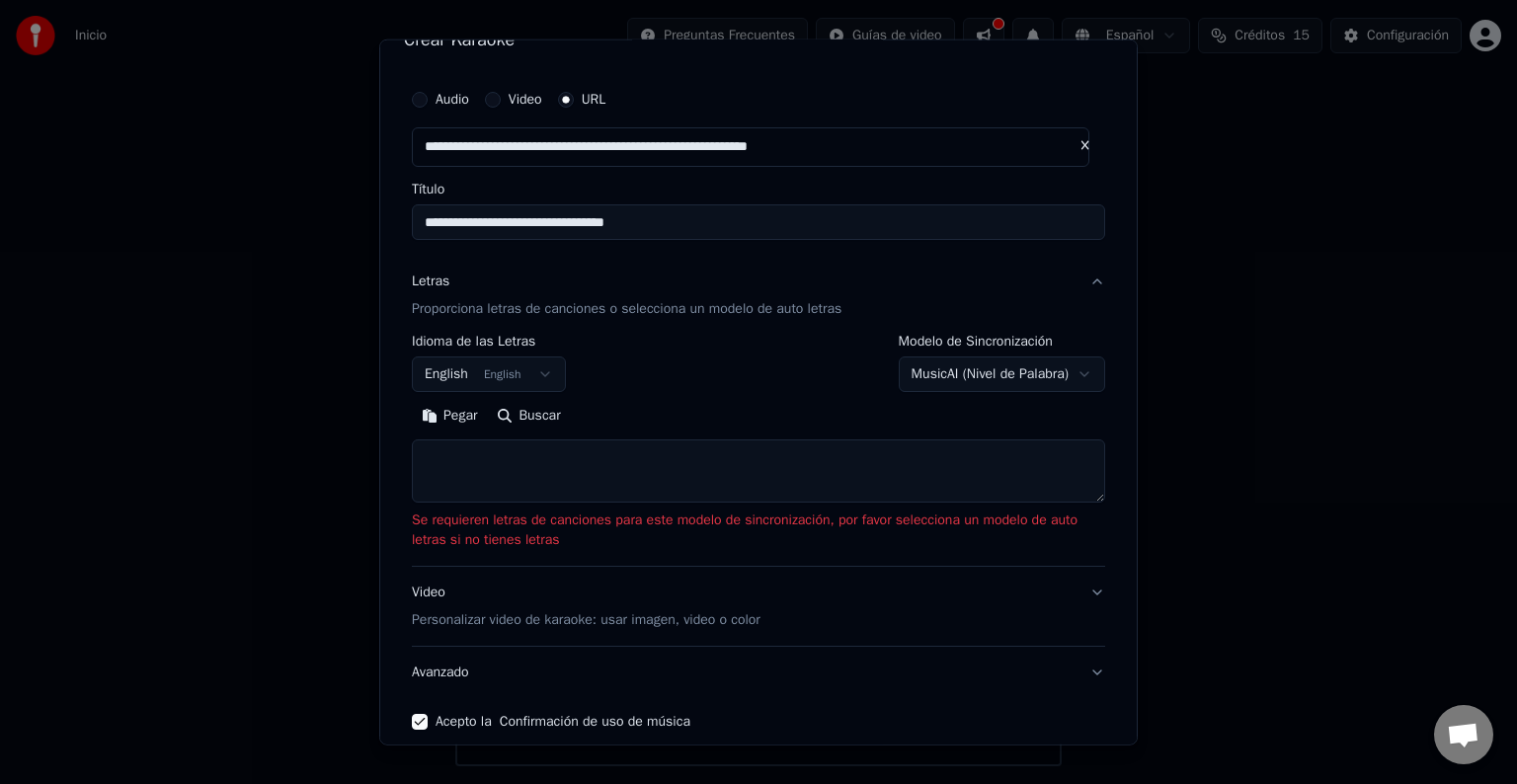 scroll, scrollTop: 0, scrollLeft: 0, axis: both 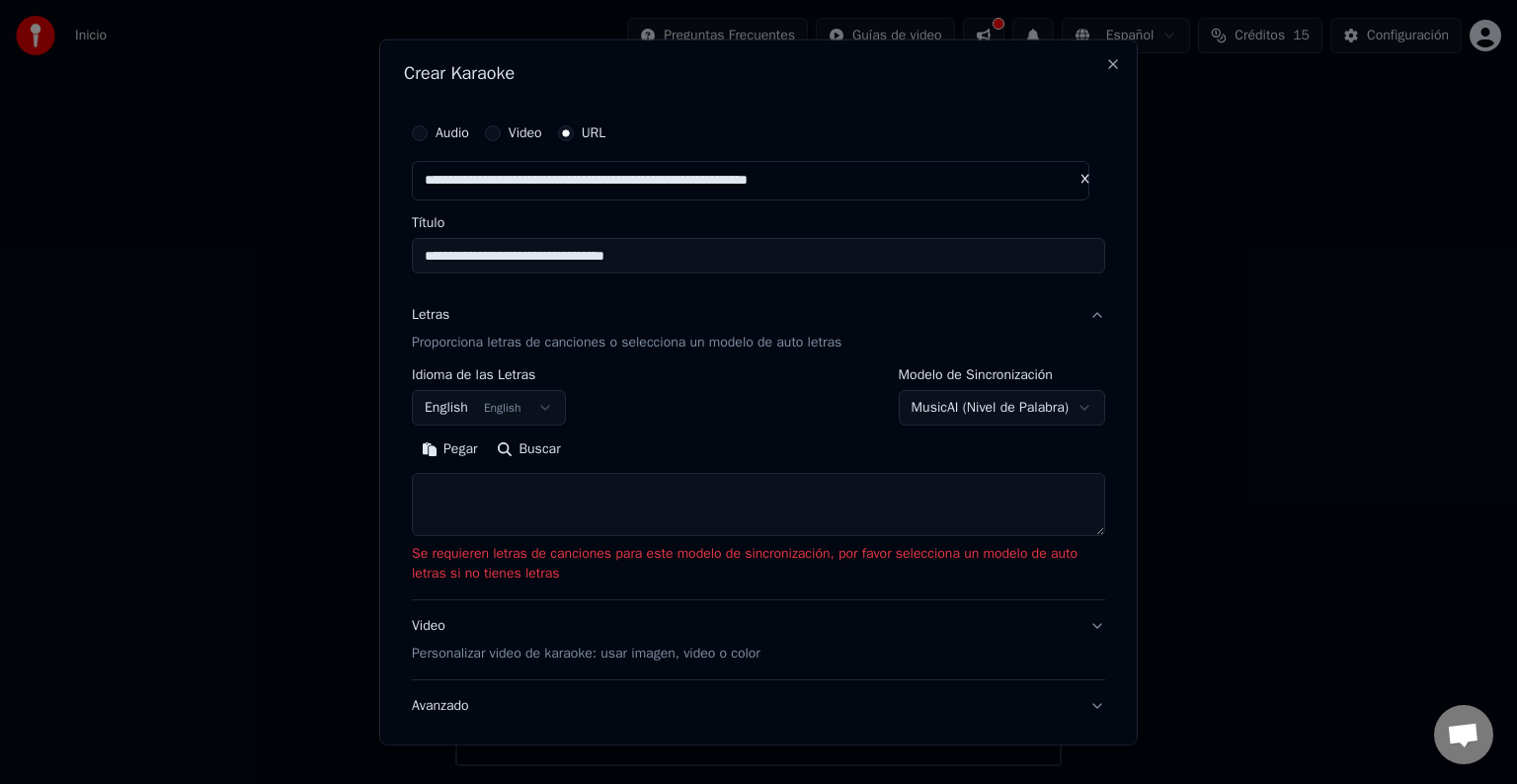 click on "Video" at bounding box center [525, 133] 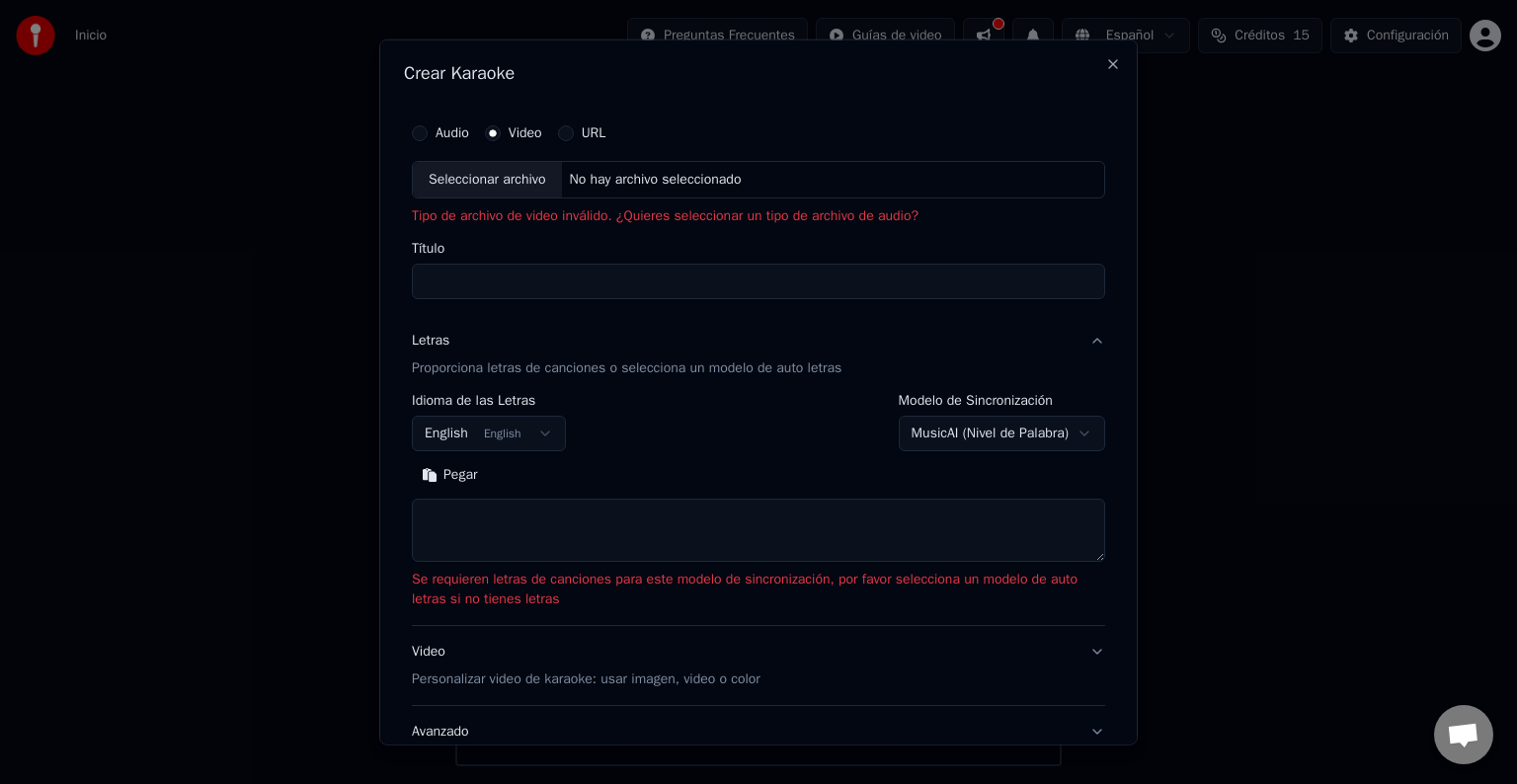 click on "Seleccionar archivo" at bounding box center (487, 180) 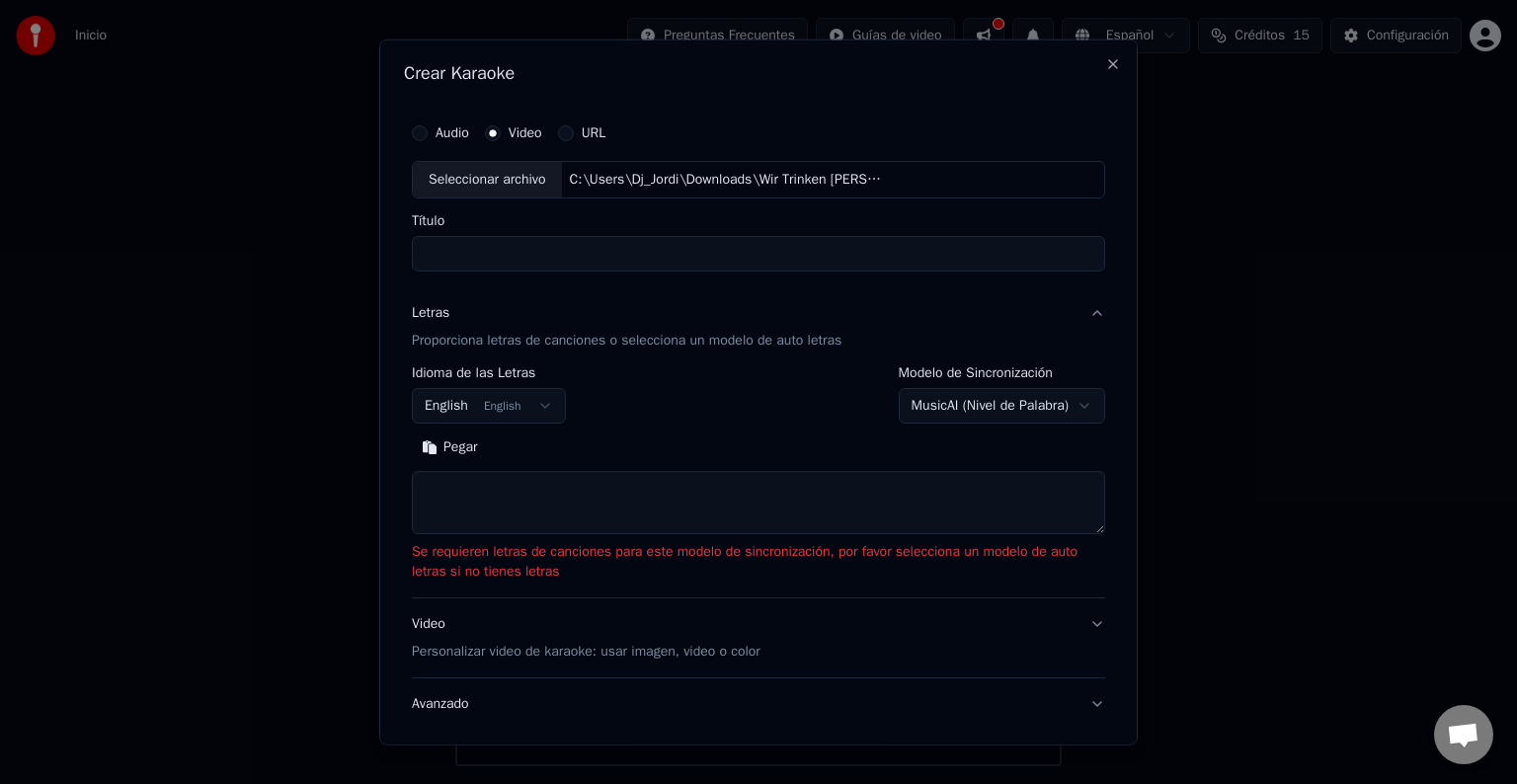 type on "**********" 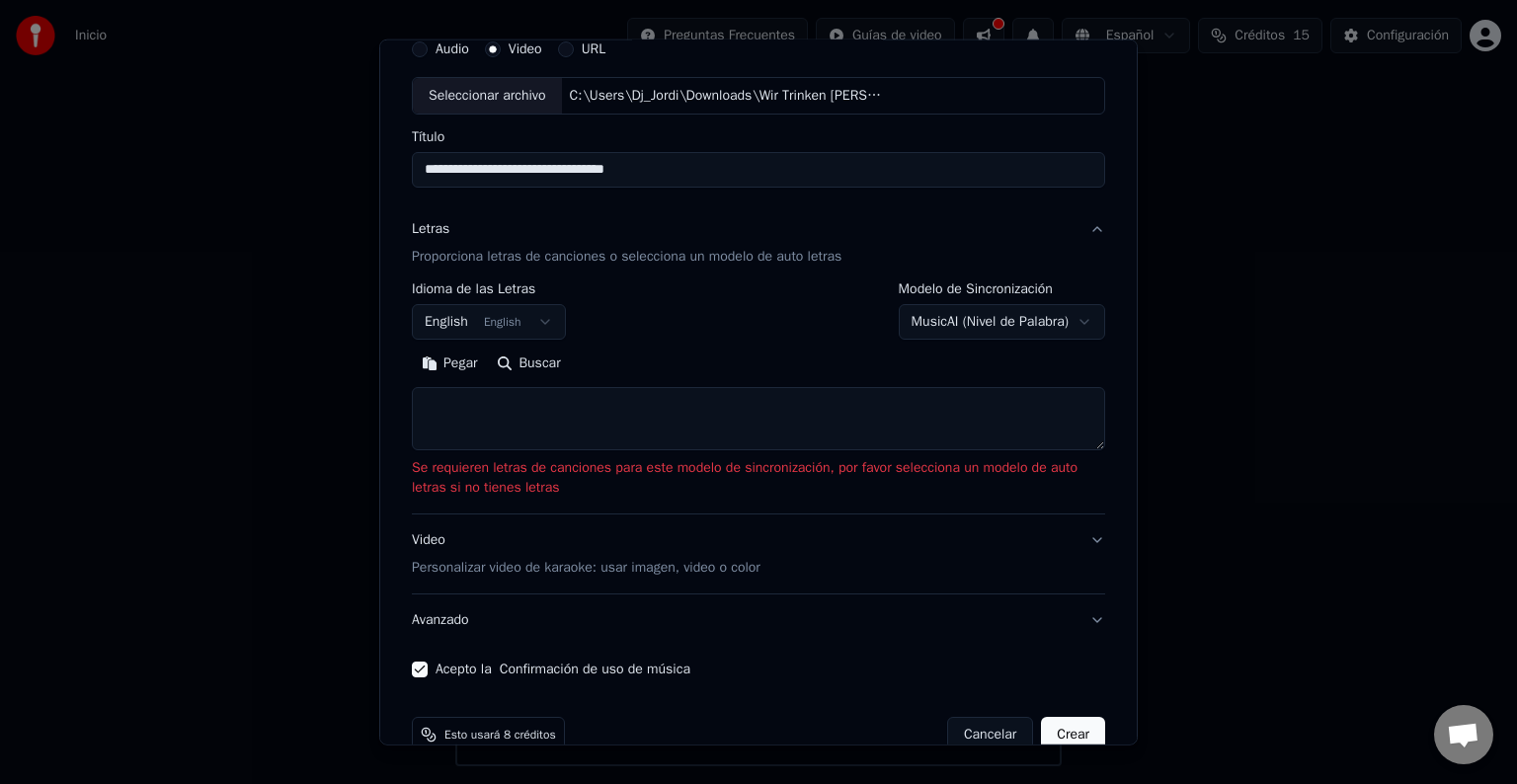 scroll, scrollTop: 122, scrollLeft: 0, axis: vertical 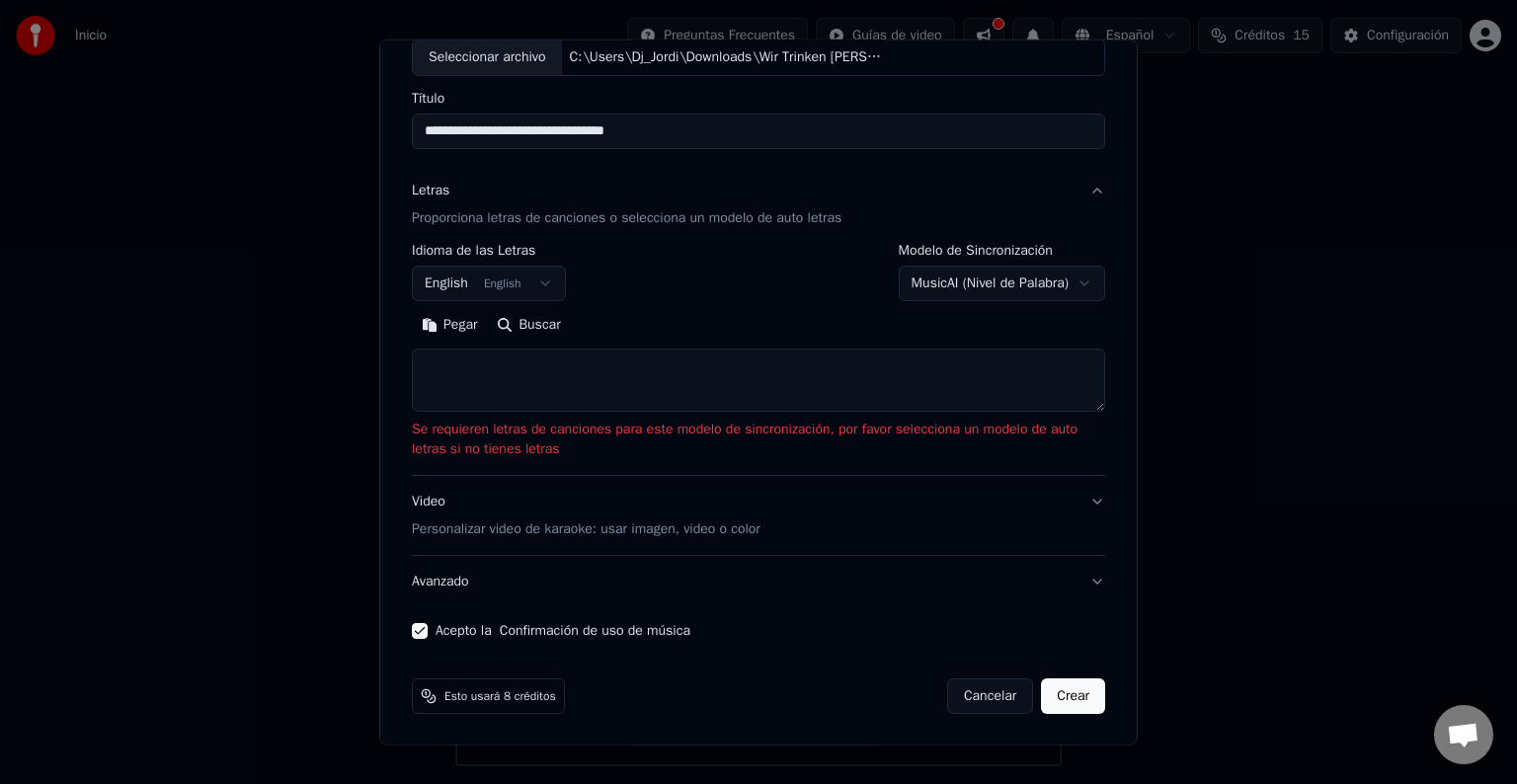 click on "Crear" at bounding box center [1073, 696] 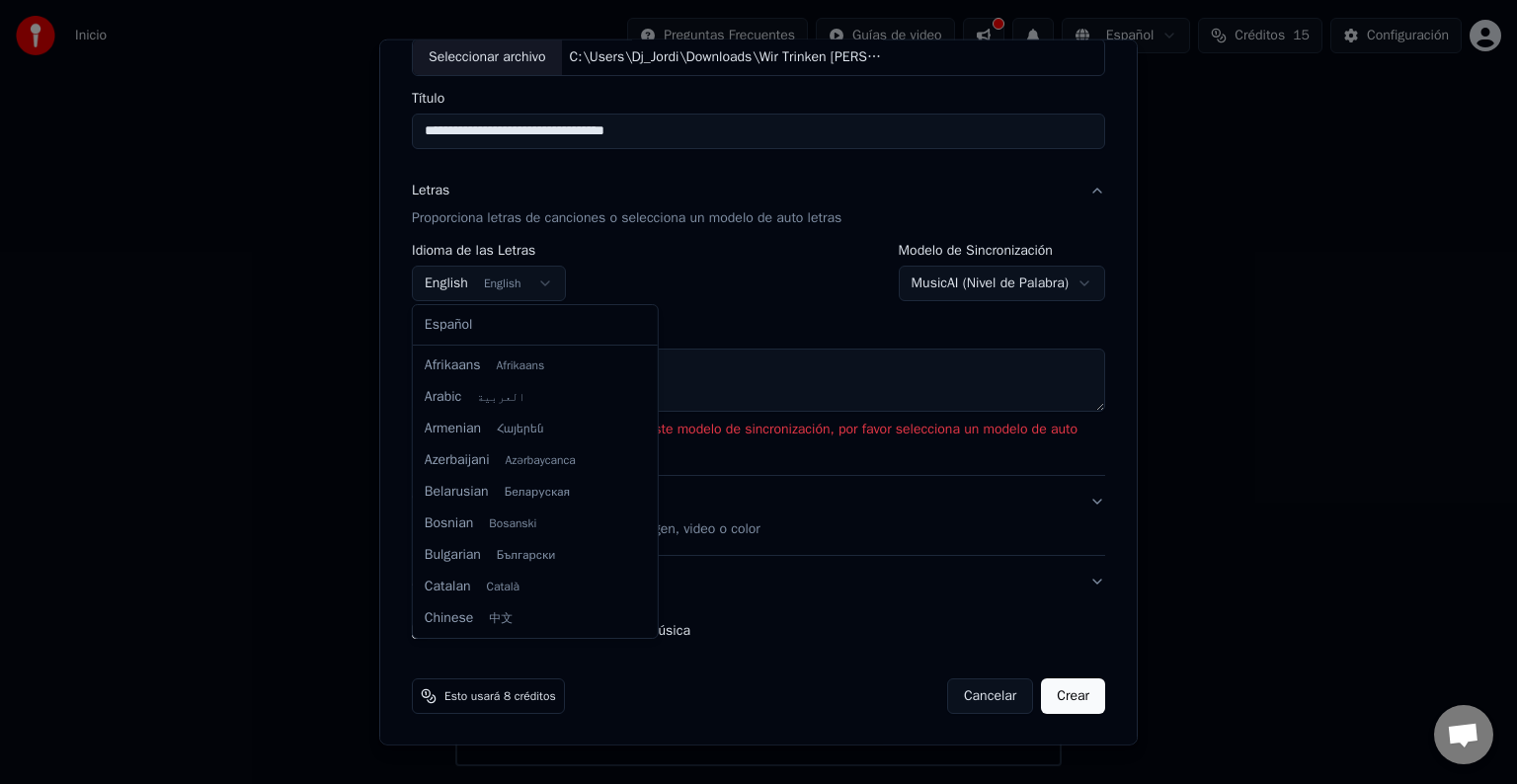 scroll, scrollTop: 158, scrollLeft: 0, axis: vertical 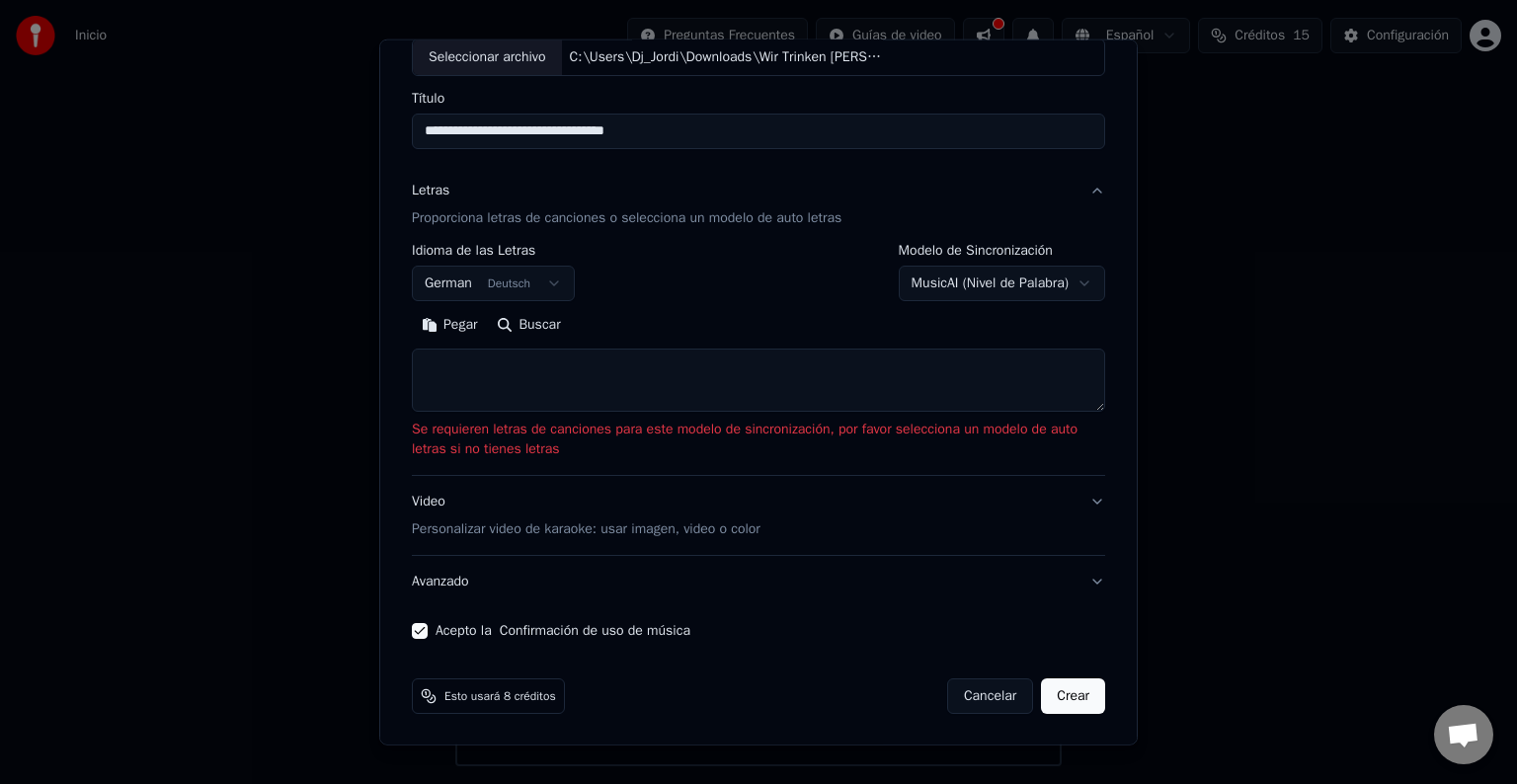 click on "Crear" at bounding box center [1073, 696] 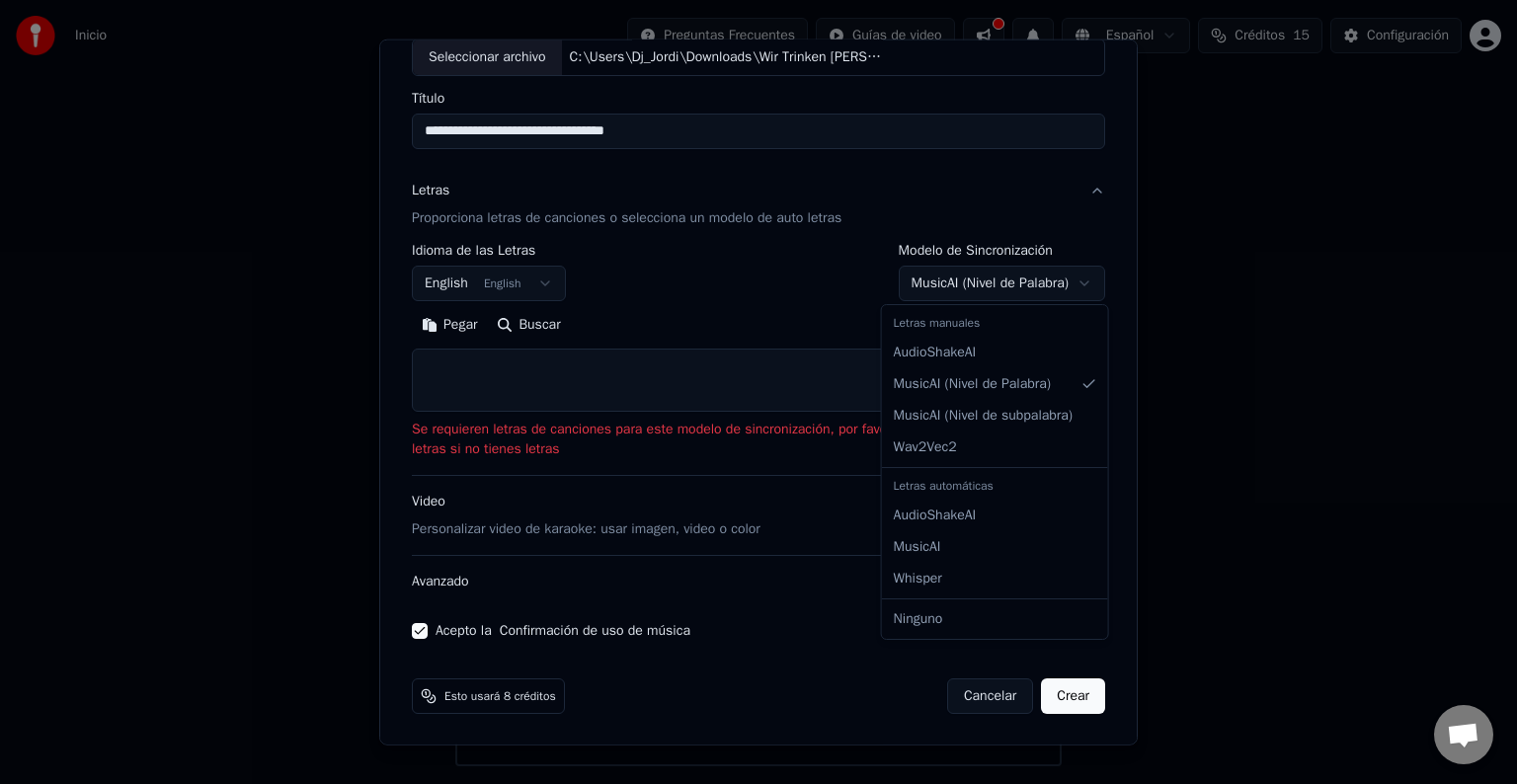 click on "**********" at bounding box center [758, 383] 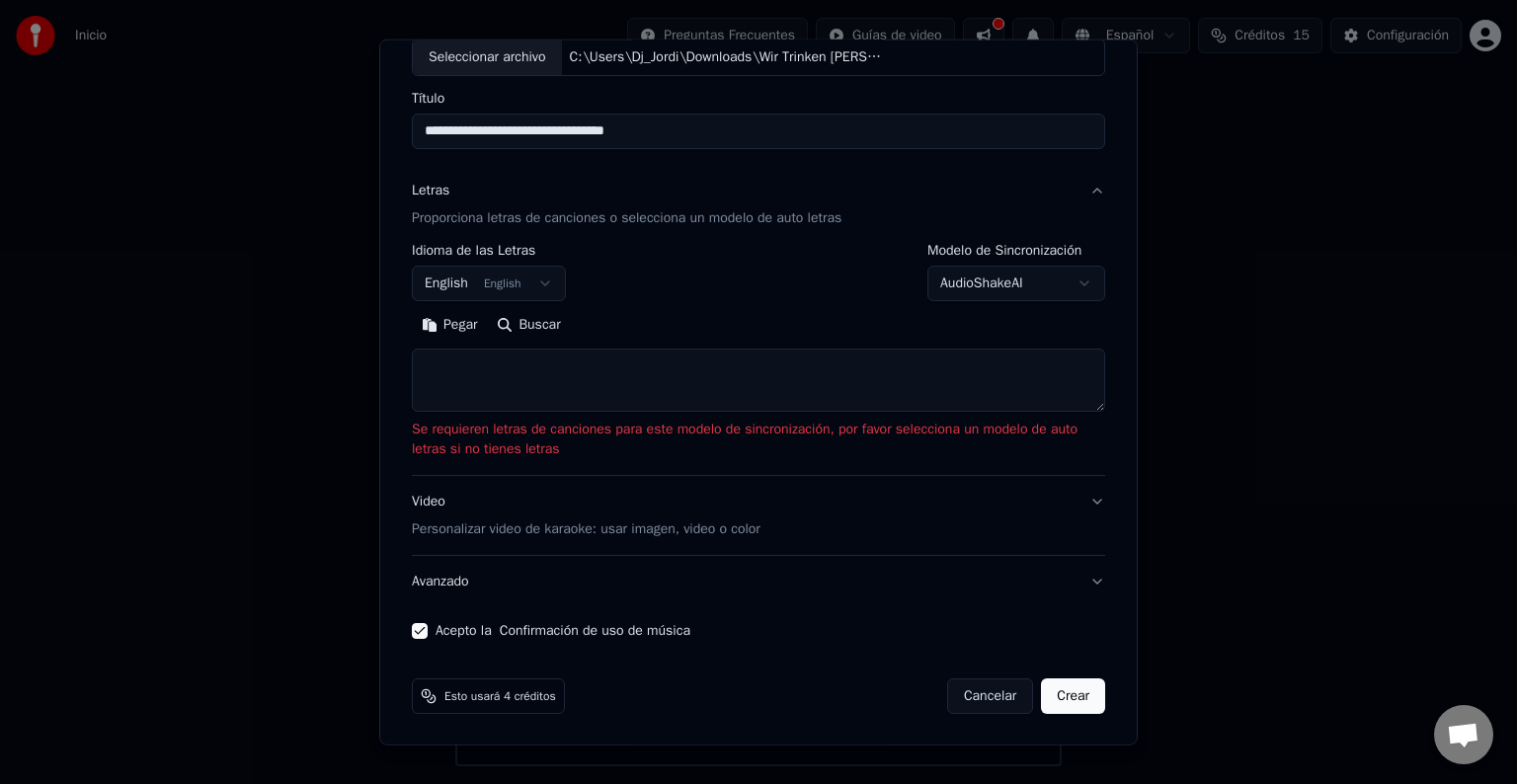 click on "Crear" at bounding box center (1073, 696) 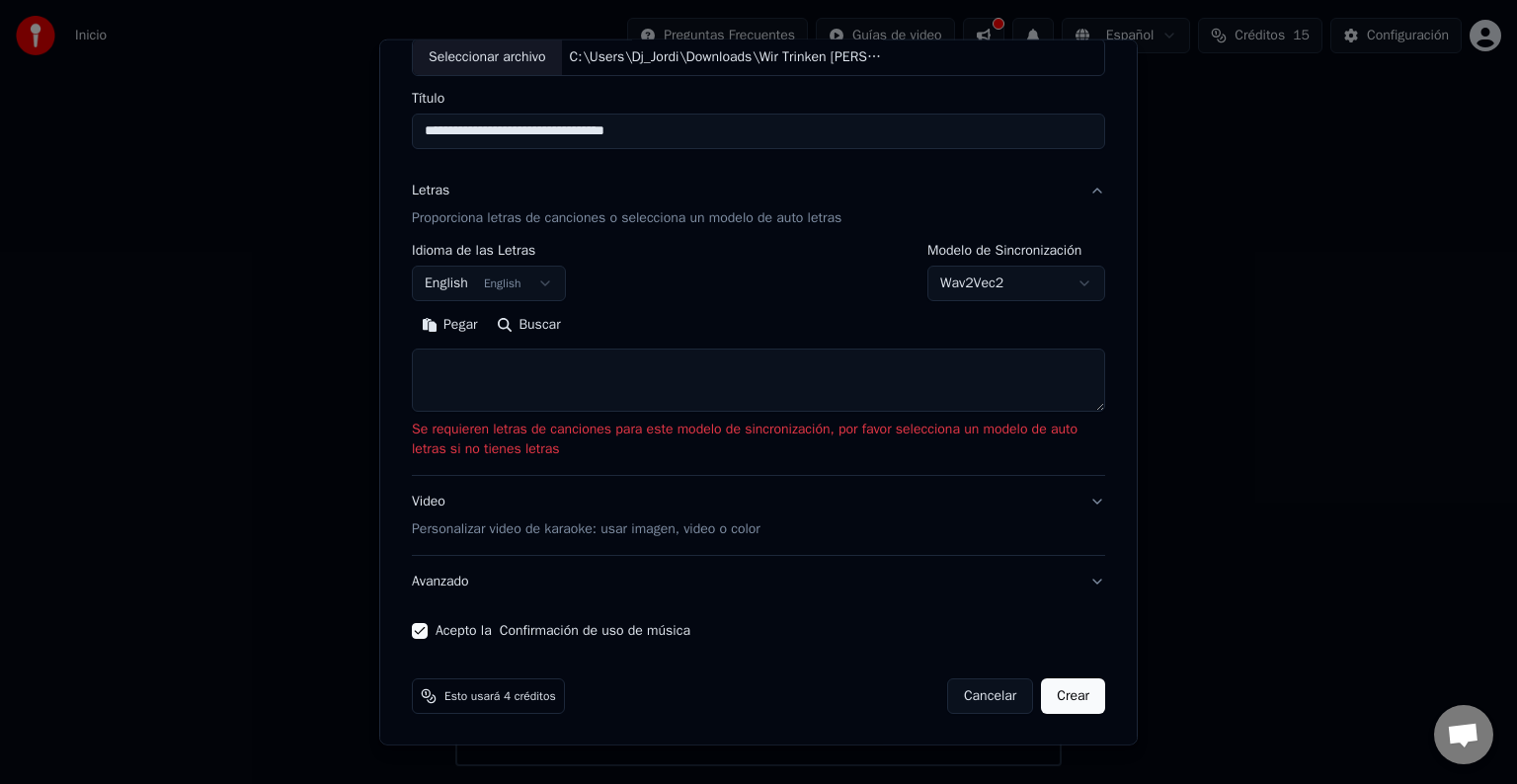 click on "Crear" at bounding box center (1073, 696) 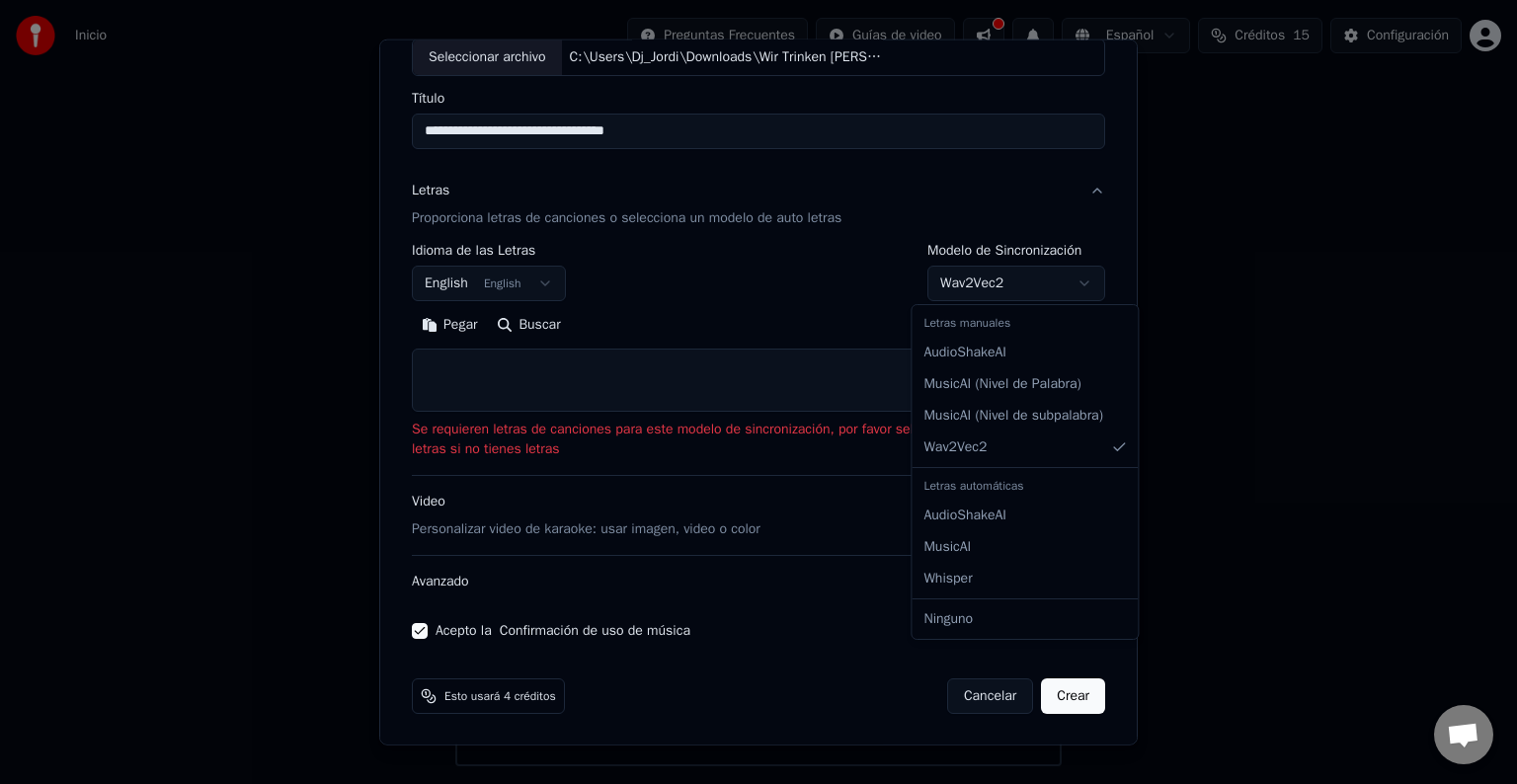 click on "**********" at bounding box center [758, 383] 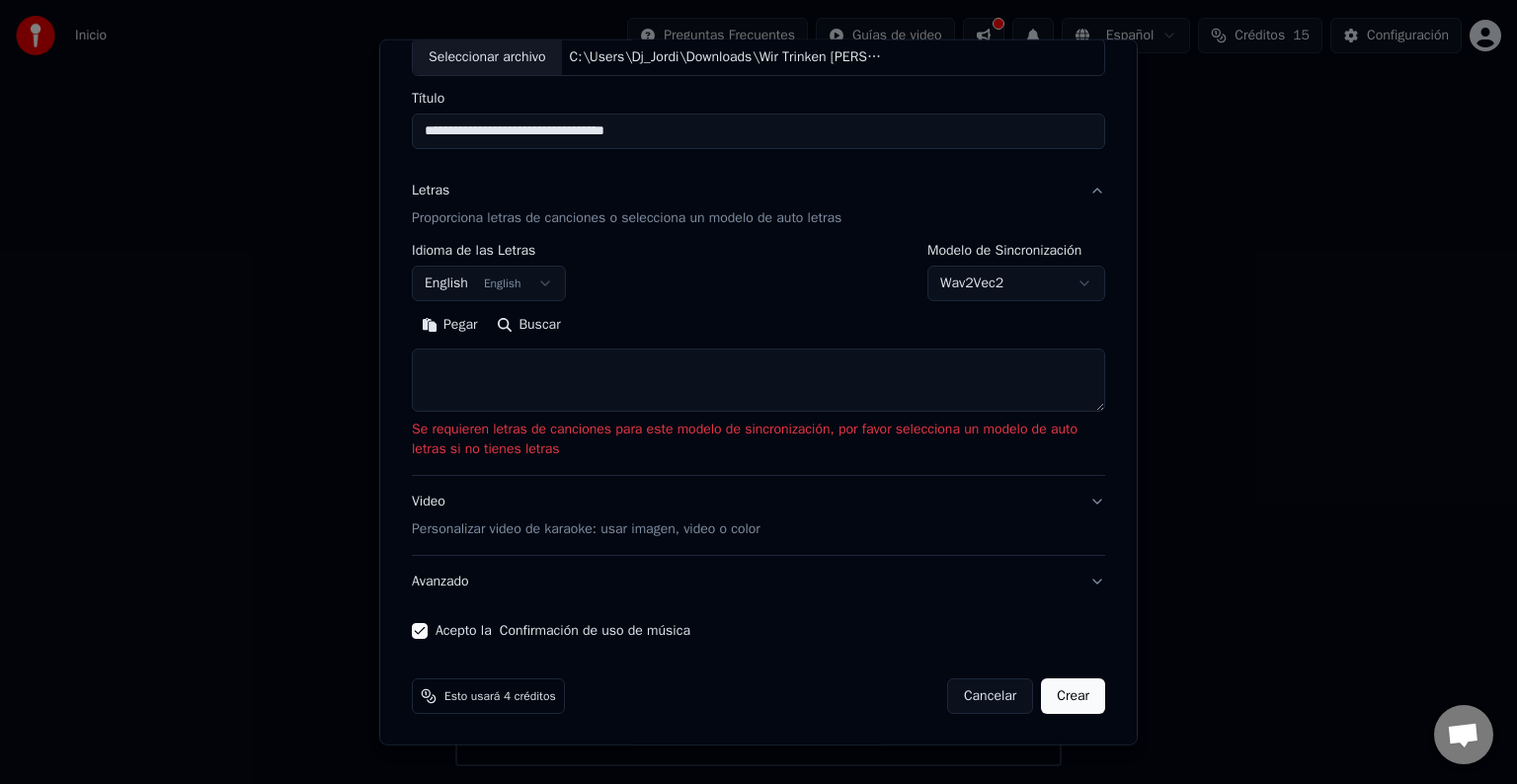 click on "Crear" at bounding box center [1073, 696] 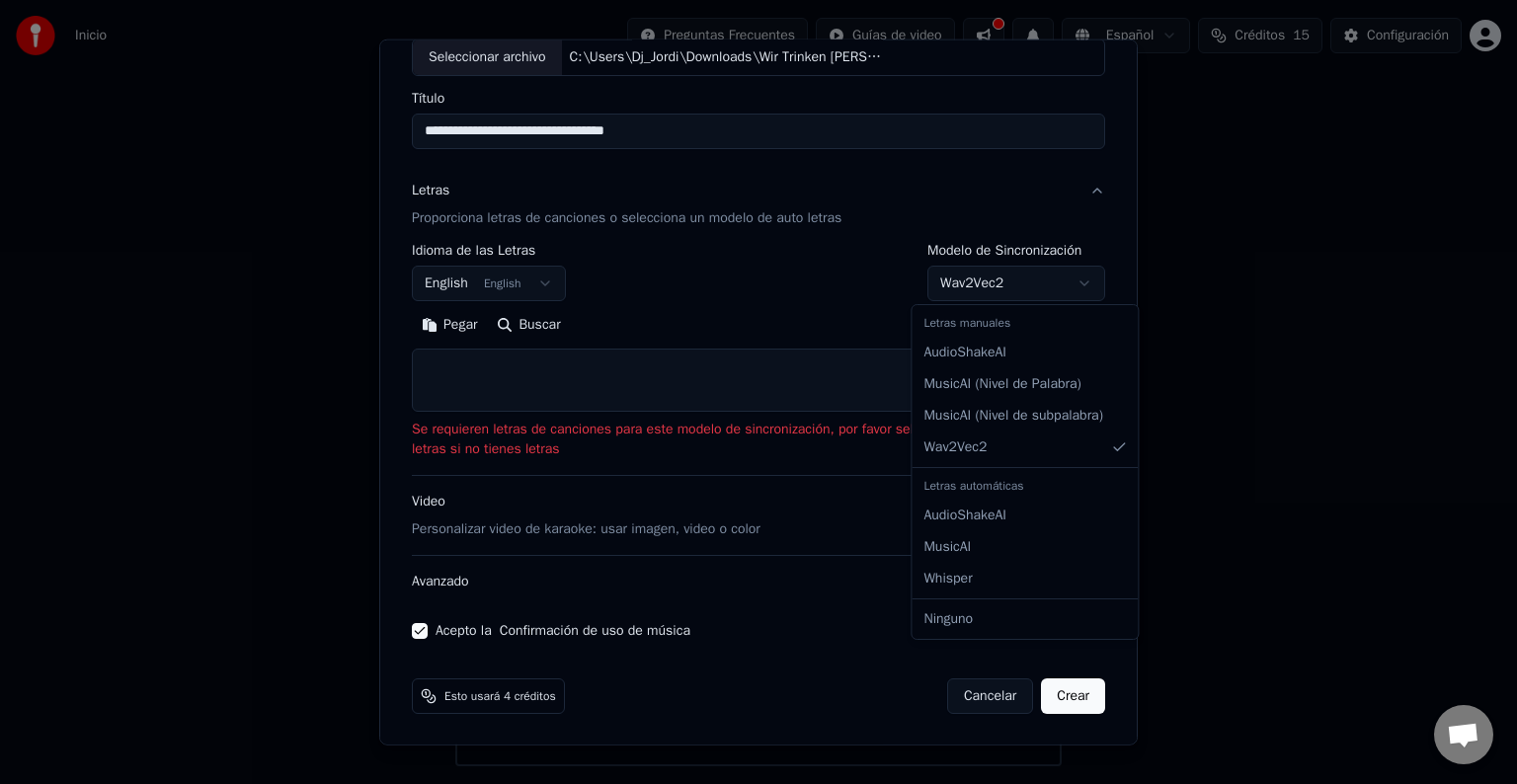 click on "**********" at bounding box center [758, 383] 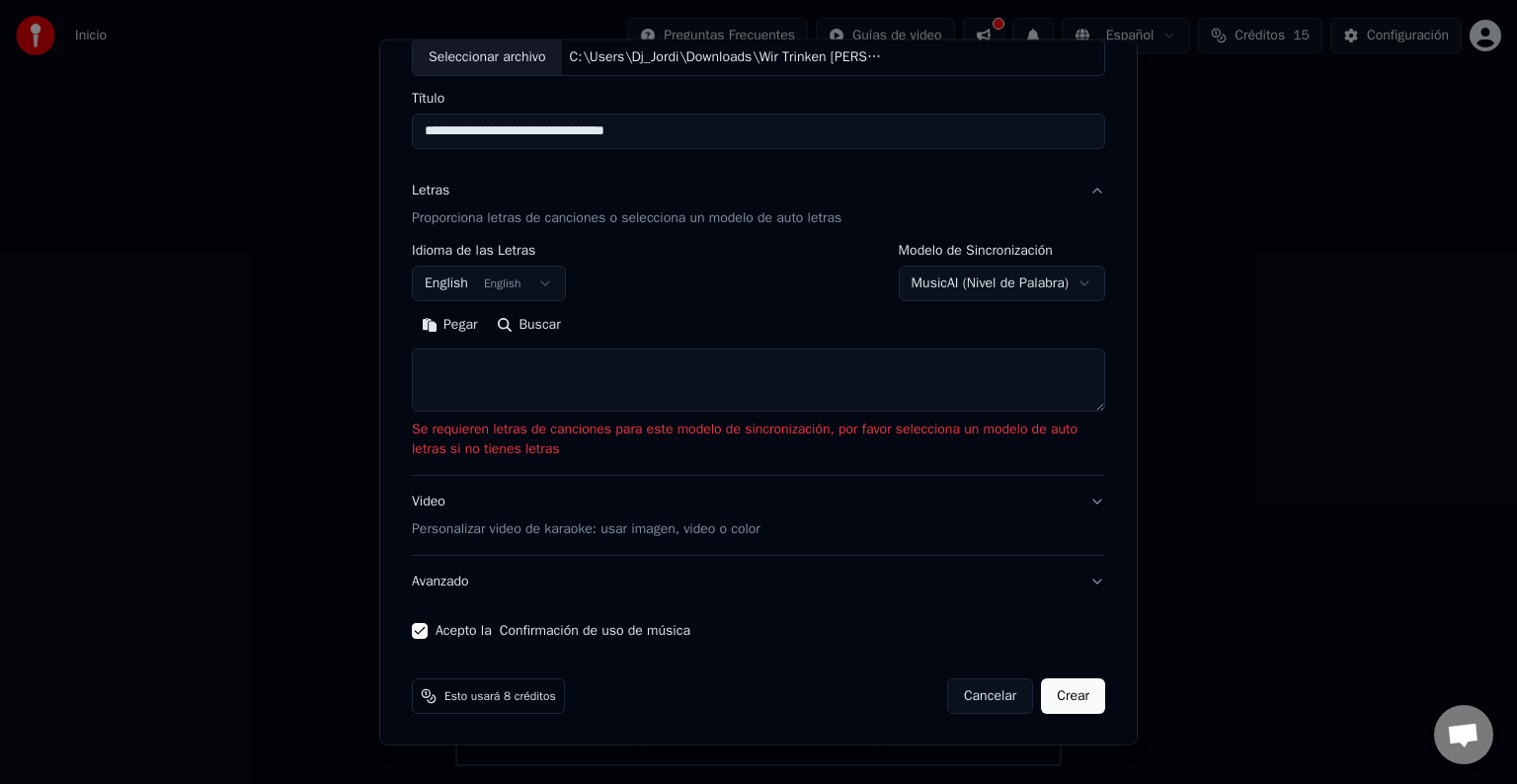 drag, startPoint x: 1053, startPoint y: 702, endPoint x: 948, endPoint y: 375, distance: 343.44432 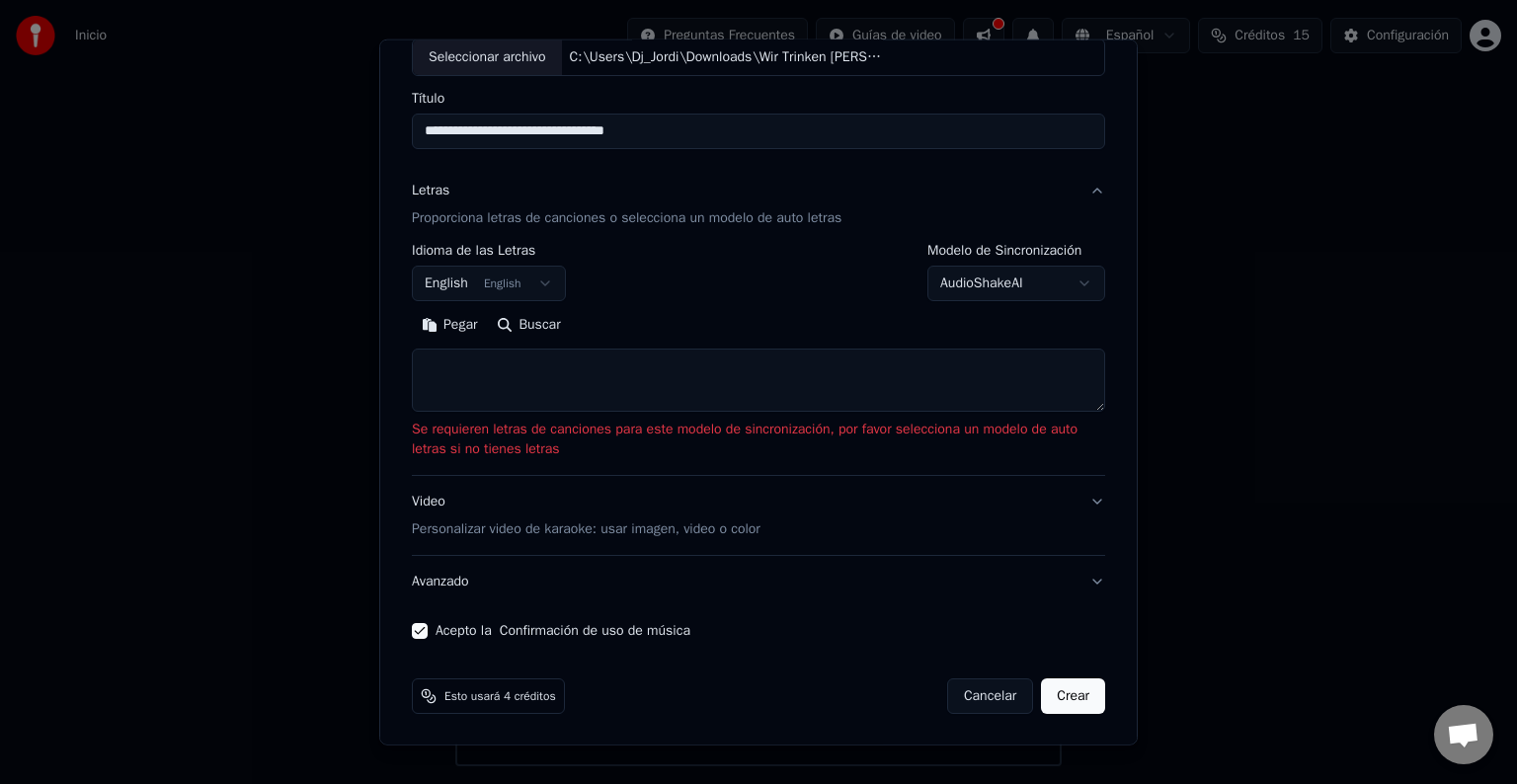 drag, startPoint x: 1067, startPoint y: 708, endPoint x: 1039, endPoint y: 681, distance: 38.8973 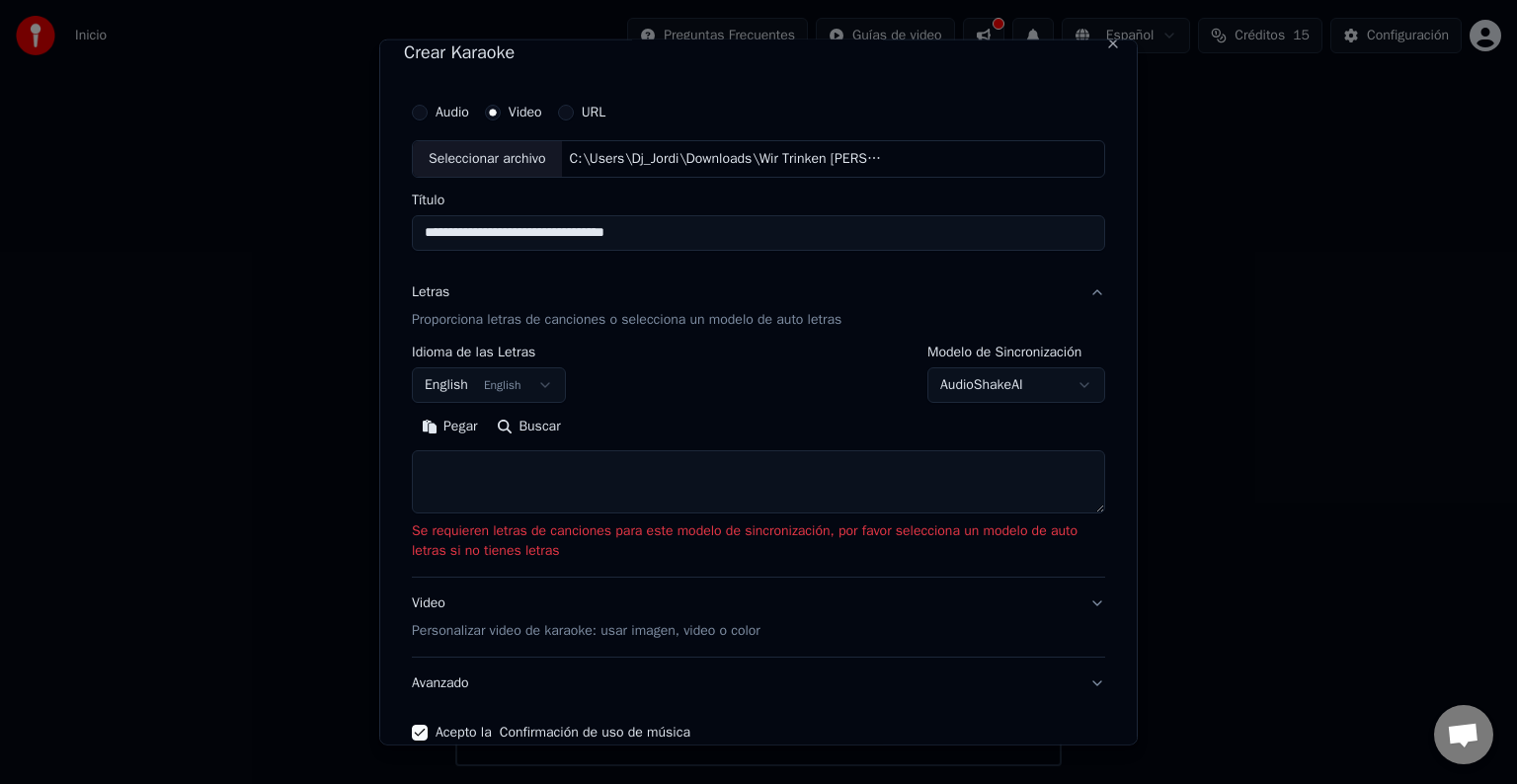 scroll, scrollTop: 0, scrollLeft: 0, axis: both 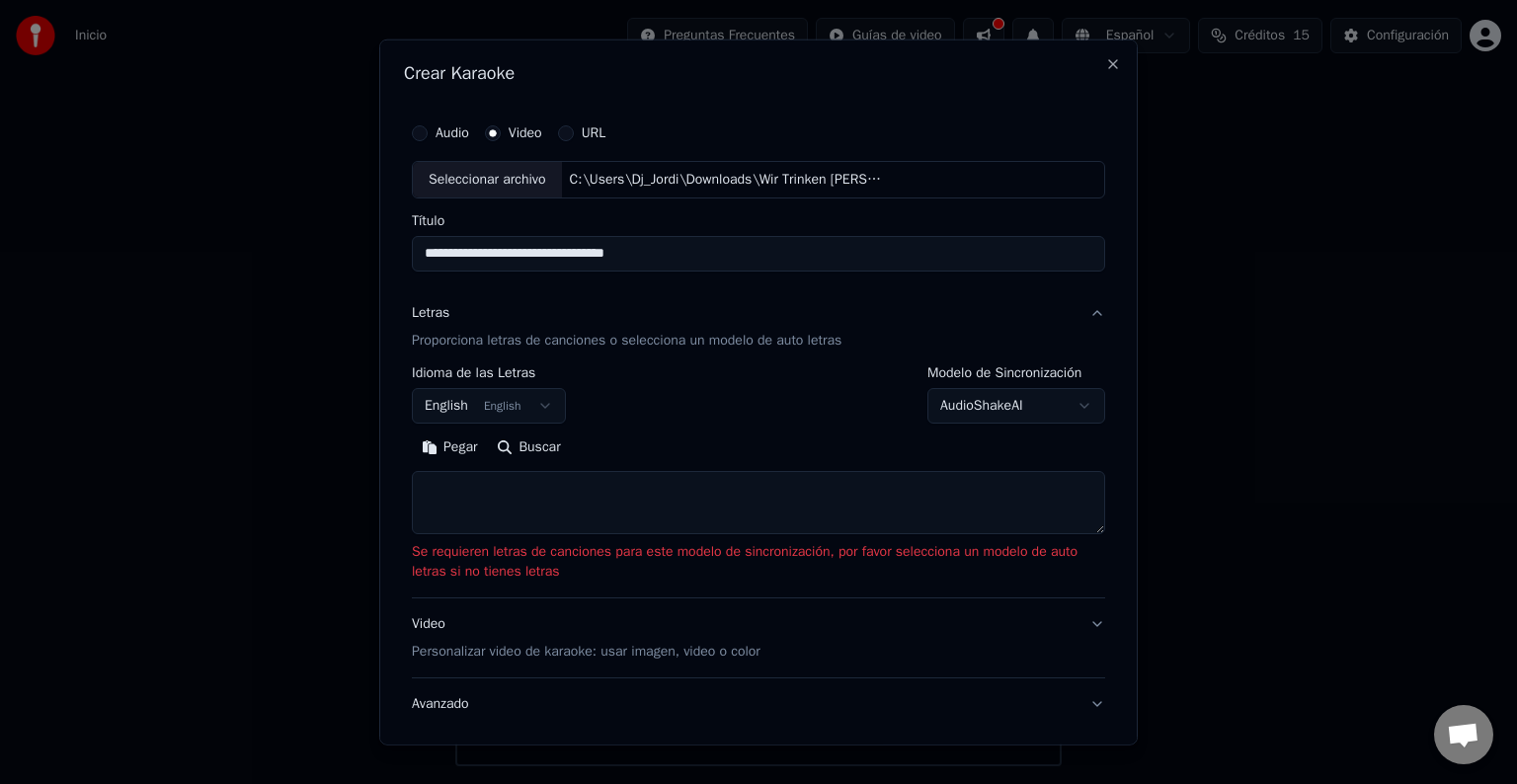 click on "**********" at bounding box center (758, 383) 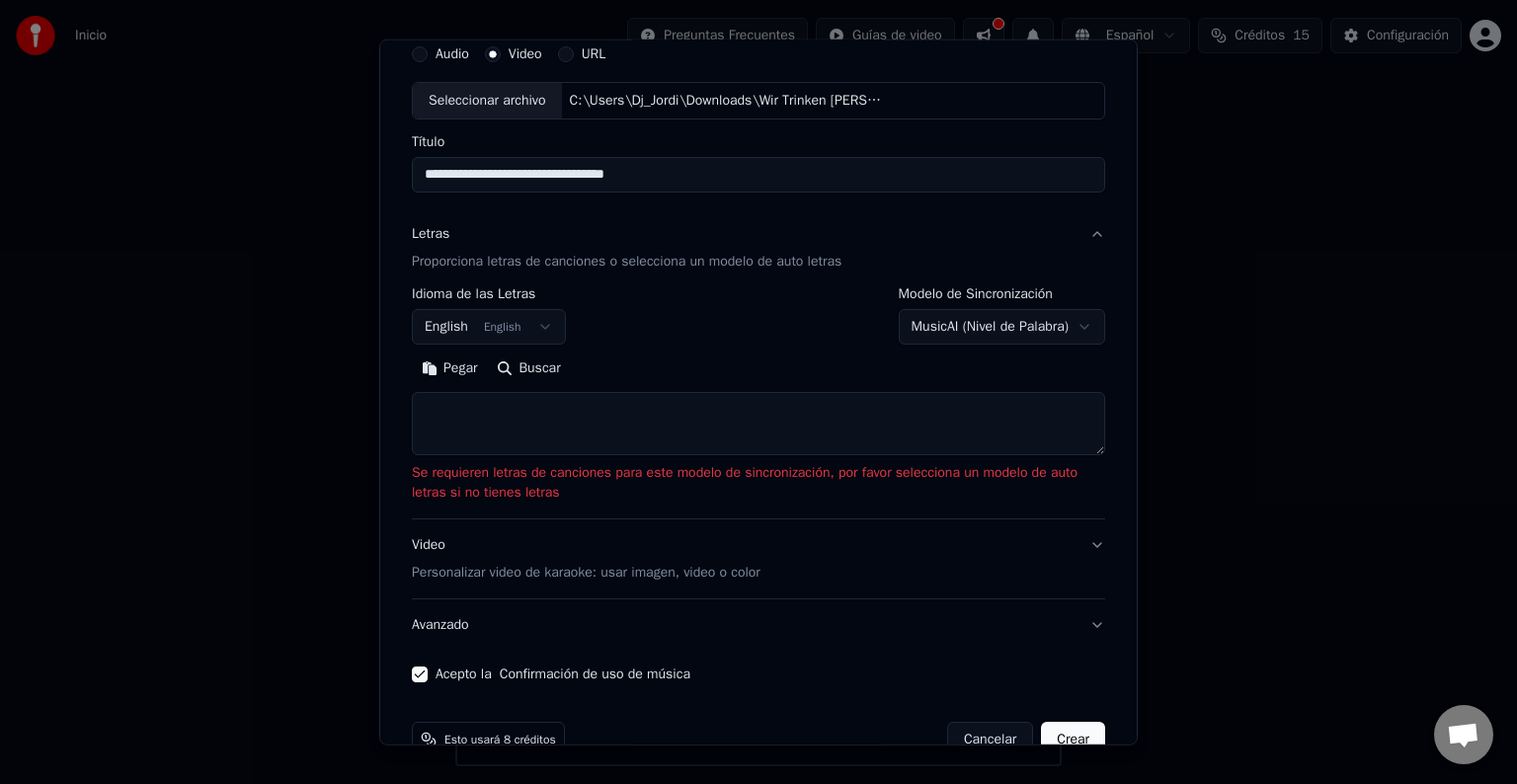 scroll, scrollTop: 122, scrollLeft: 0, axis: vertical 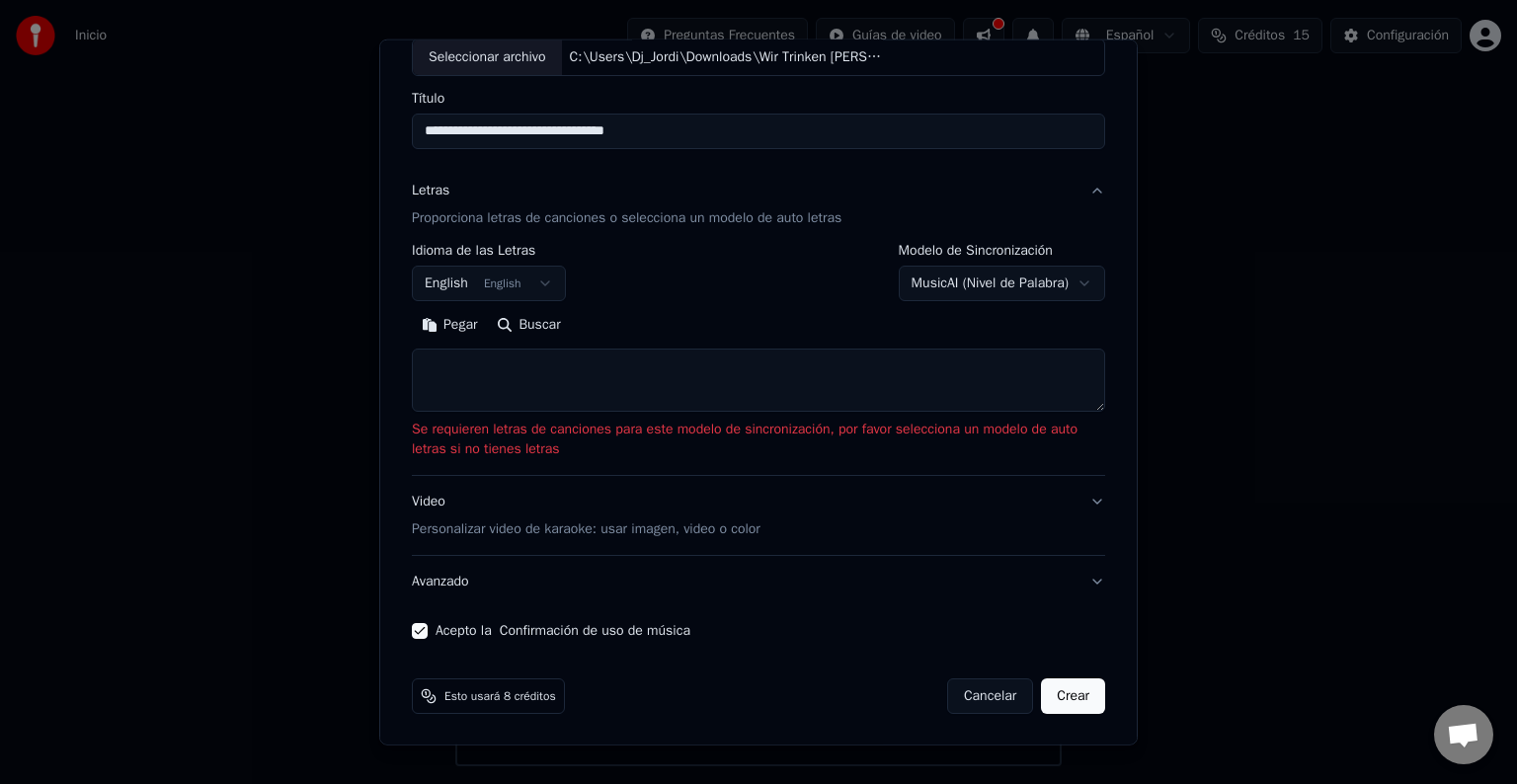 click on "Crear" at bounding box center (1073, 696) 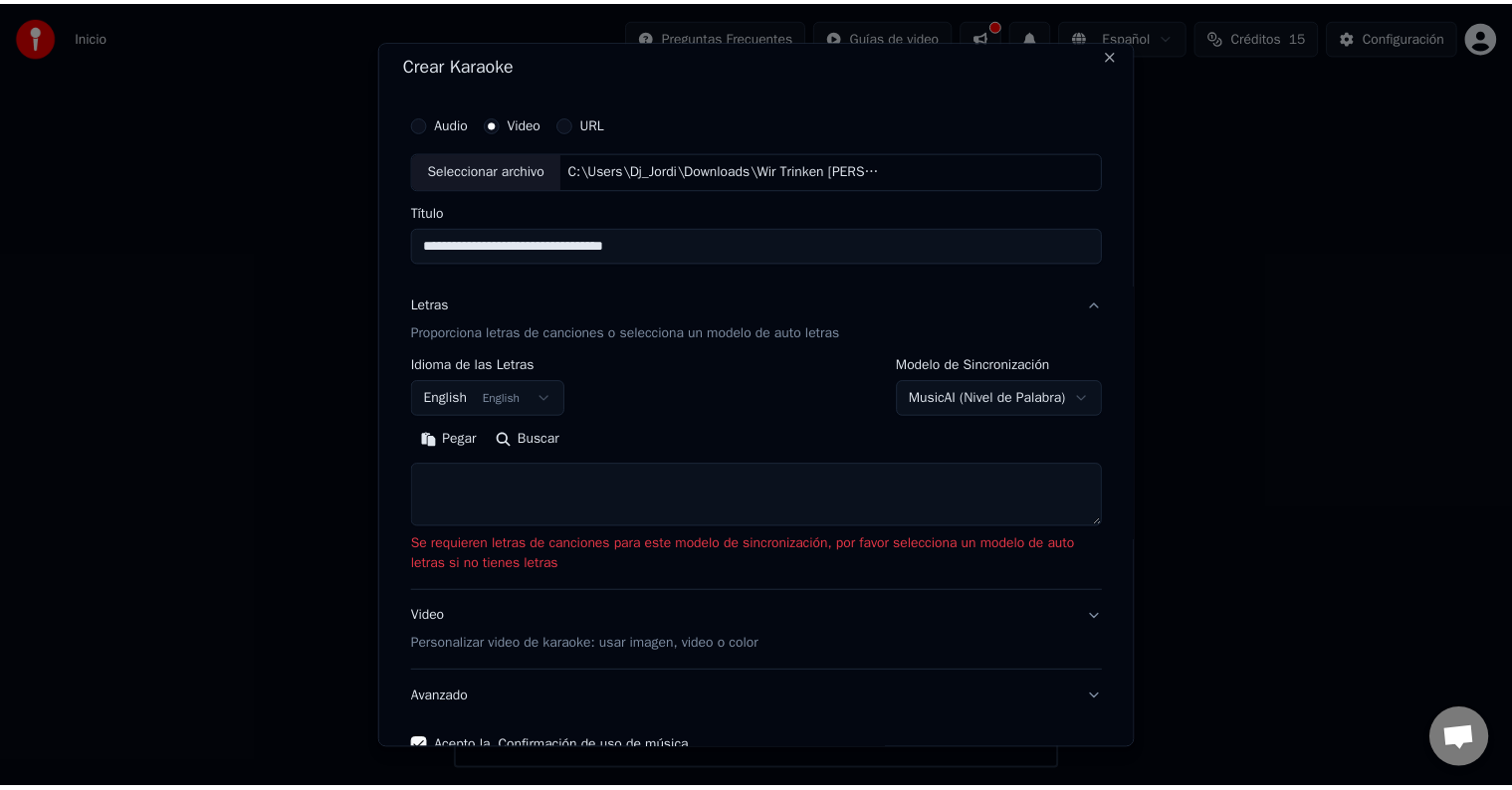 scroll, scrollTop: 0, scrollLeft: 0, axis: both 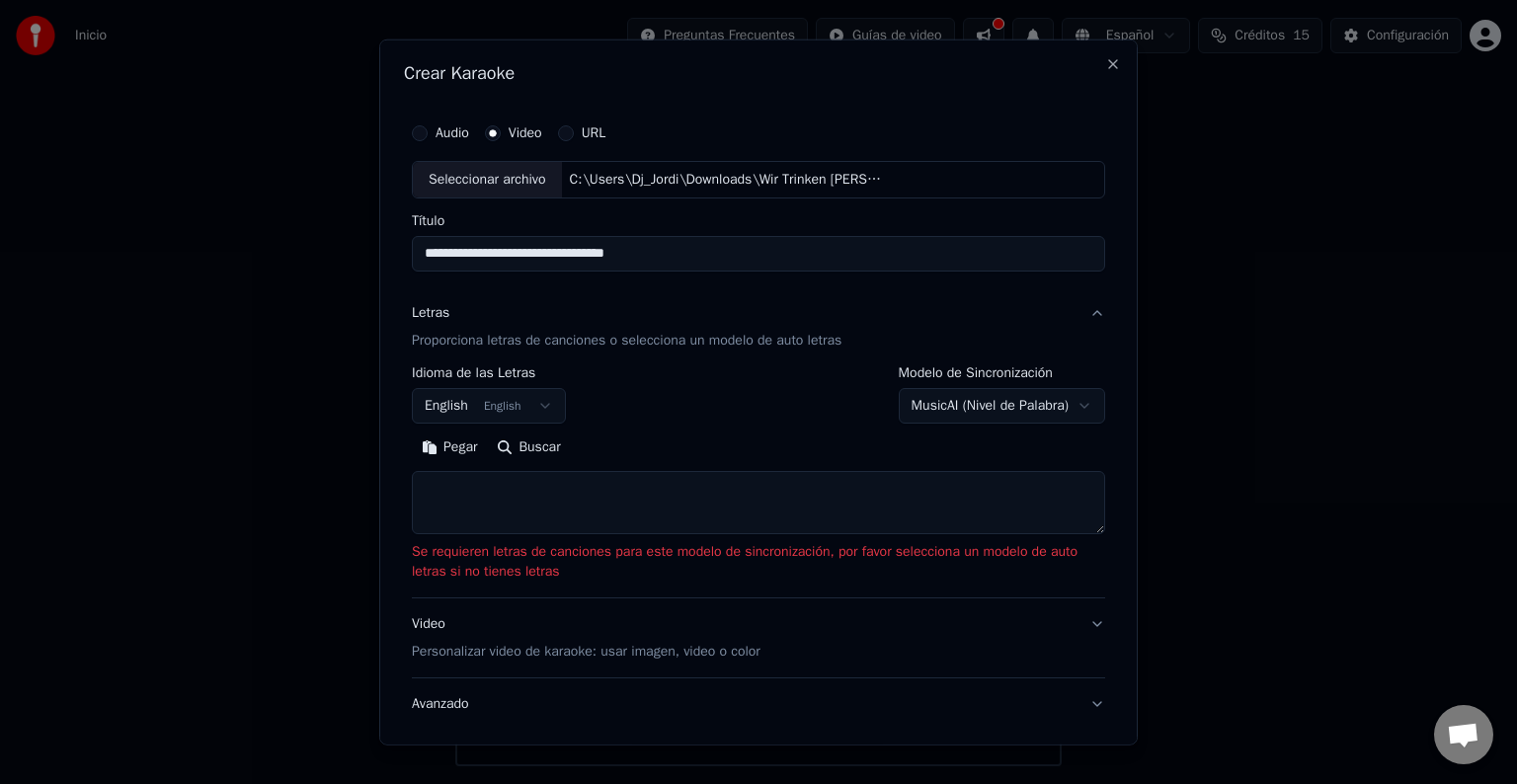 click on "**********" at bounding box center (758, 383) 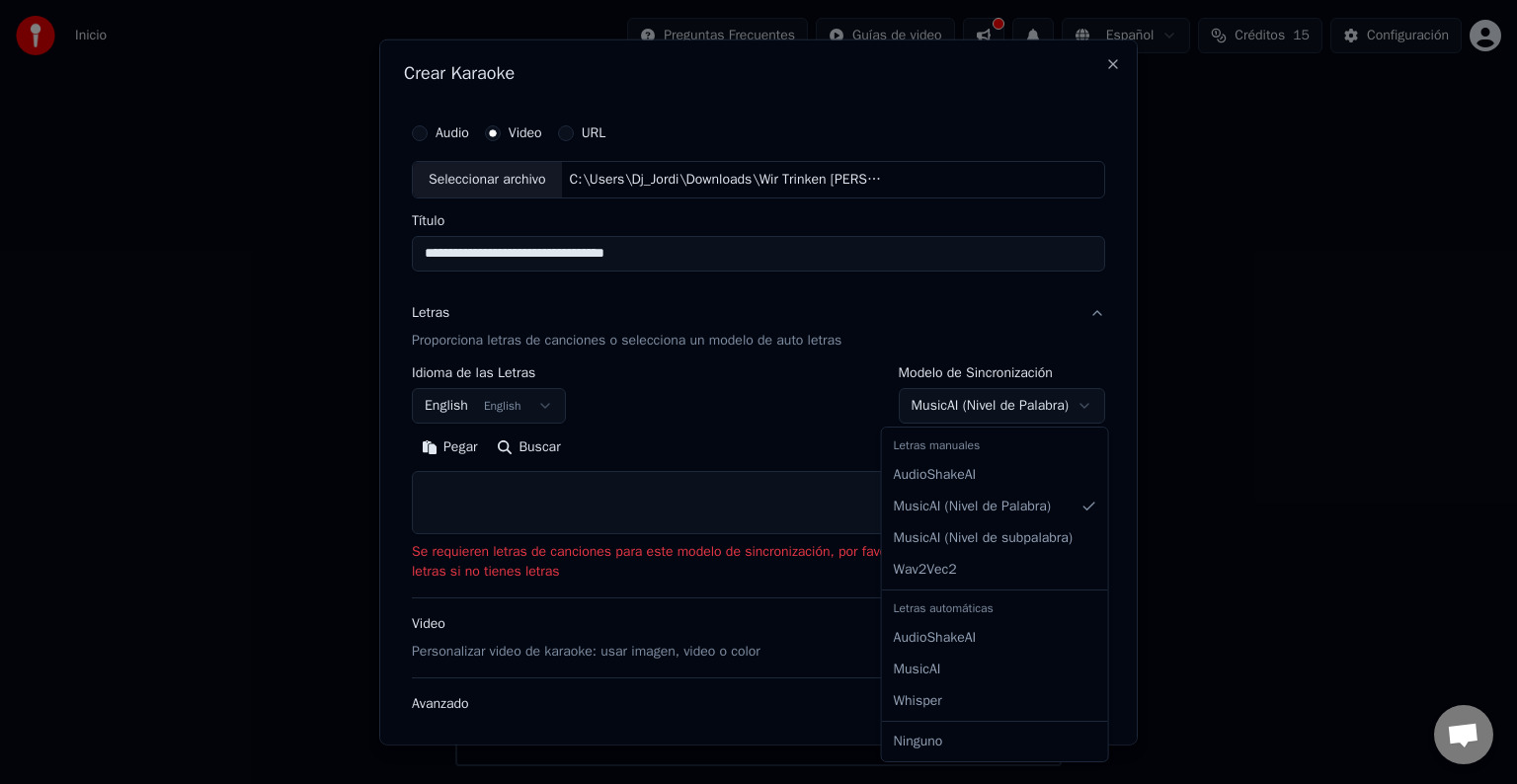 select on "**********" 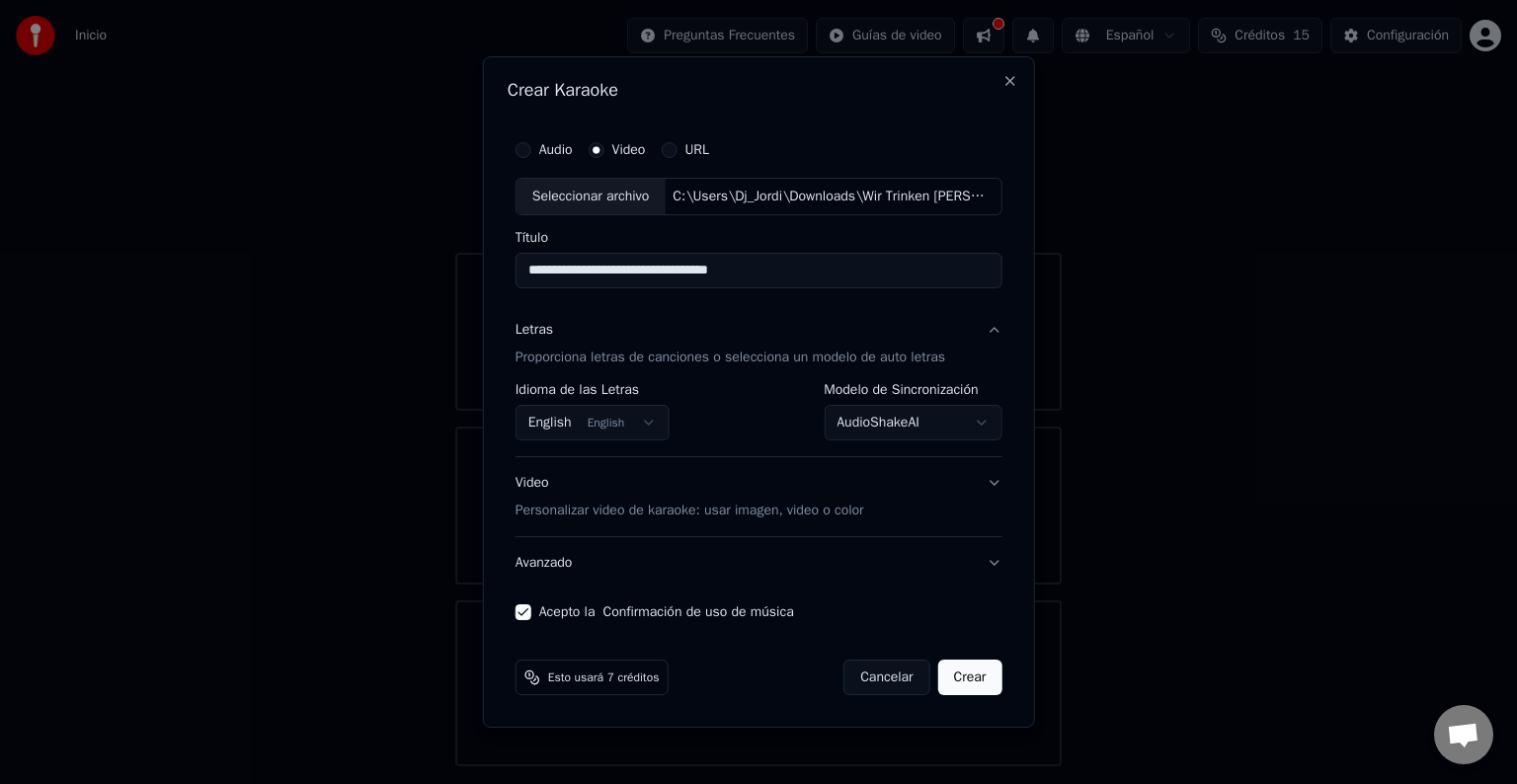 click on "Crear" at bounding box center [970, 677] 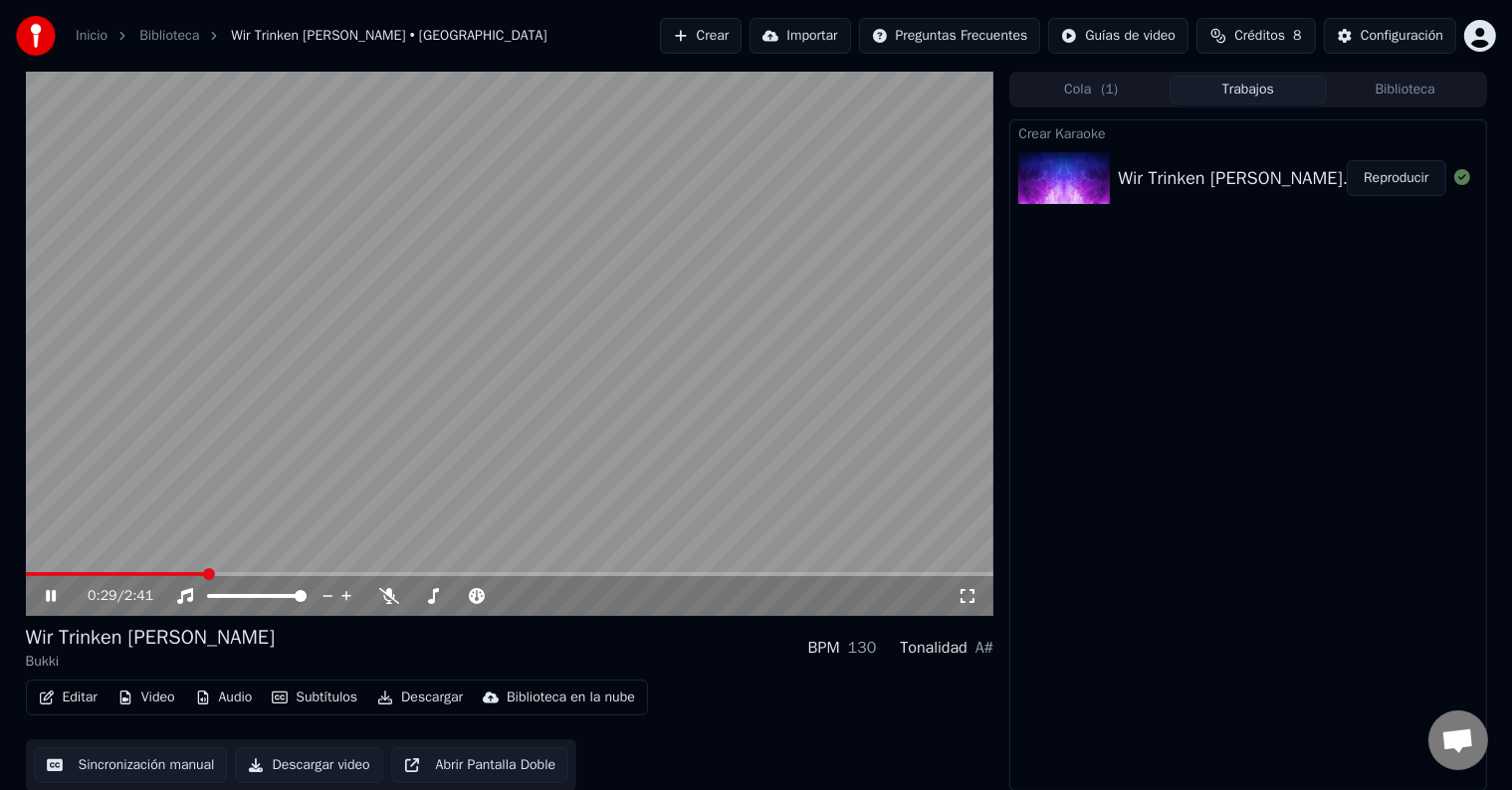 drag, startPoint x: 541, startPoint y: 362, endPoint x: 557, endPoint y: 352, distance: 18.867962 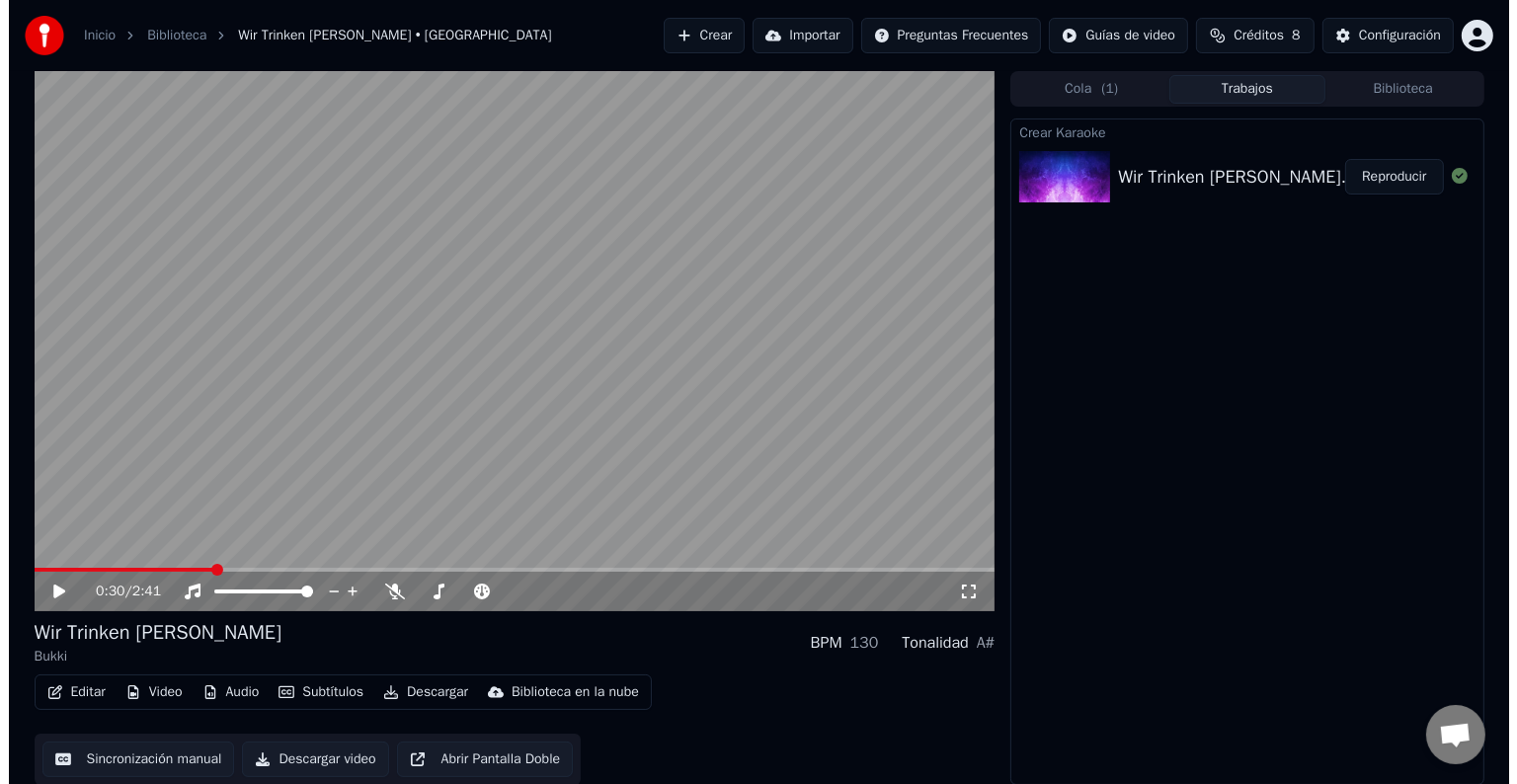 scroll, scrollTop: 1, scrollLeft: 0, axis: vertical 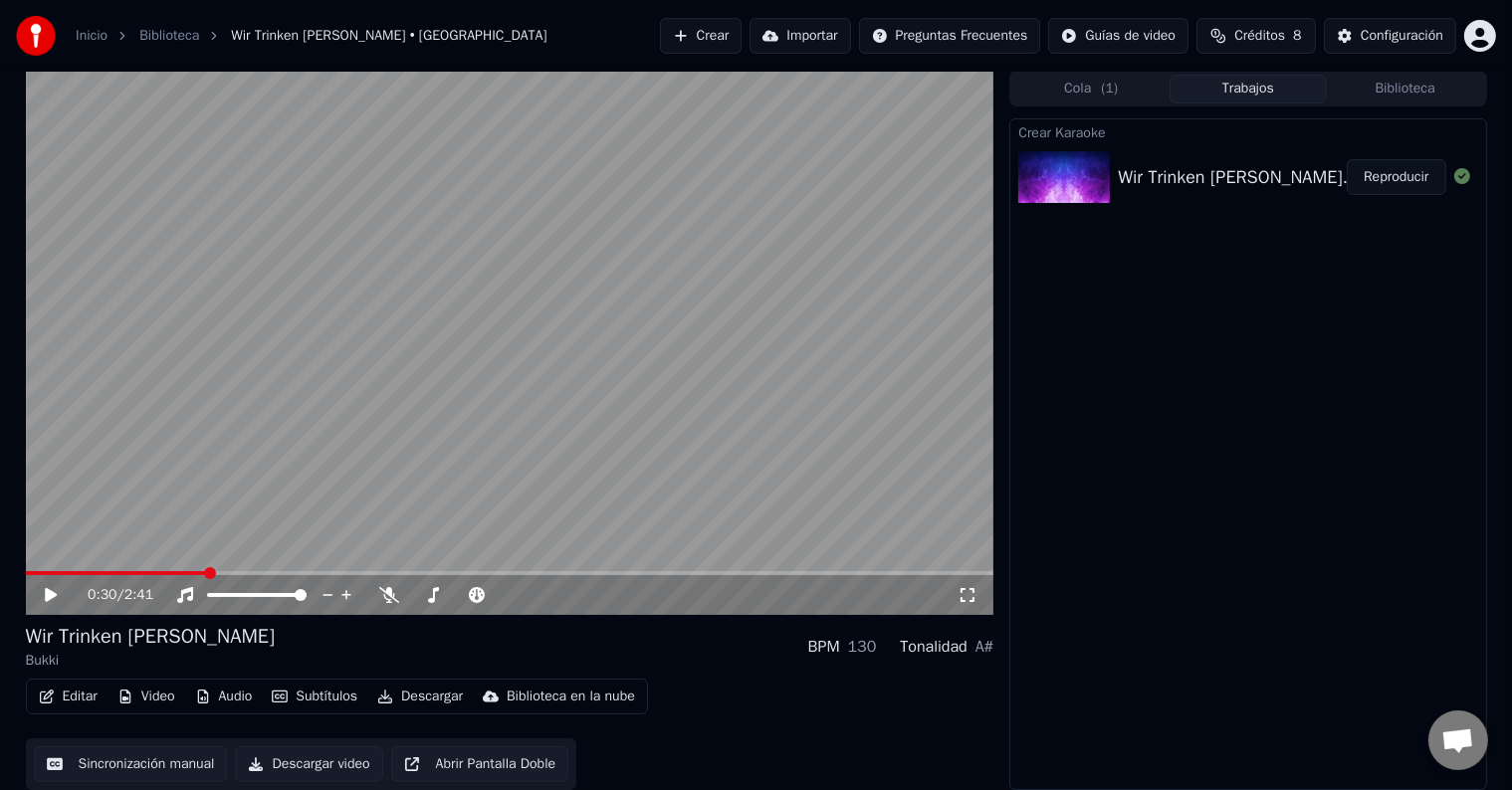click on "Descargar video" at bounding box center [309, 764] 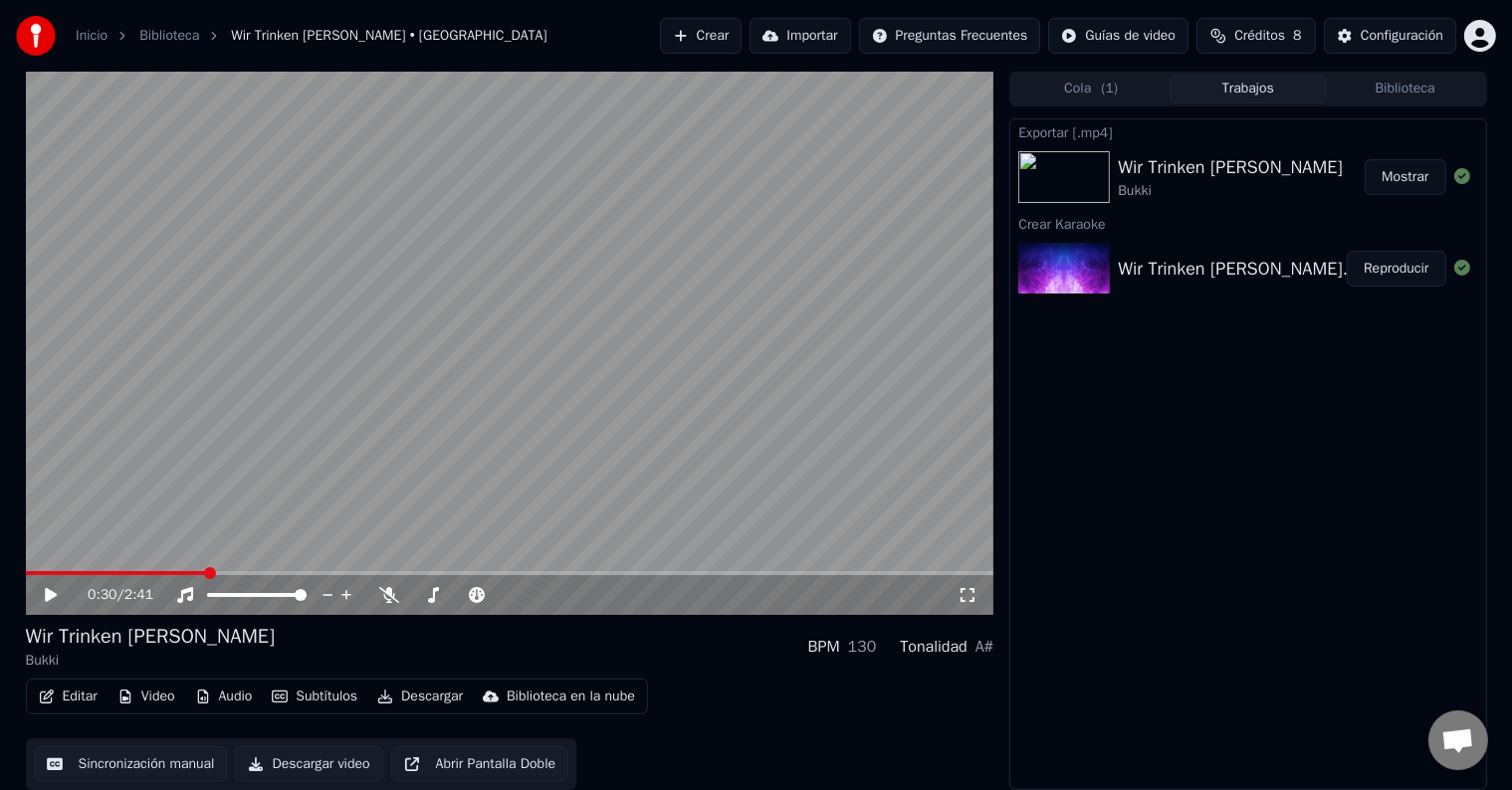 click on "Mostrar" at bounding box center (1404, 177) 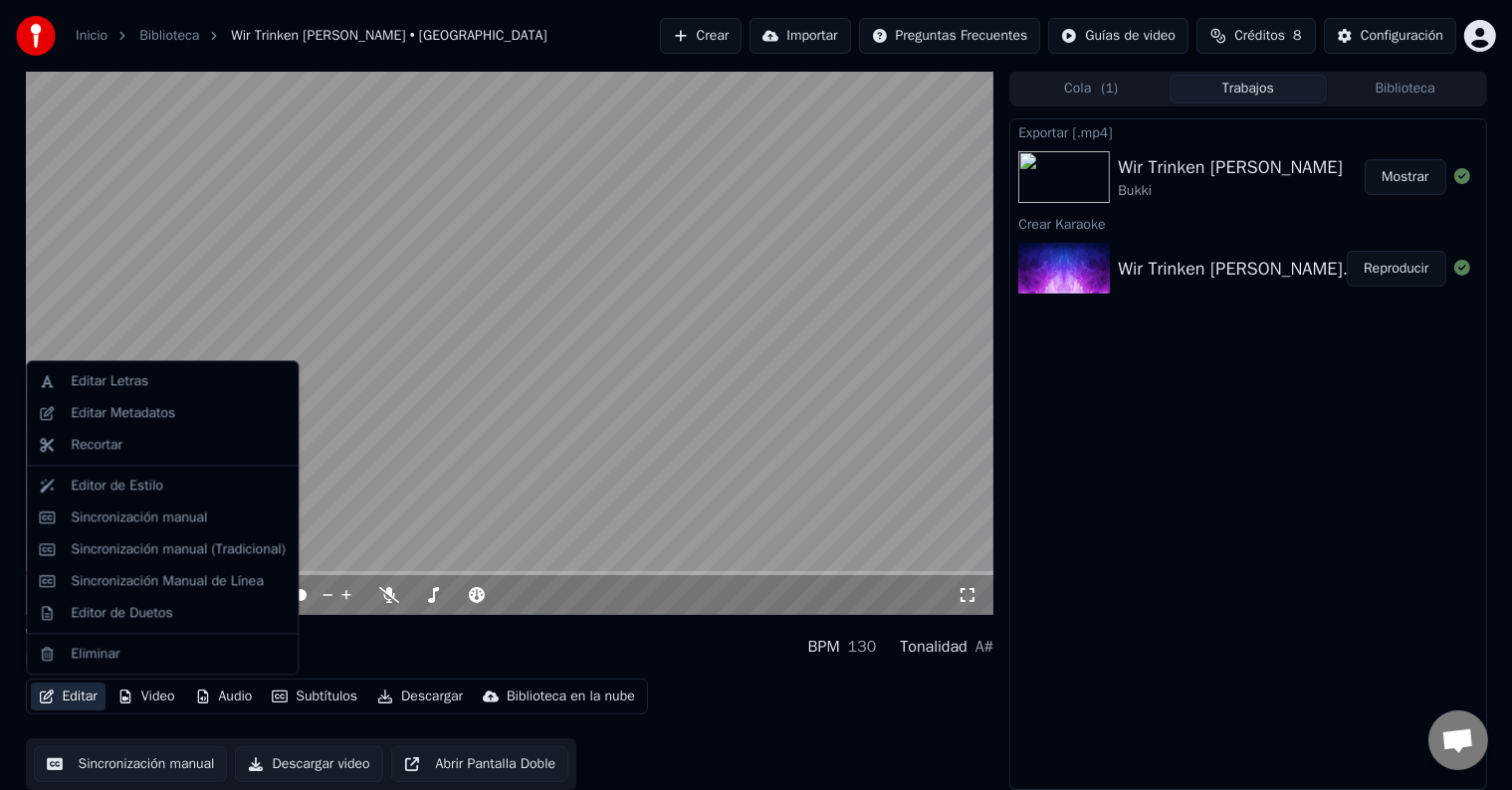 click on "Editar" at bounding box center [68, 696] 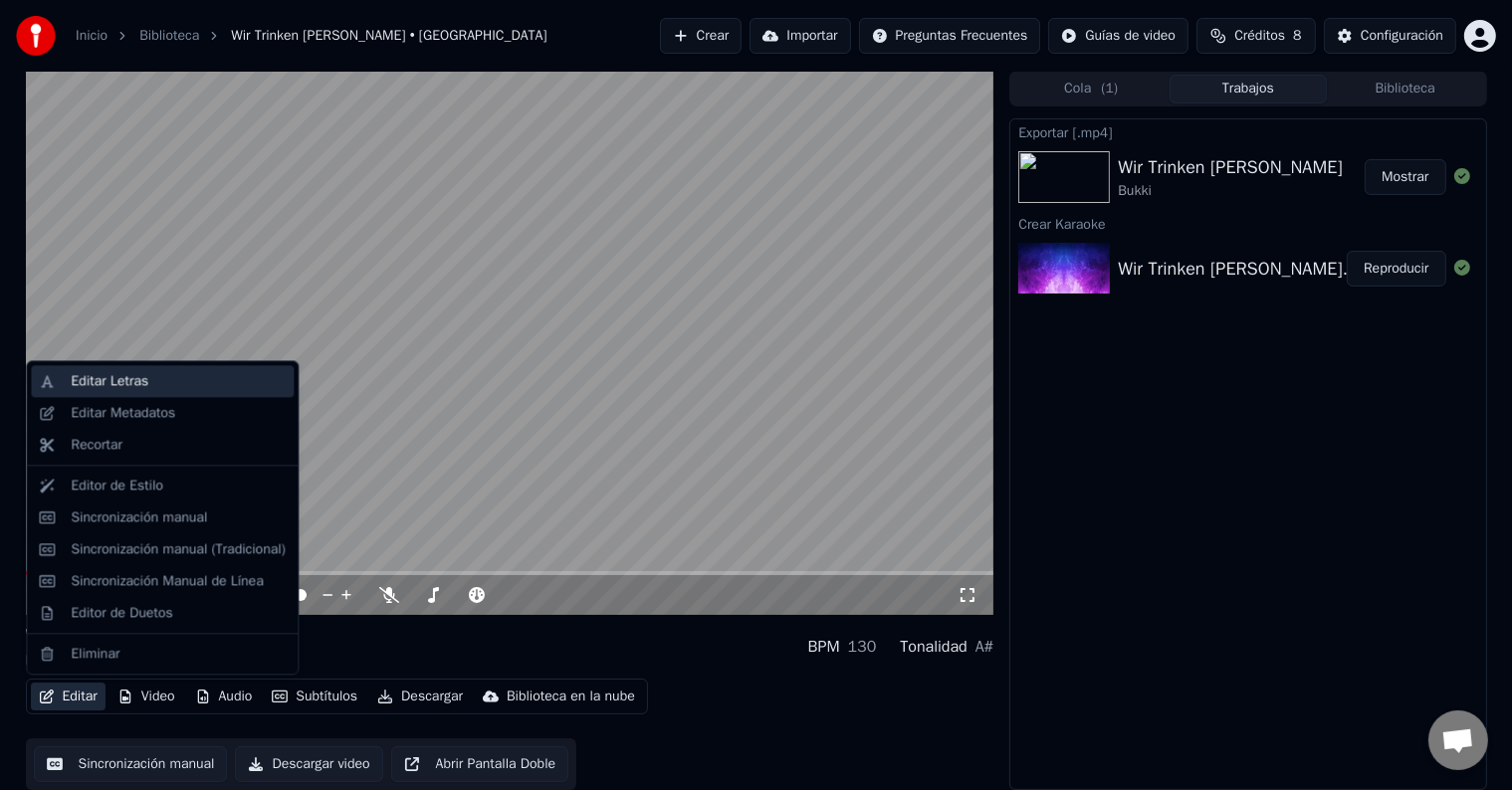 click on "Editar Letras" at bounding box center [109, 381] 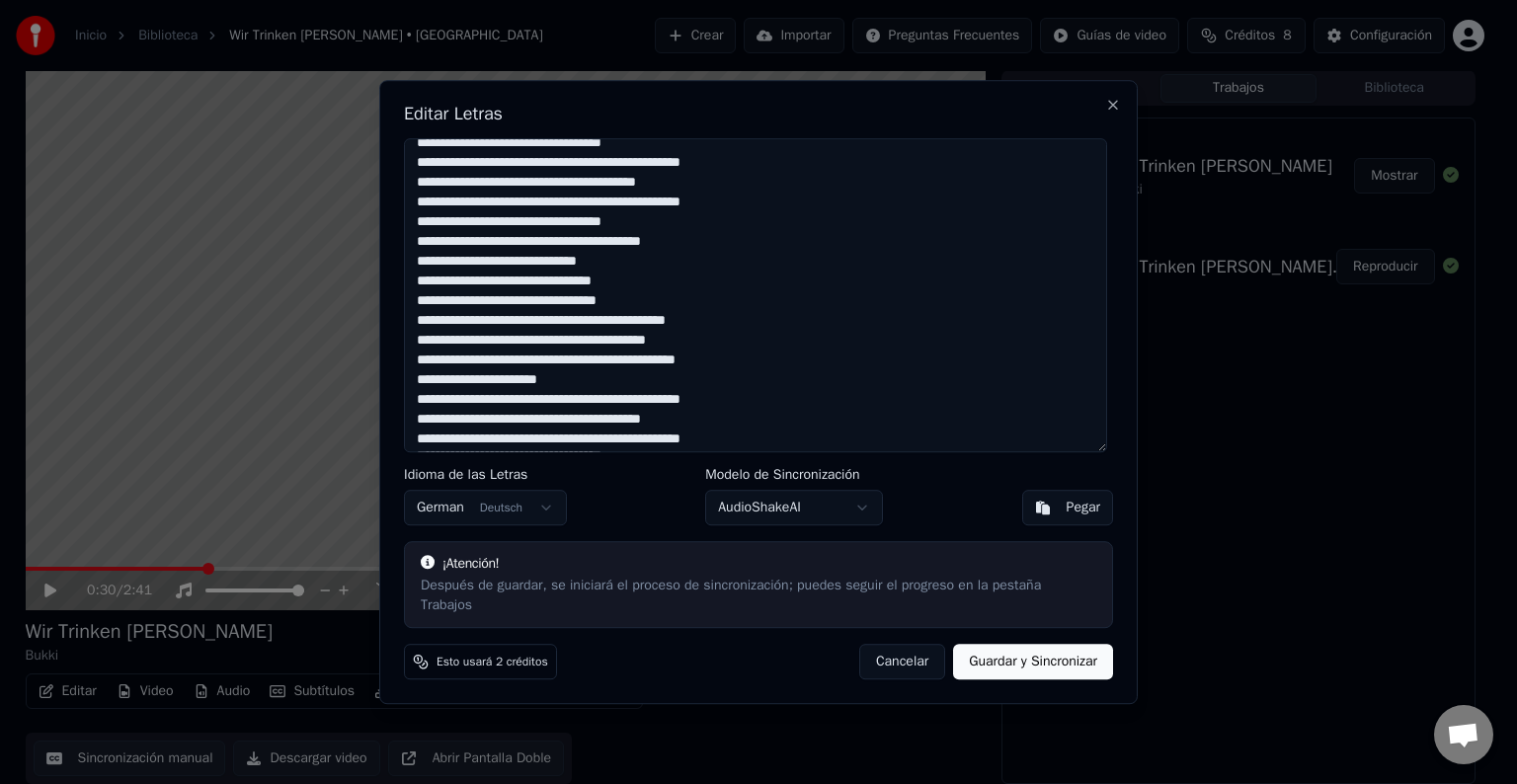 scroll, scrollTop: 493, scrollLeft: 0, axis: vertical 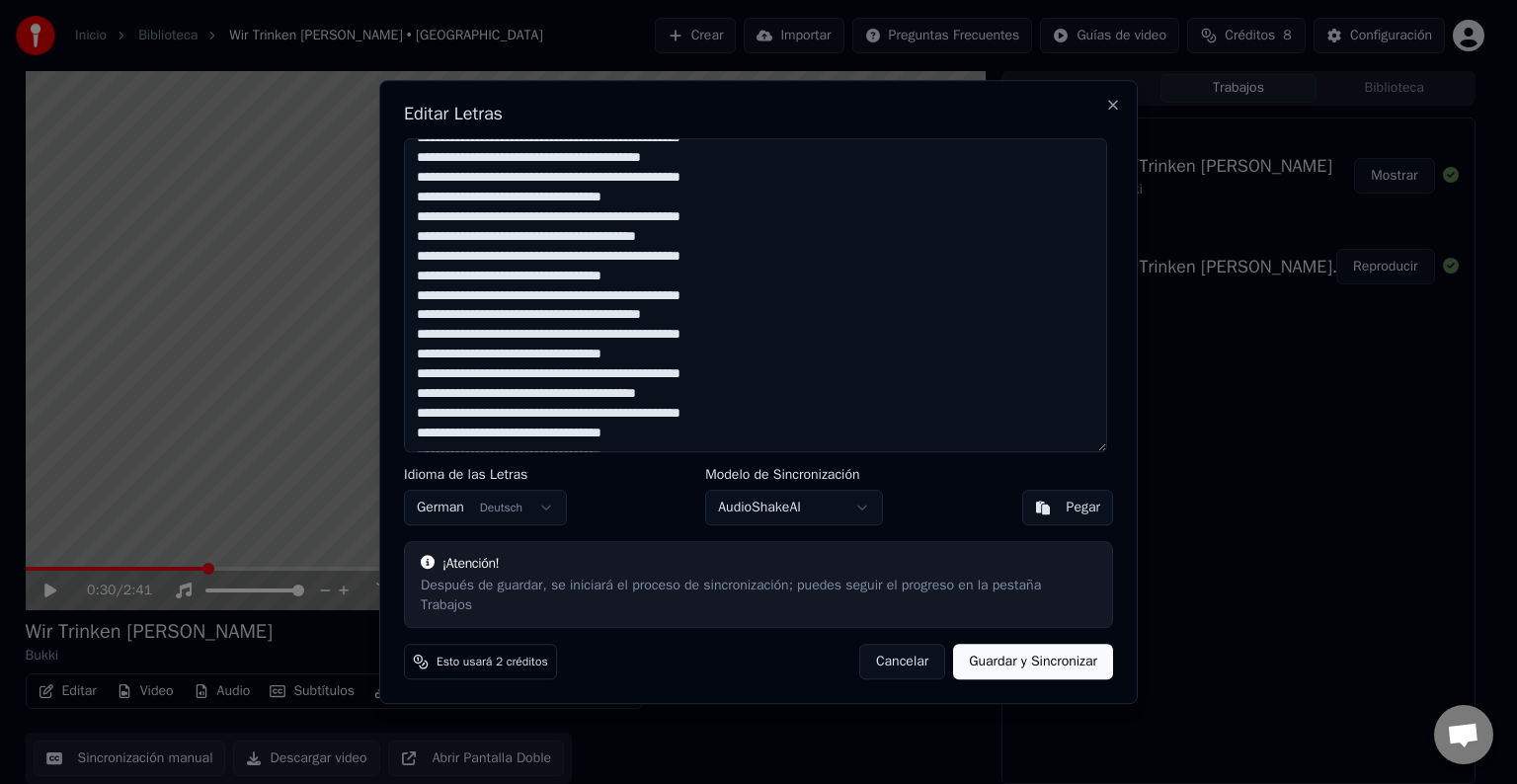 drag, startPoint x: 416, startPoint y: 170, endPoint x: 793, endPoint y: 547, distance: 533.15851 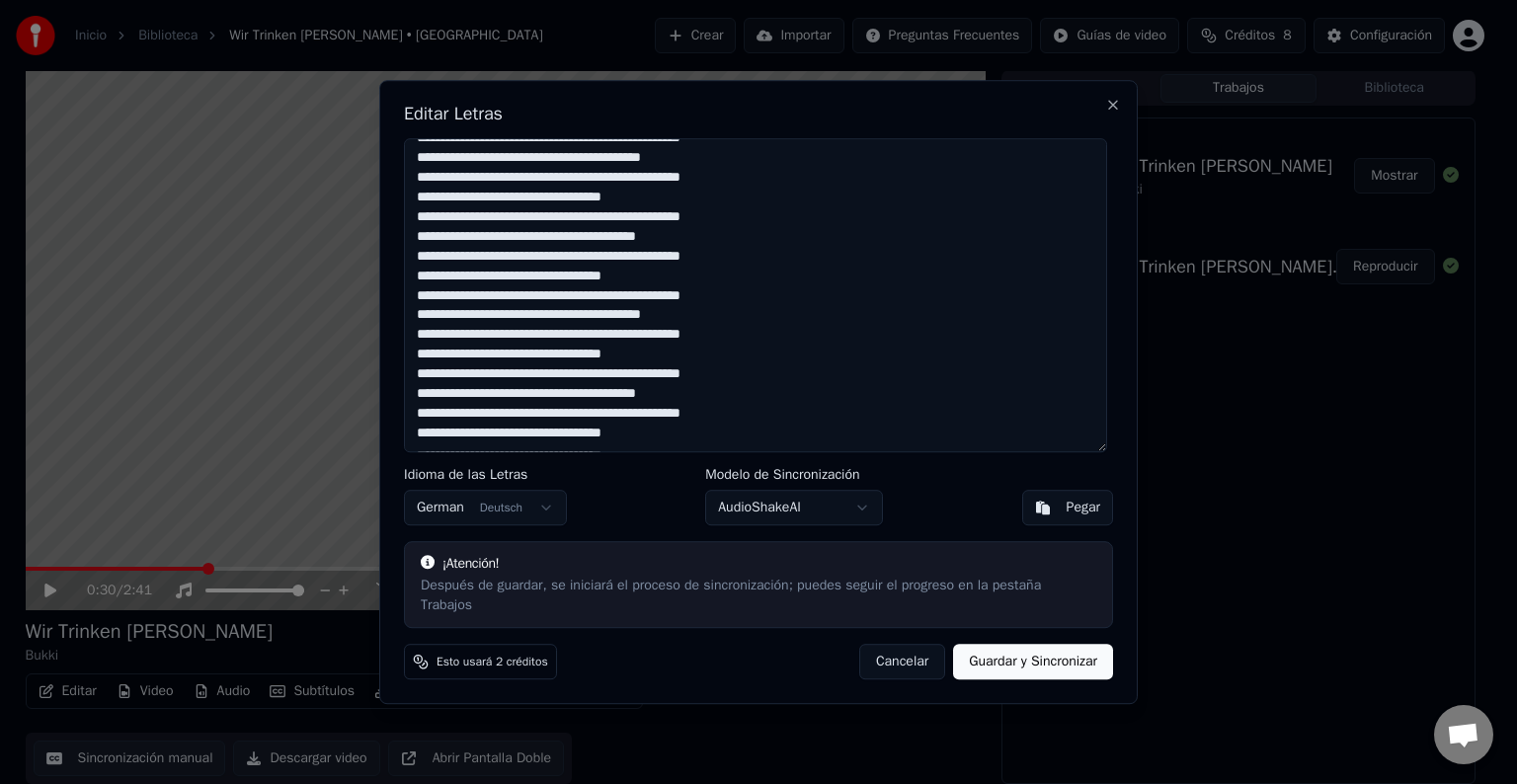 click on "Editar Letras Idioma de las Letras German Deutsch Modelo de Sincronización AudioShakeAI Pegar ¡Atención! Después de guardar, se iniciará el proceso de sincronización; puedes seguir el progreso en la pestaña Trabajos Esto usará 2 créditos Cancelar Guardar y Sincronizar Close" at bounding box center [758, 392] 